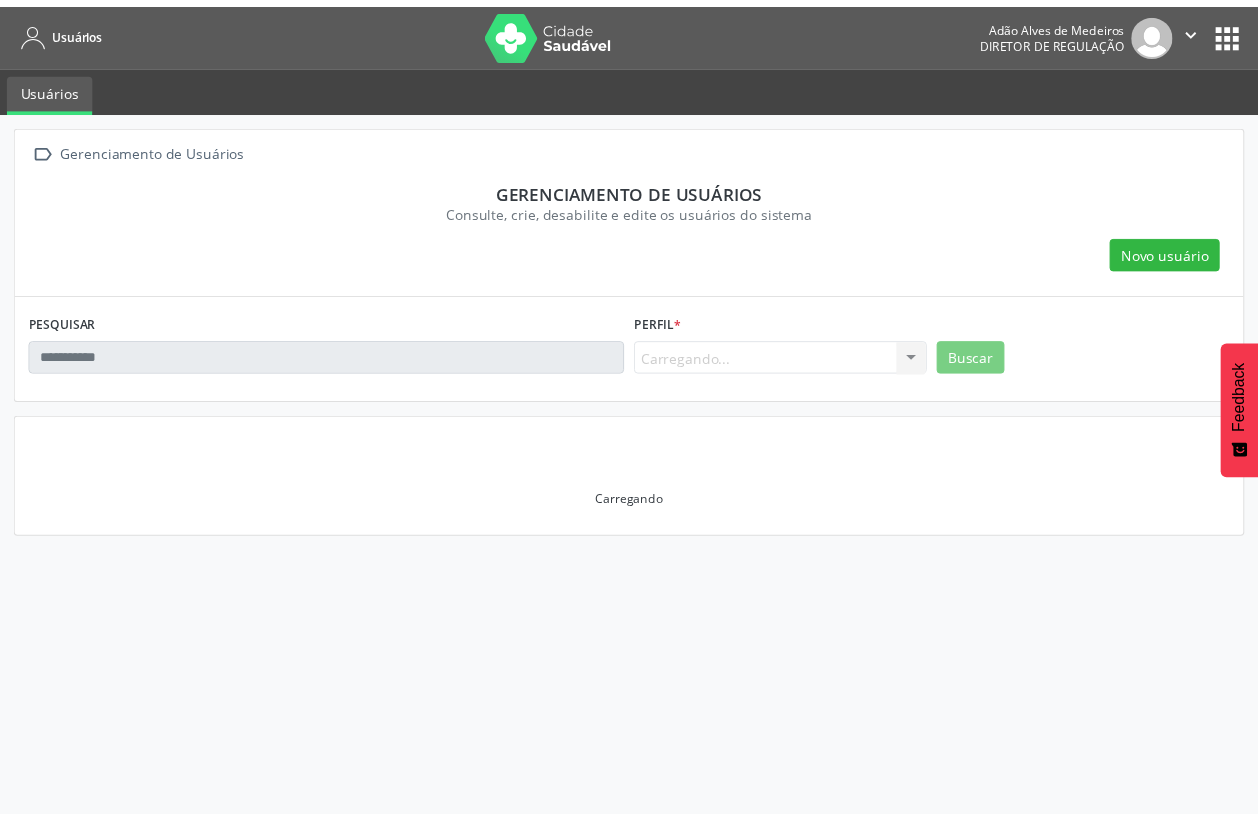 scroll, scrollTop: 0, scrollLeft: 0, axis: both 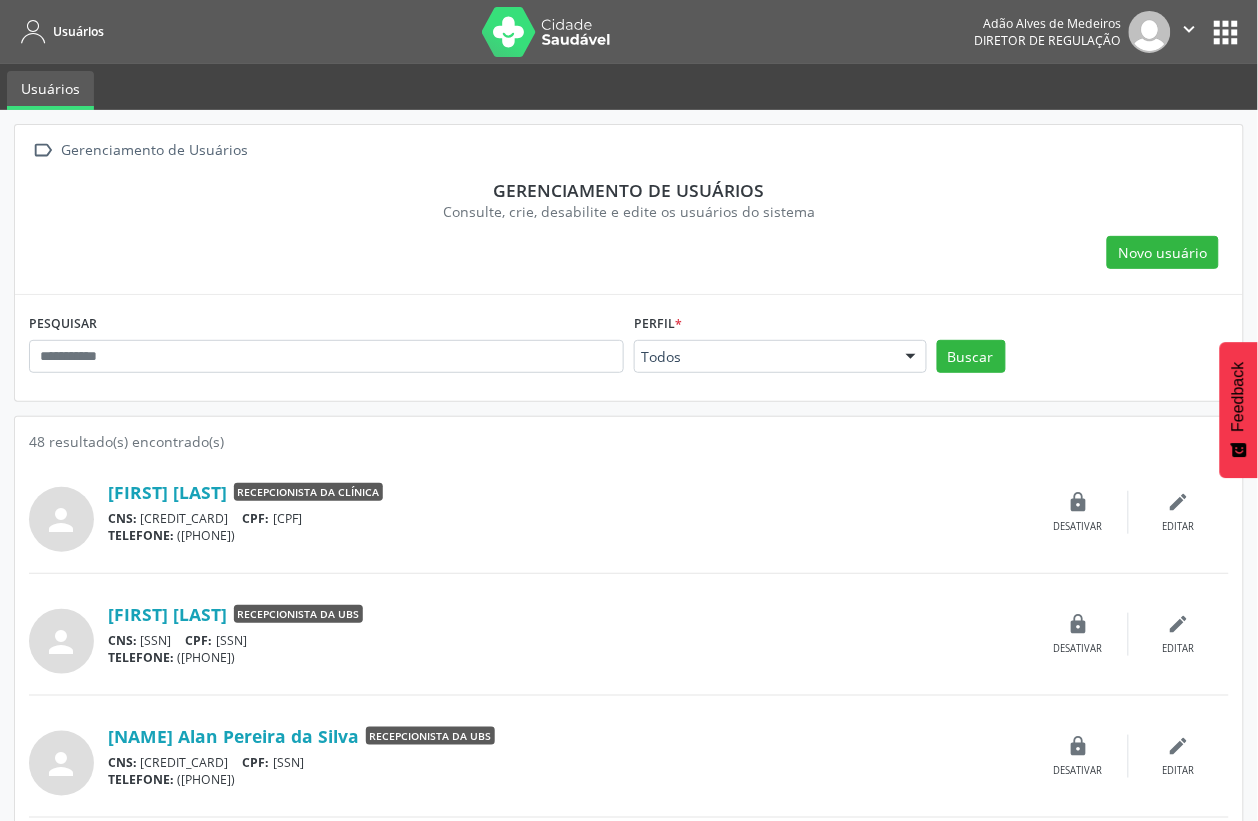 click on "apps" at bounding box center [1226, 32] 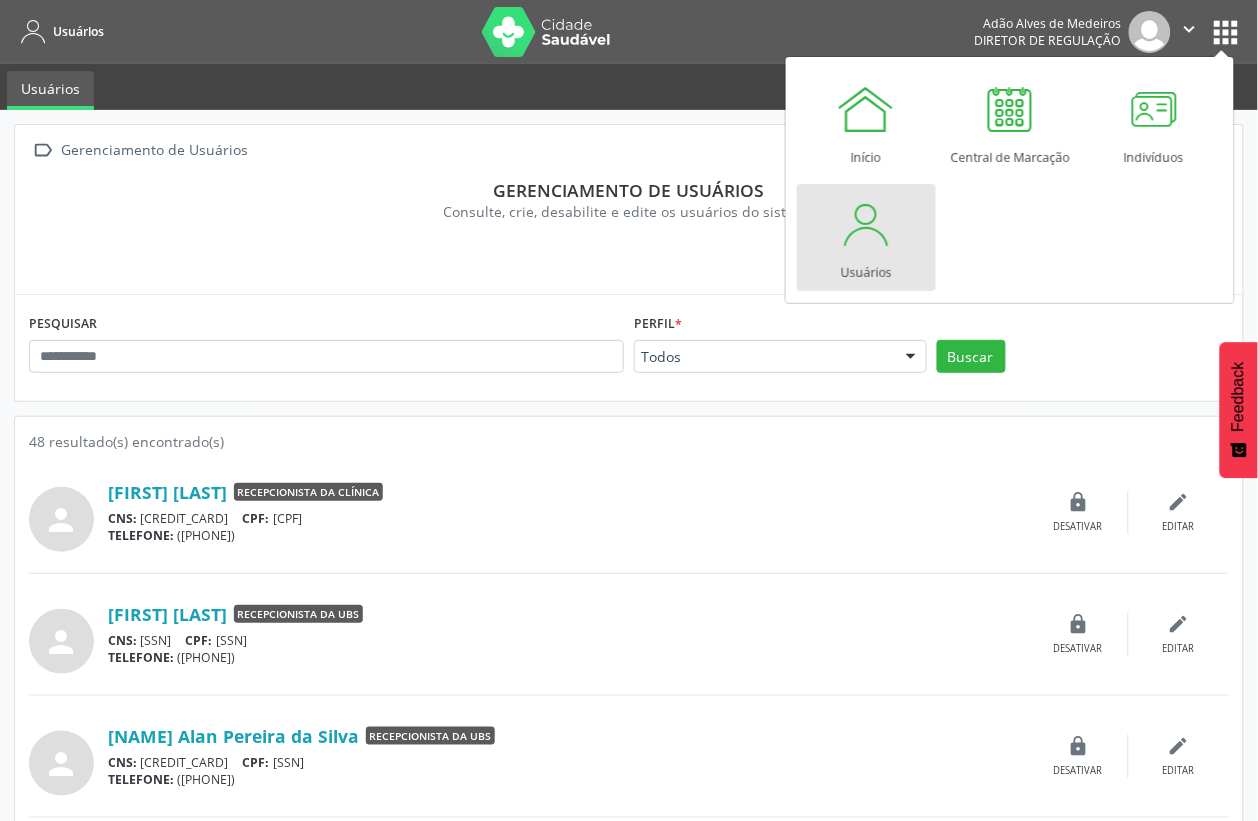 click on "Gerenciamento de Usuários
Gerenciamento de usuários
Consulte, crie, desabilite e edite os usuários do sistema
Novo usuário" at bounding box center (629, 210) 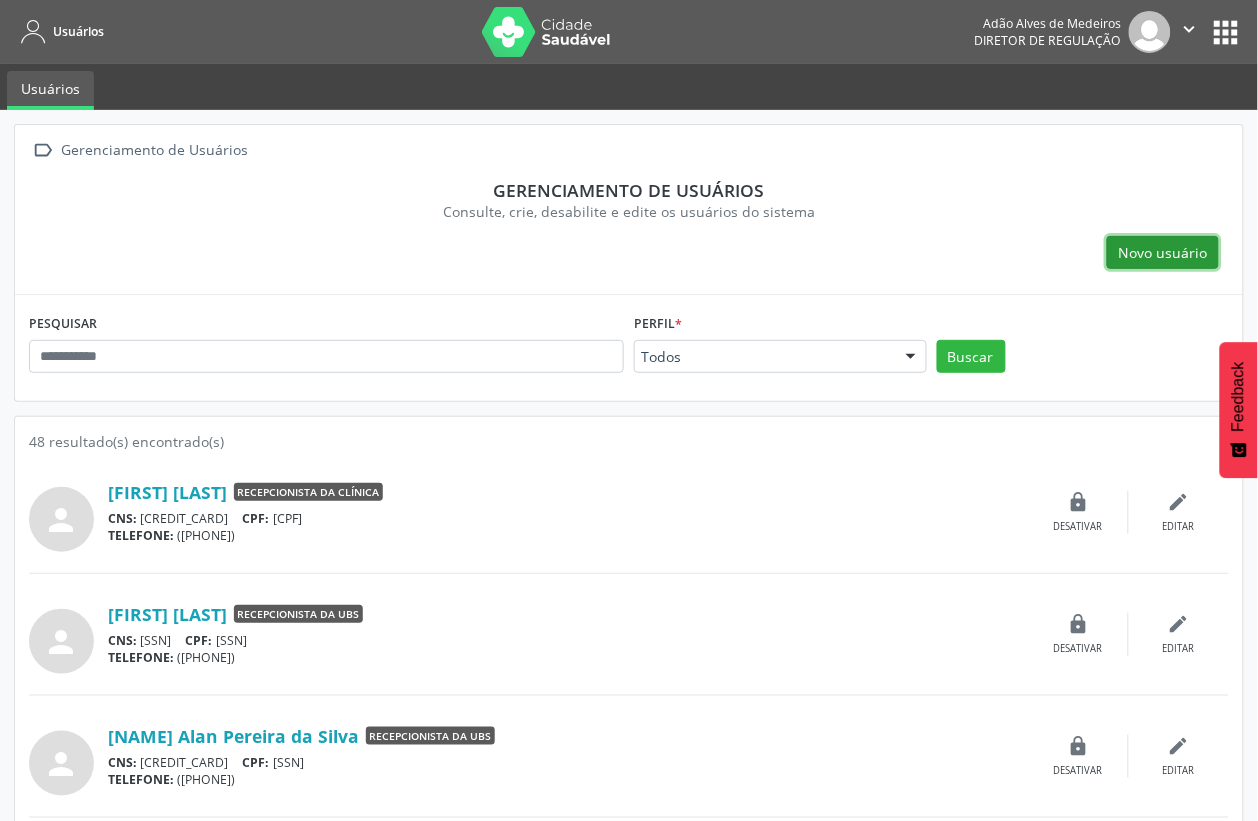 click on "Novo usuário" at bounding box center [1163, 252] 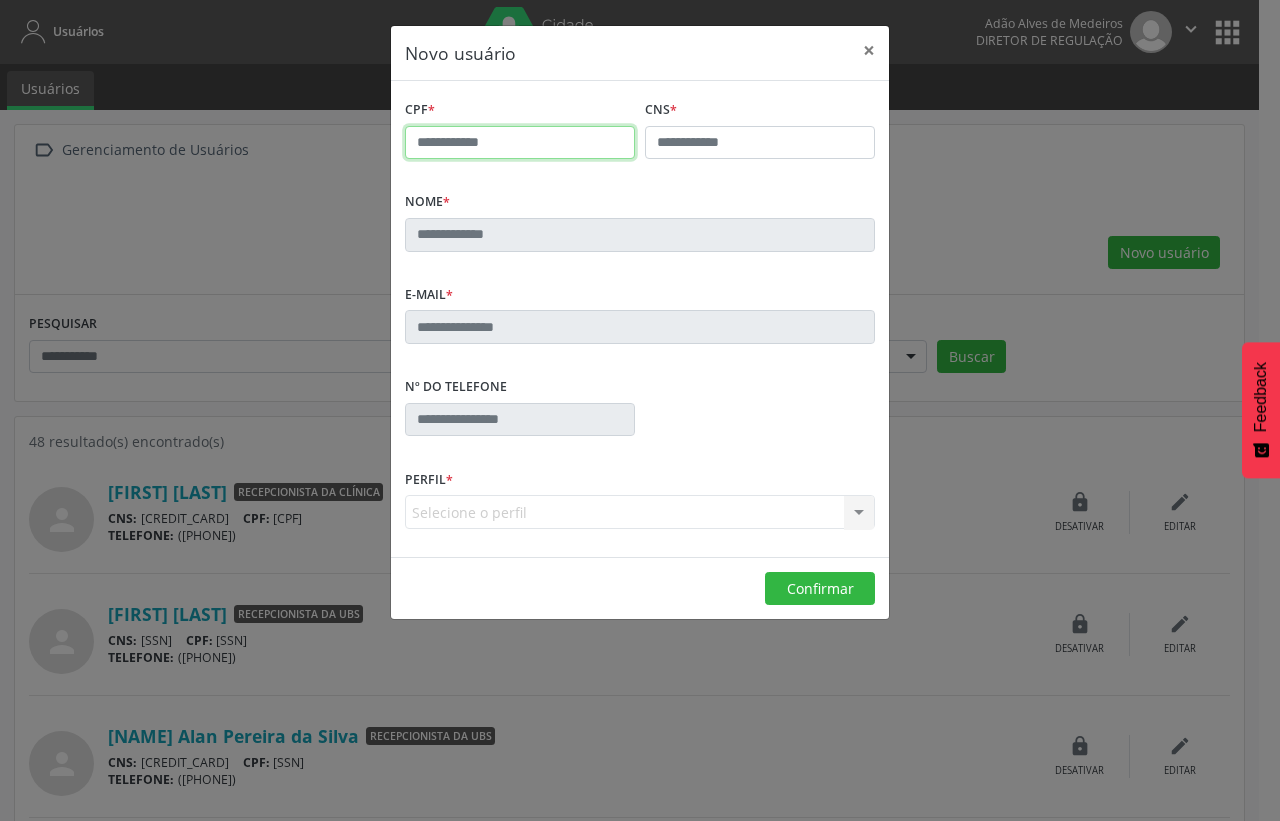 click at bounding box center [520, 143] 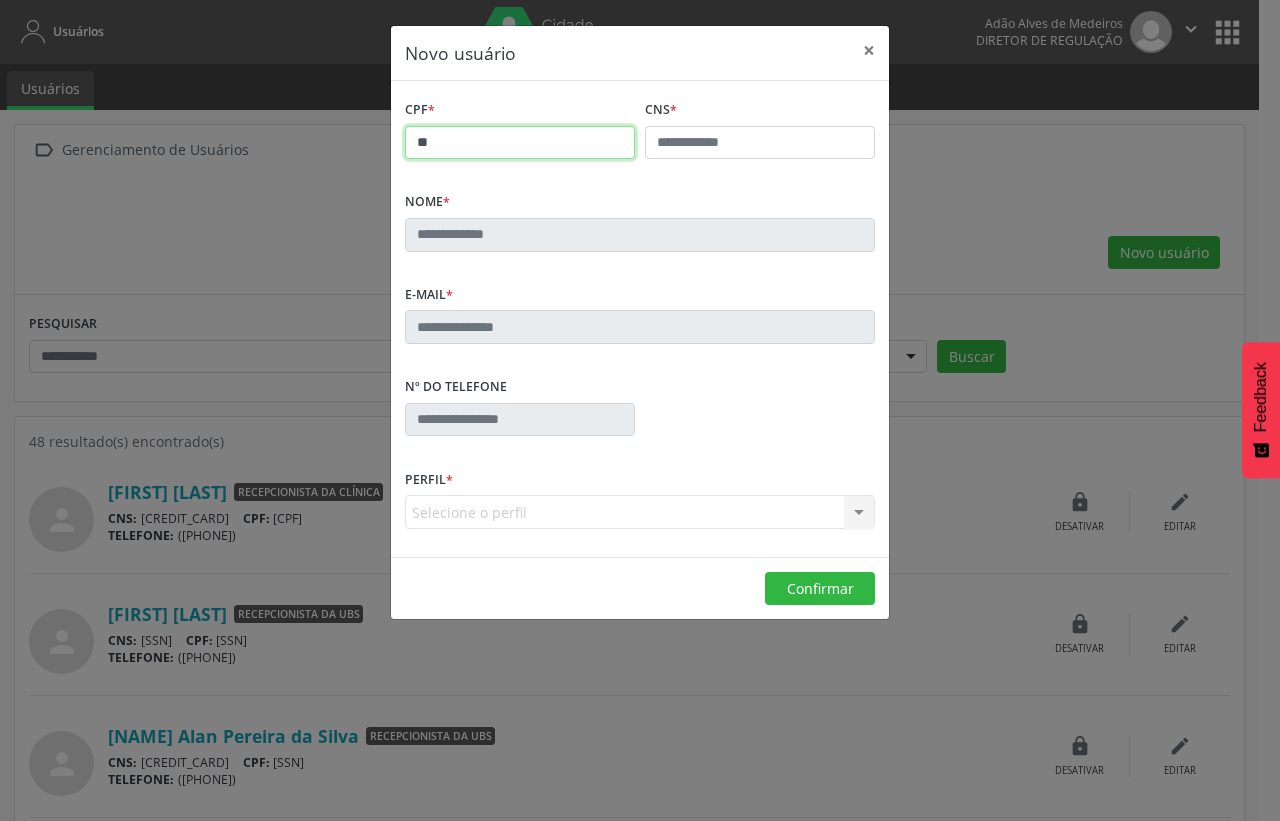 type on "*" 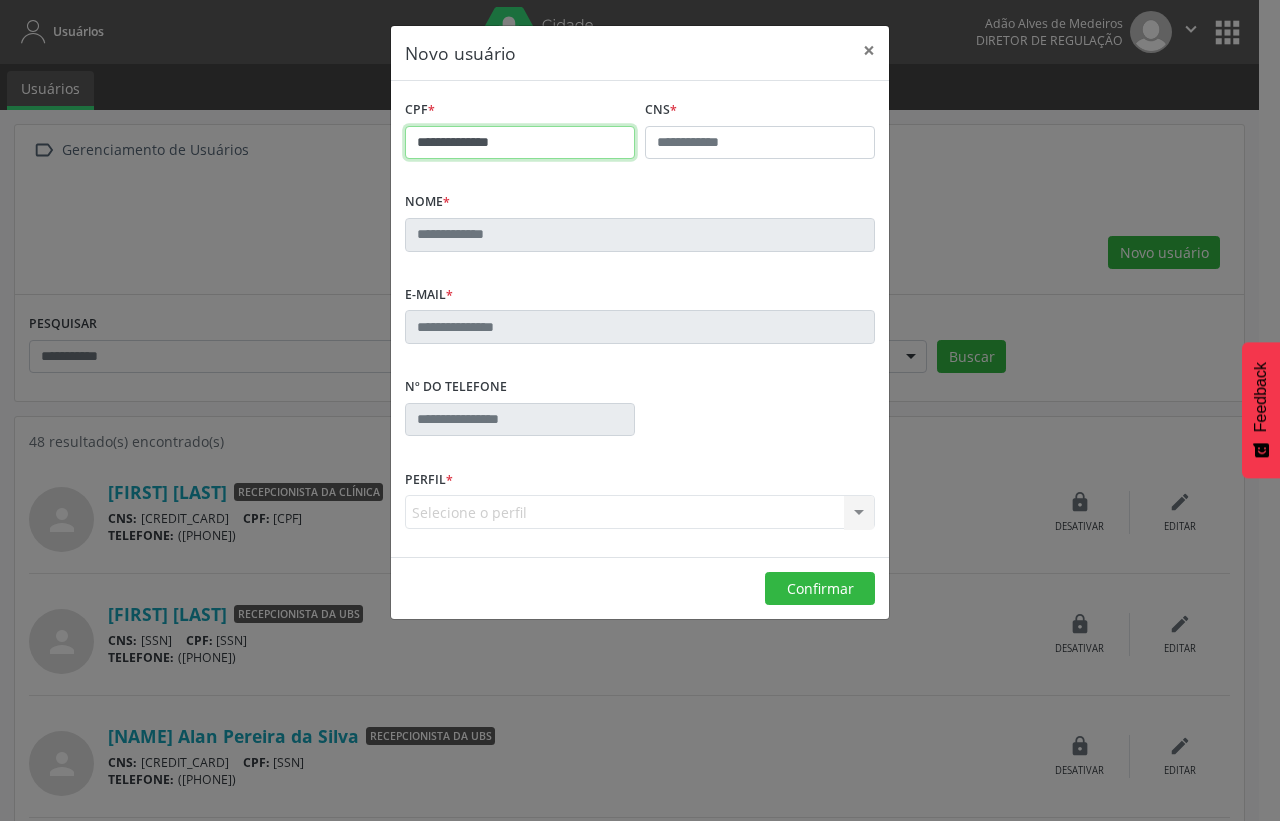 type on "**********" 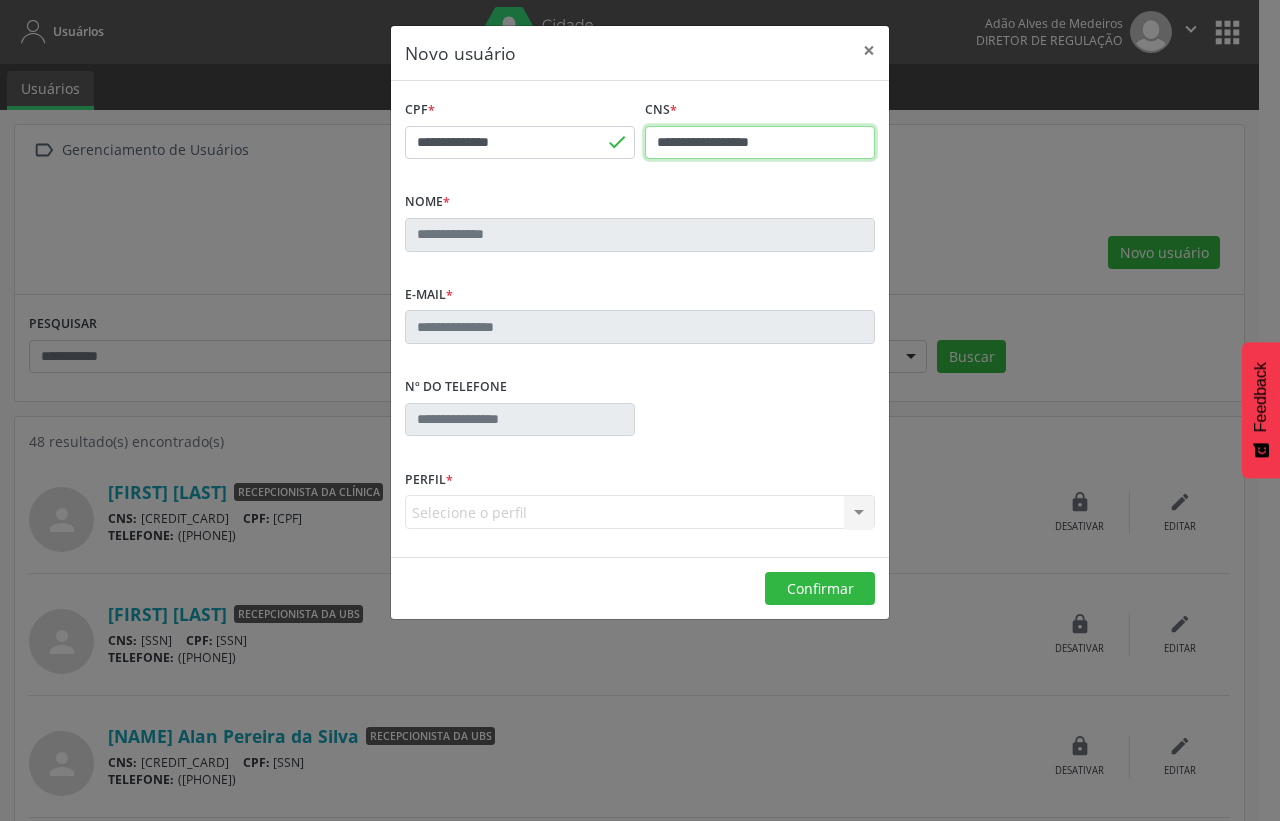 type on "**********" 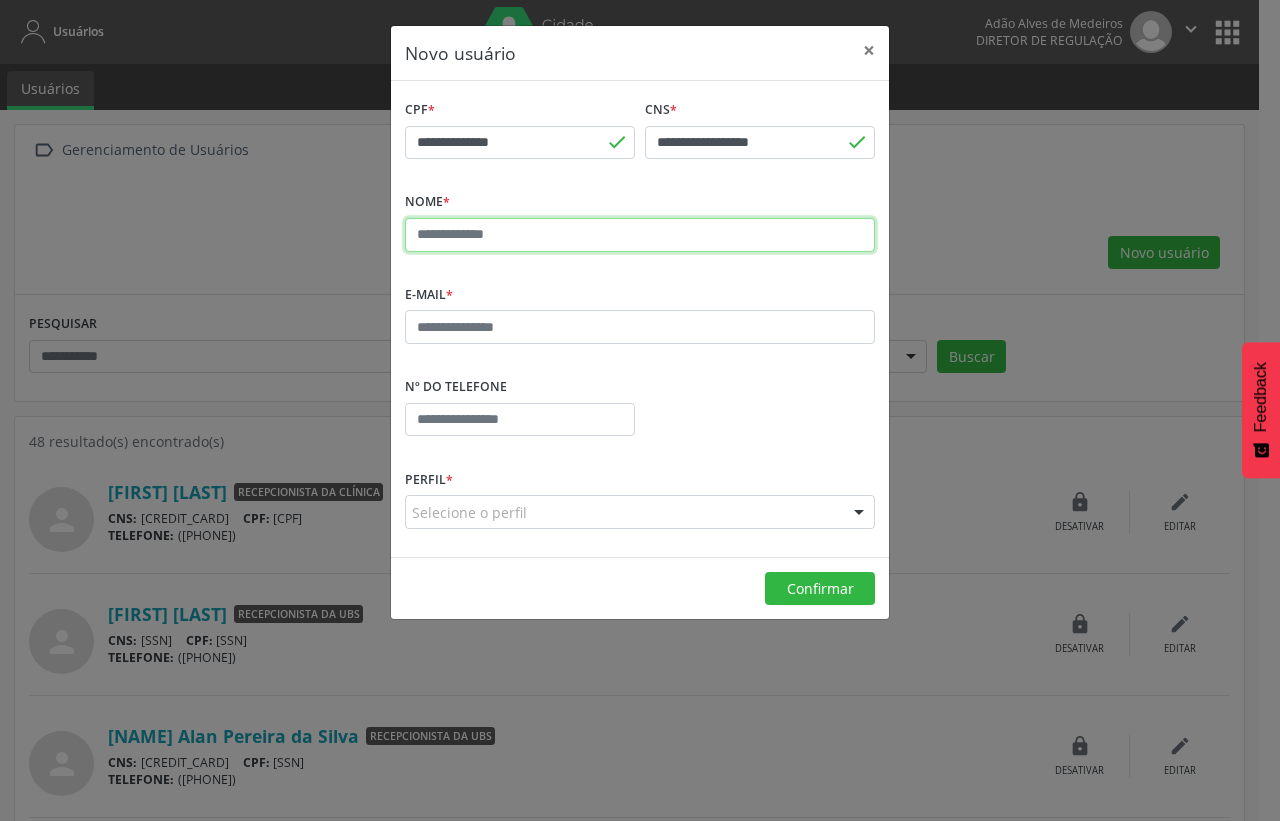 click at bounding box center (640, 235) 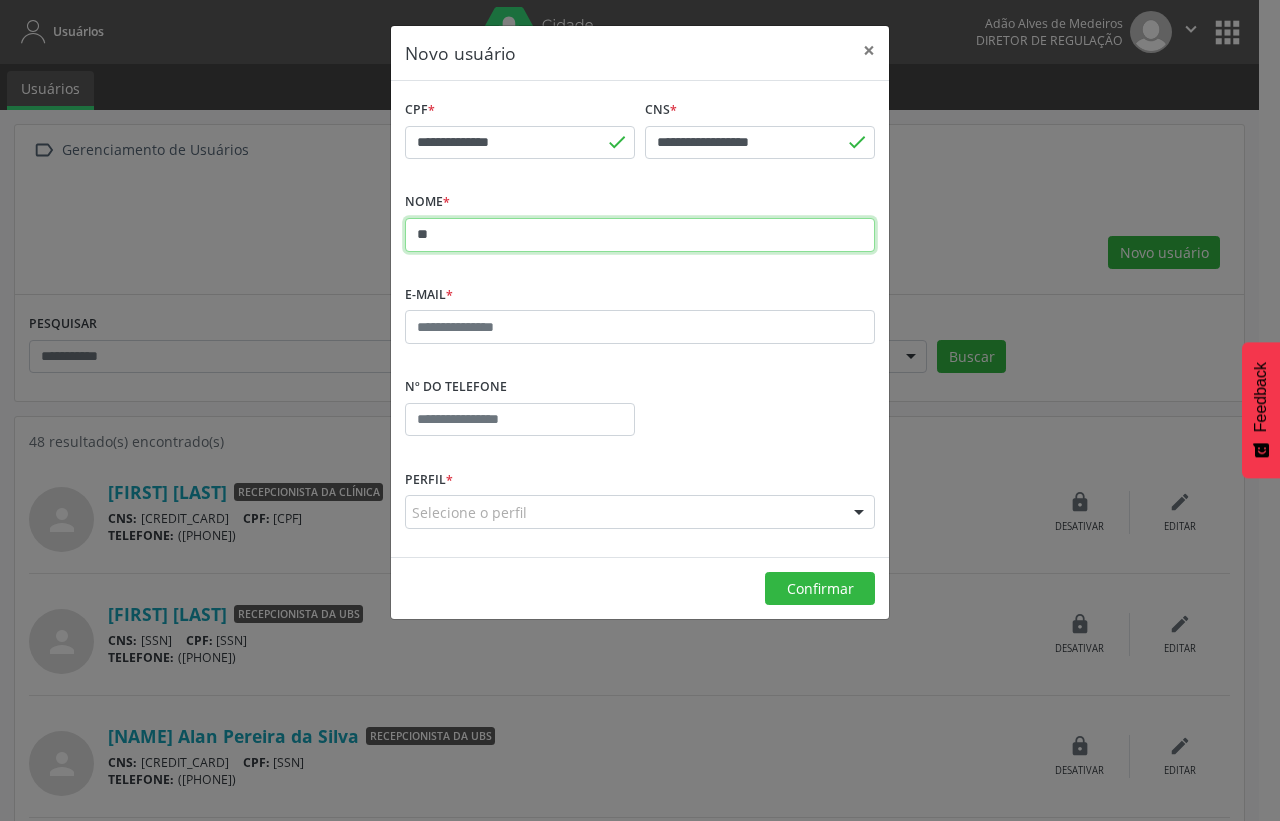 type on "*" 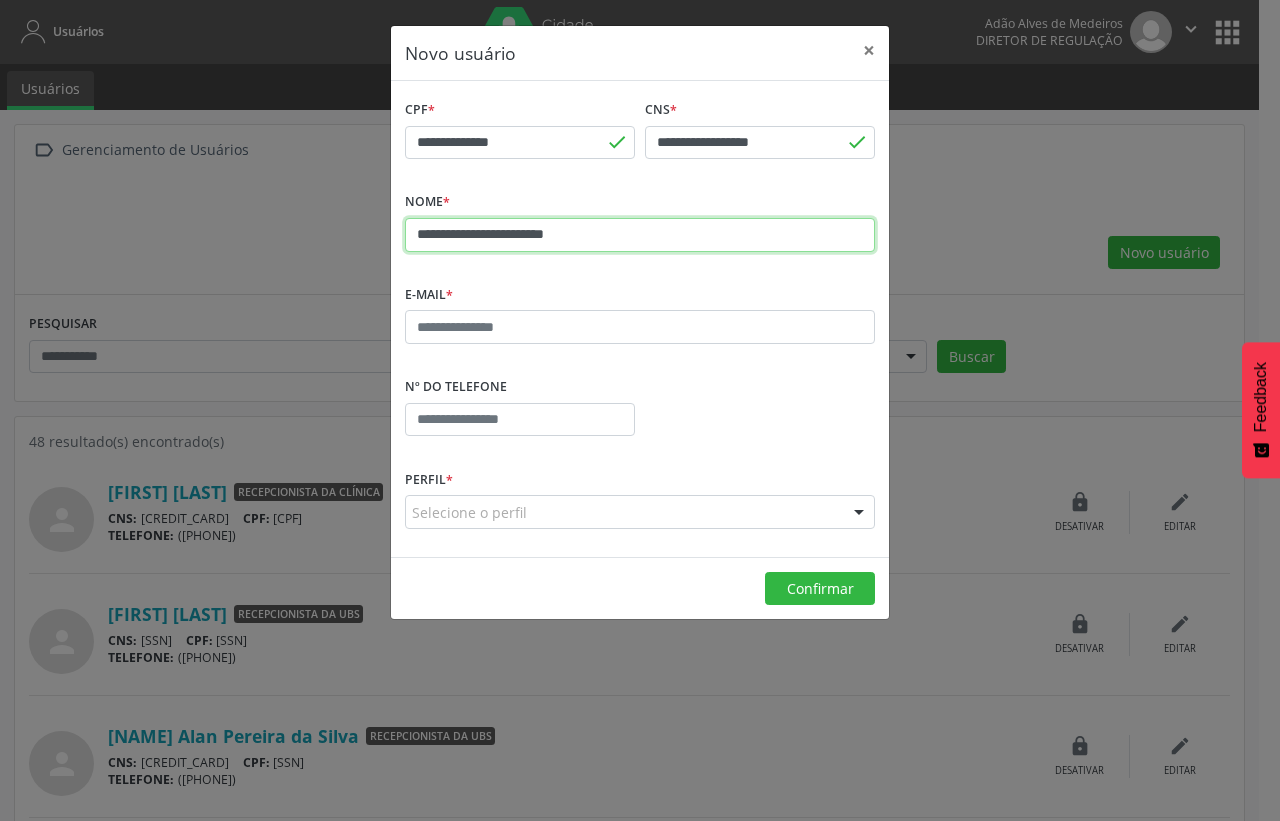type on "**********" 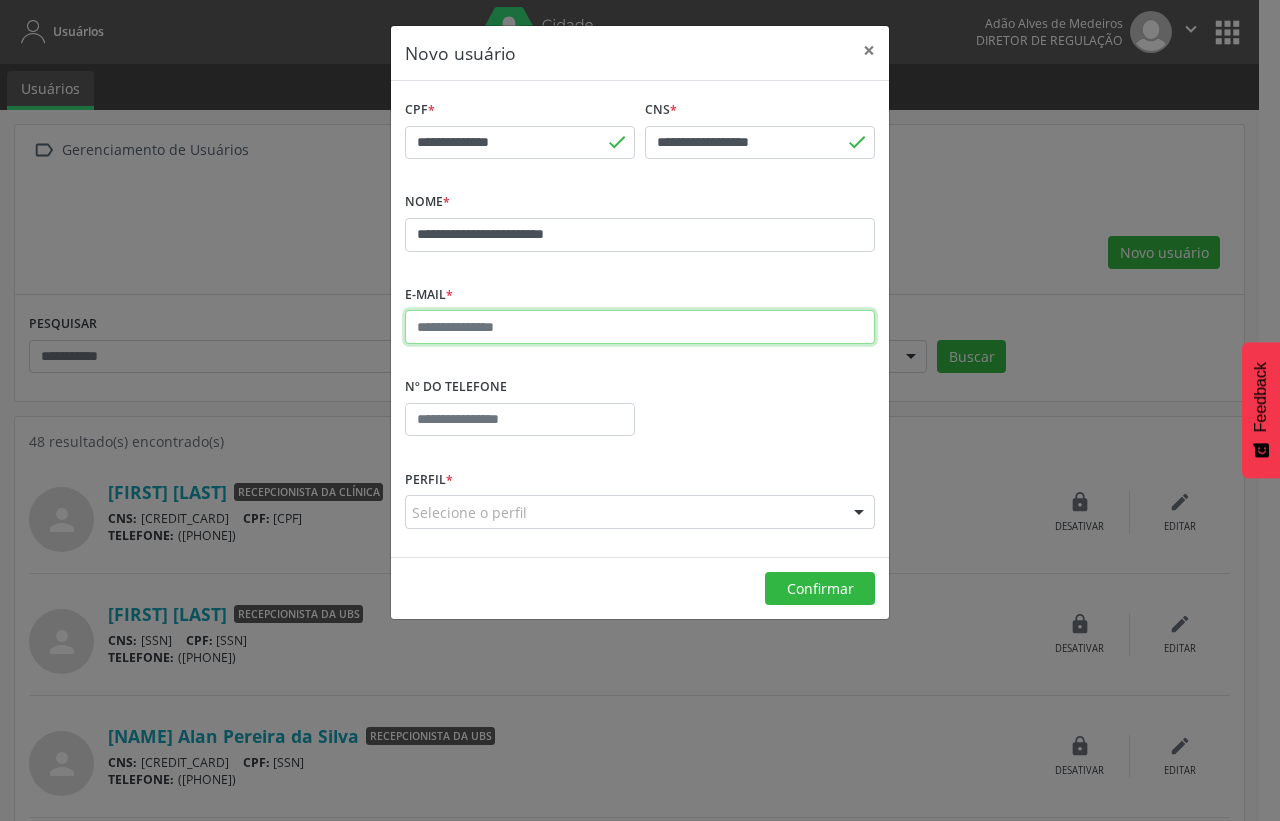 click at bounding box center (640, 327) 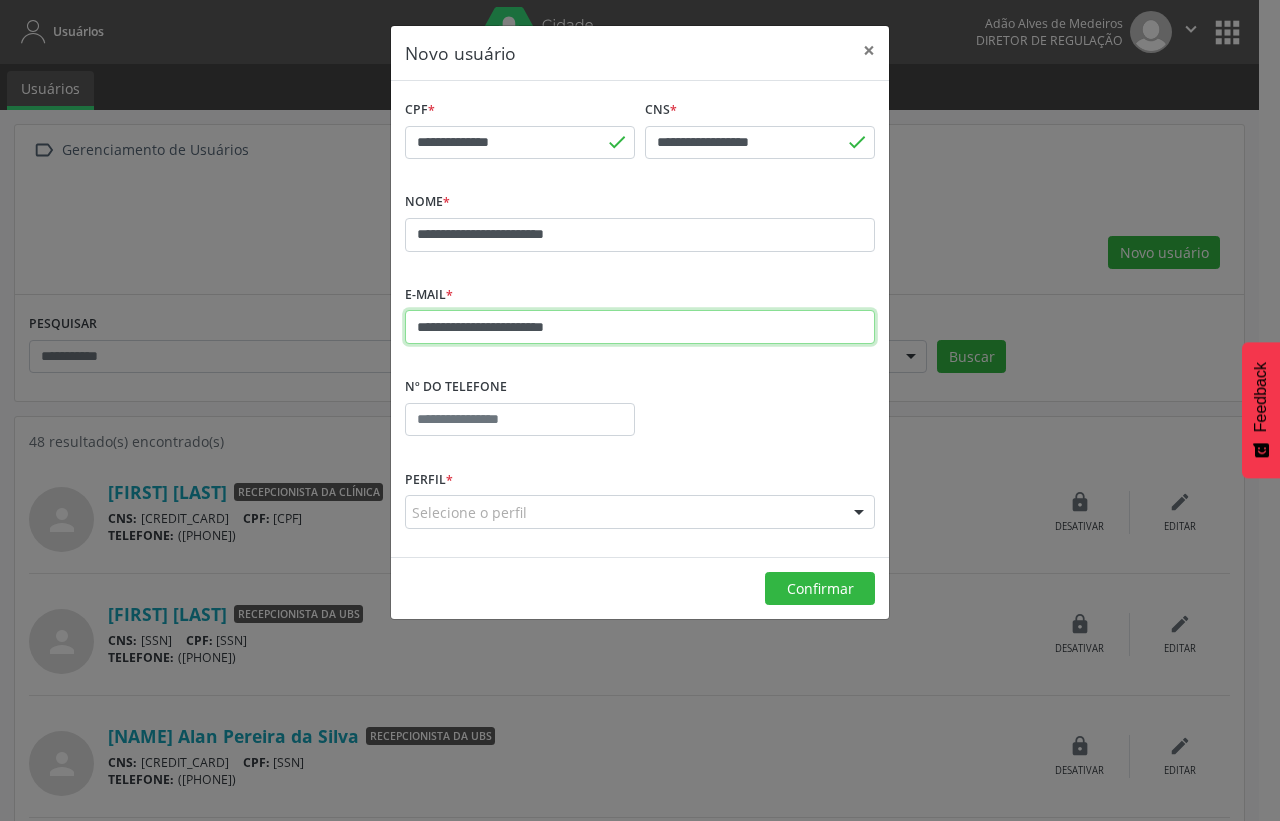 type on "**********" 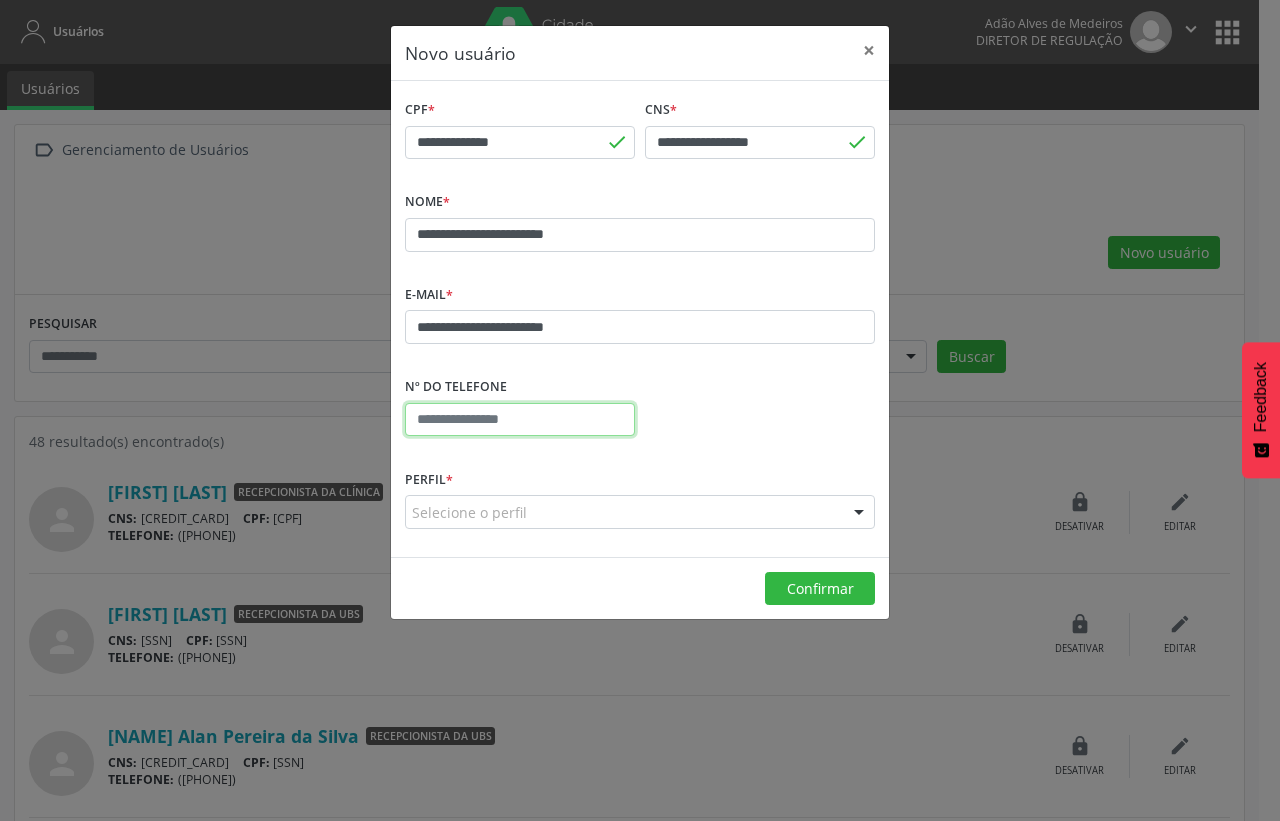 click at bounding box center [520, 420] 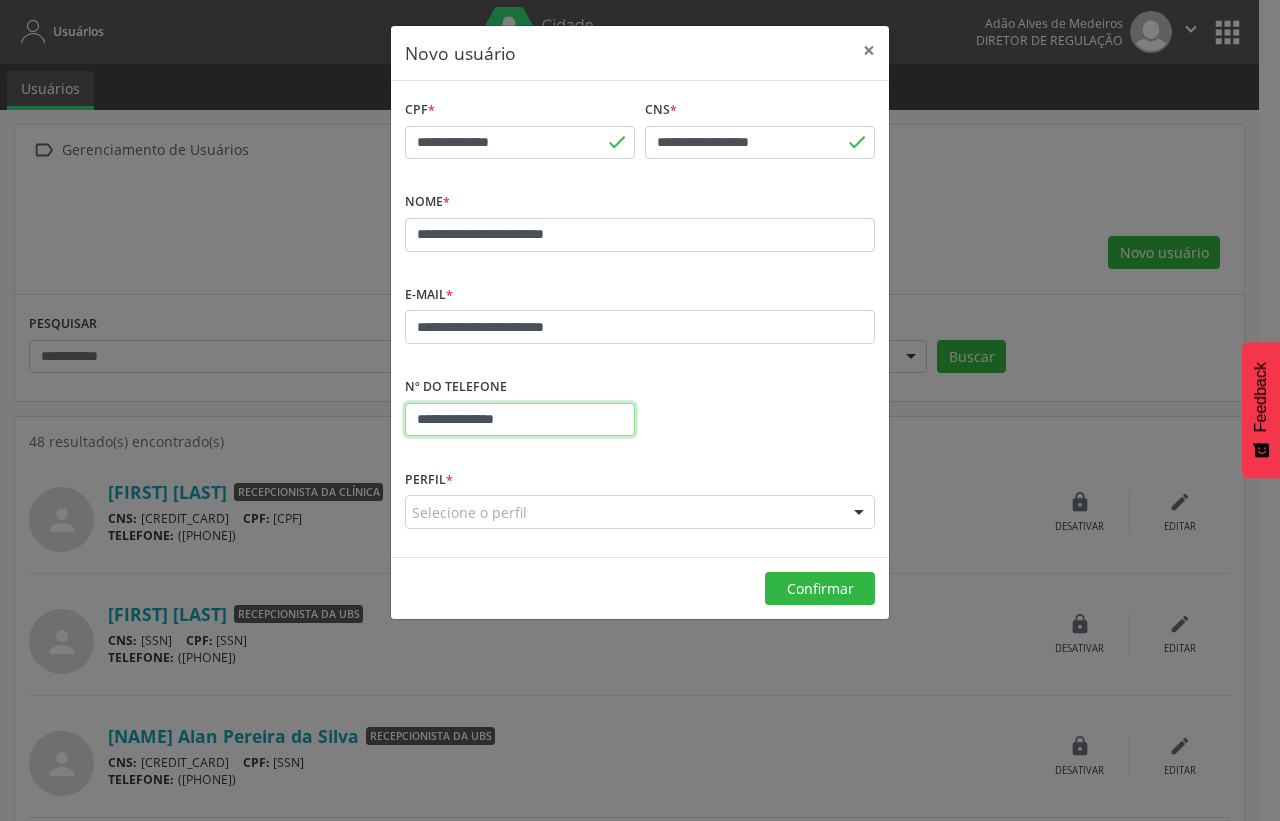 type on "**********" 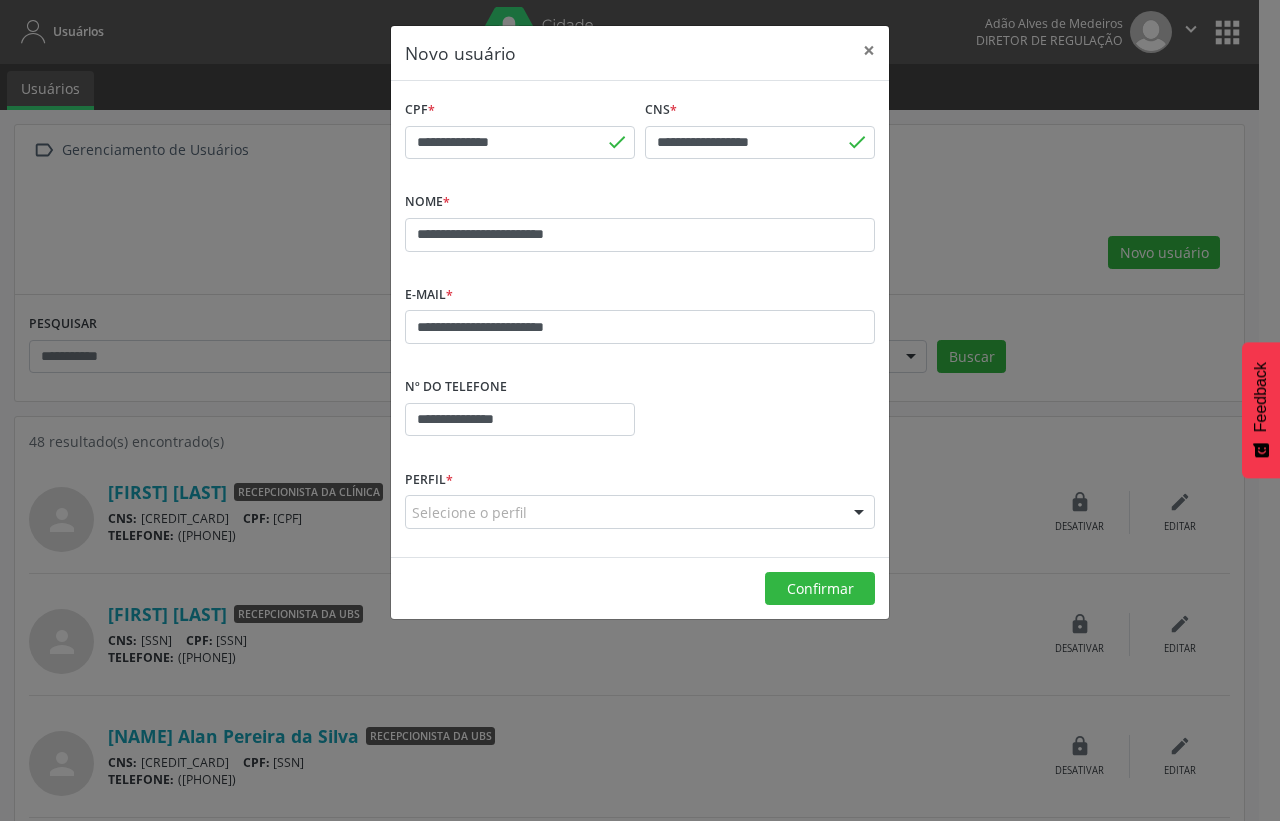 click on "Selecione o perfil" at bounding box center (640, 512) 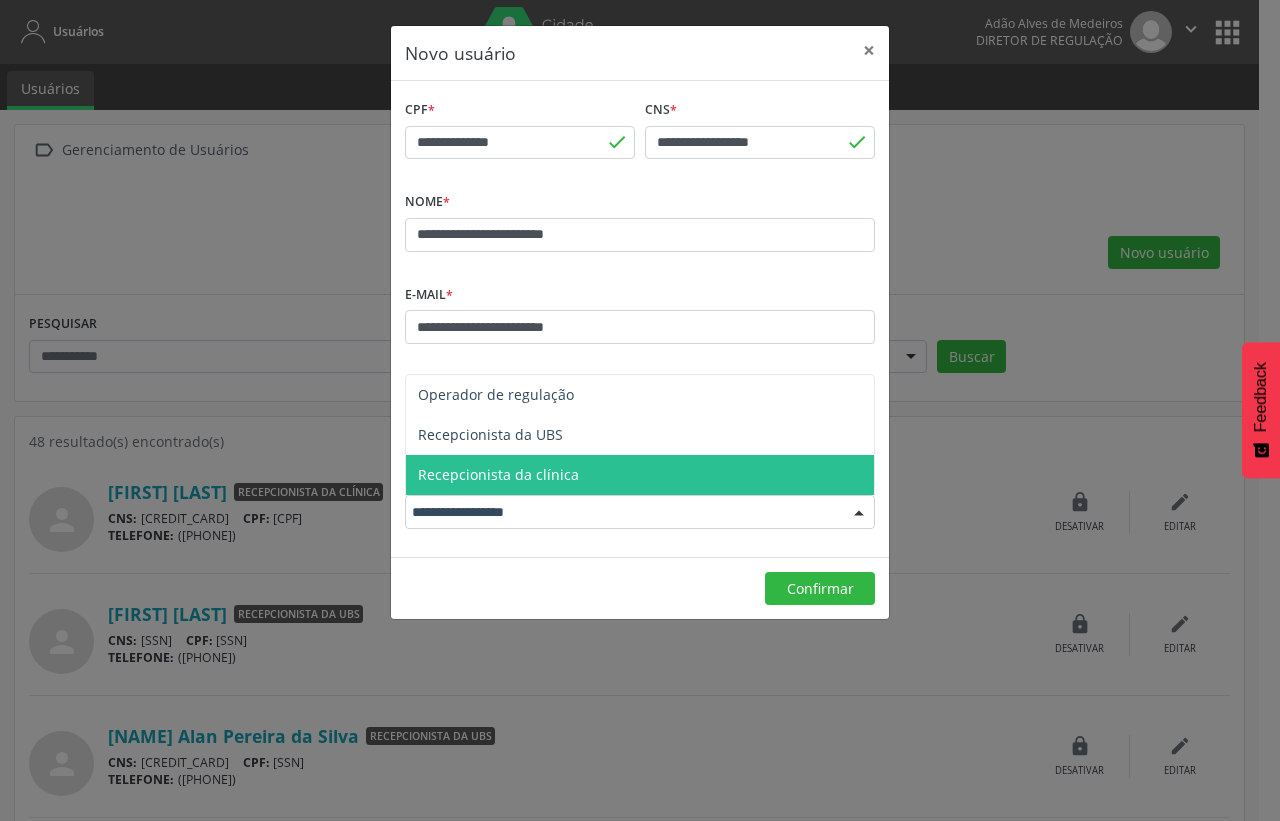 click on "Recepcionista da clínica" at bounding box center [498, 474] 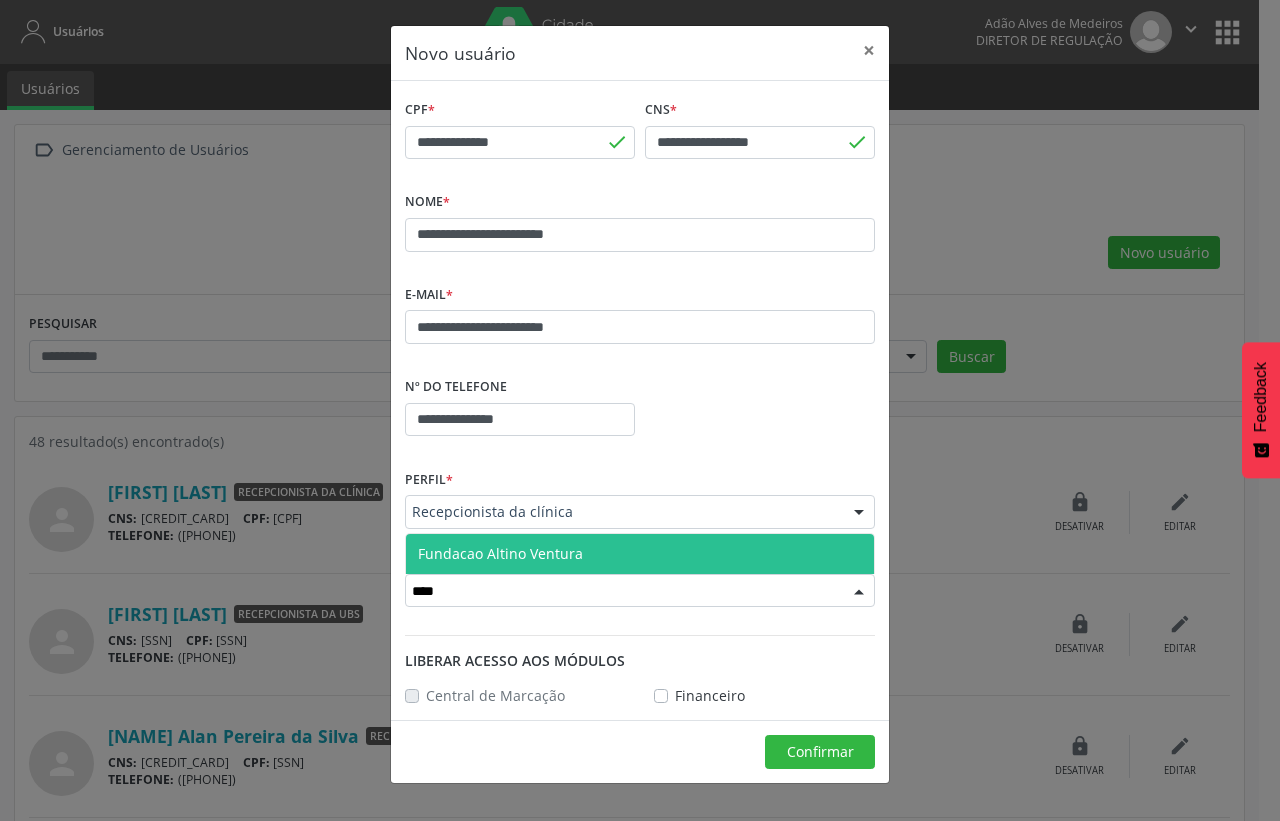 type on "*****" 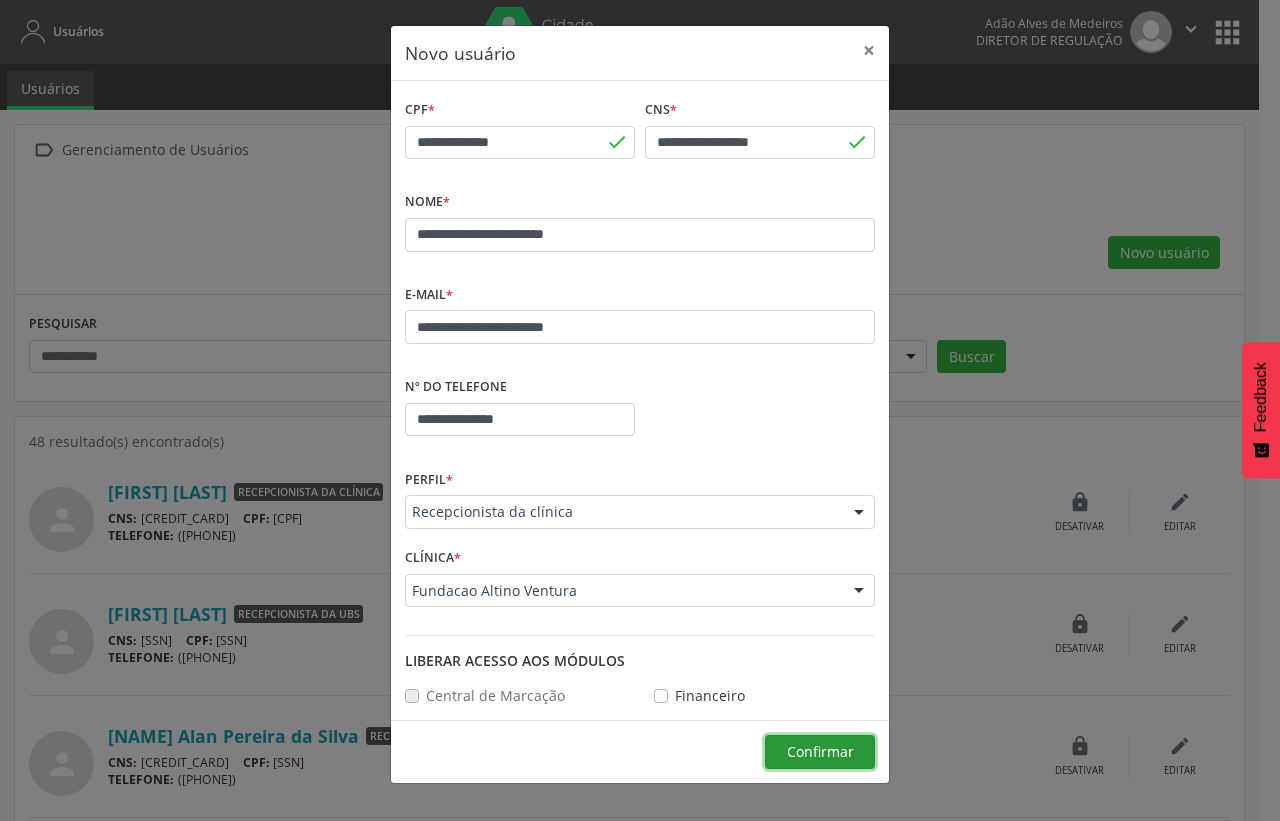 click on "Confirmar" at bounding box center [820, 751] 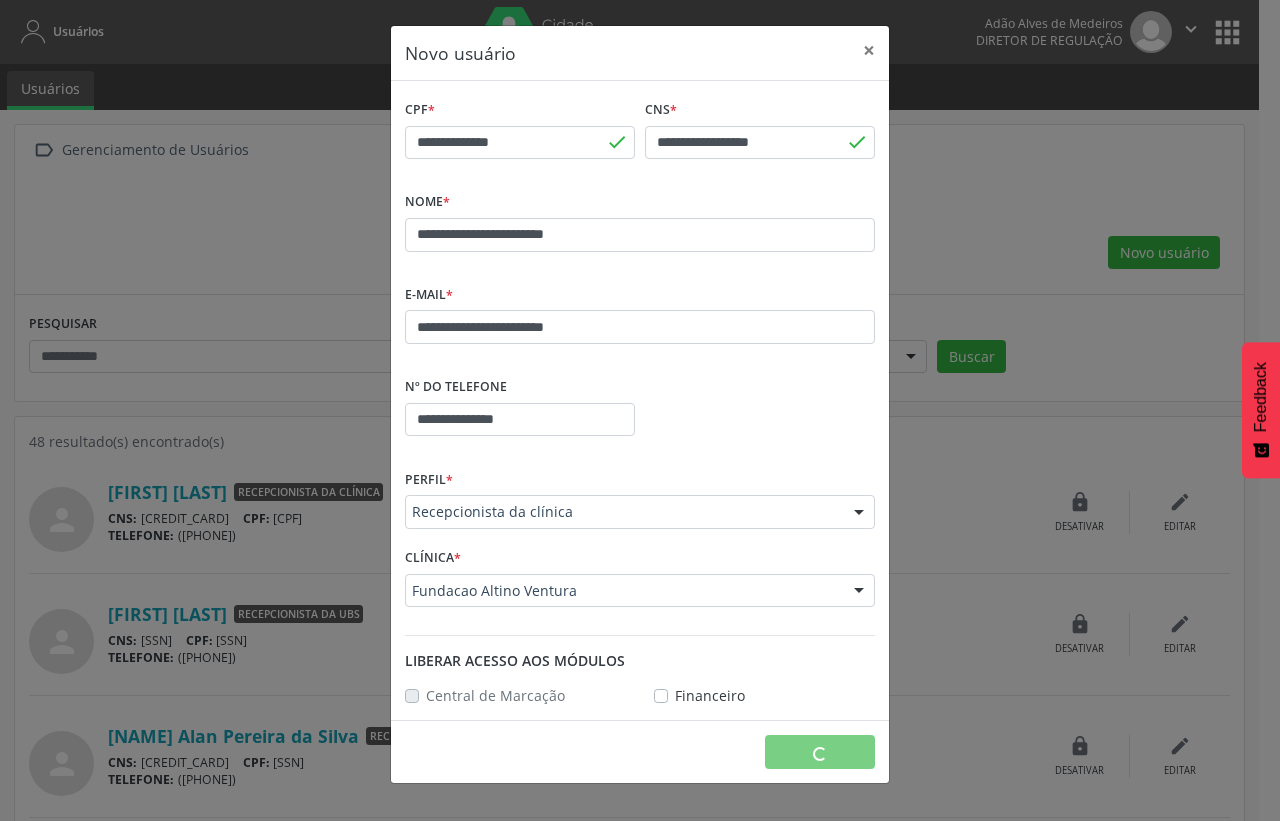 type 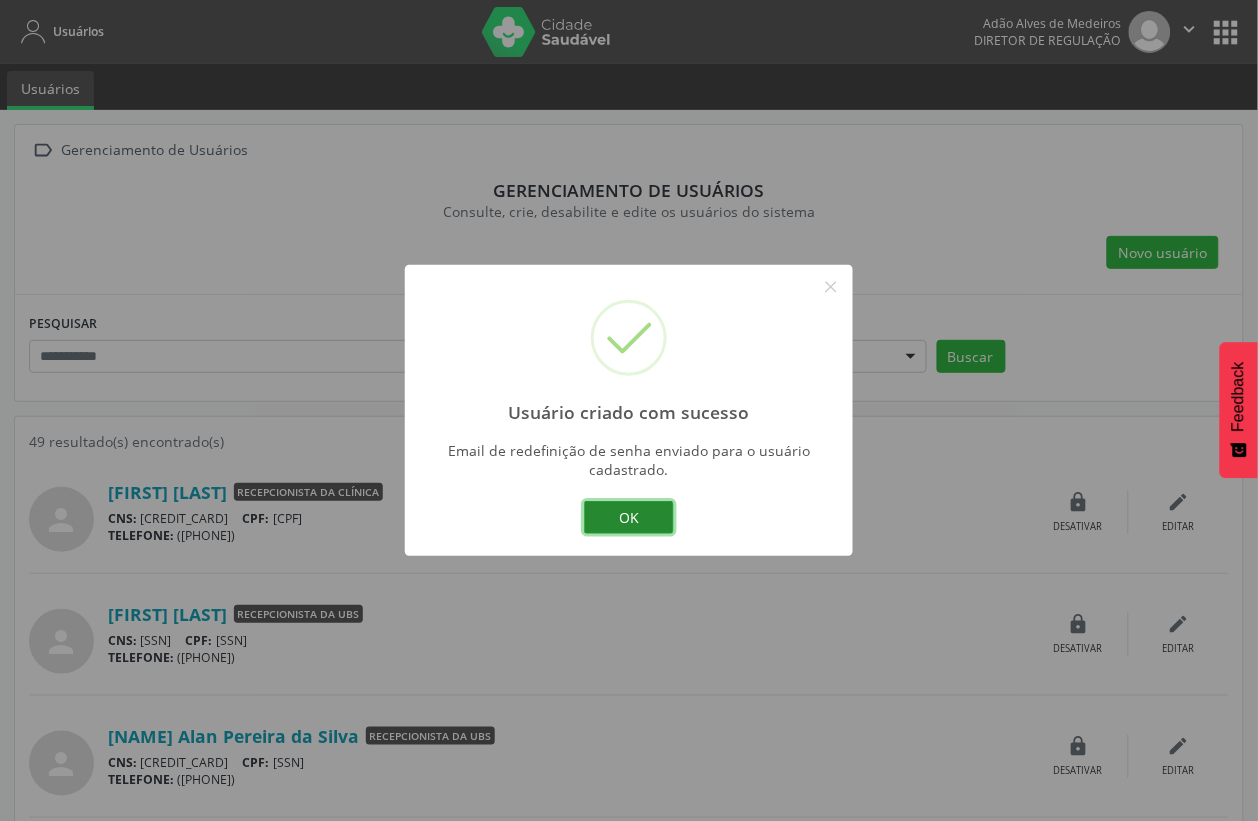 click on "OK" at bounding box center [629, 518] 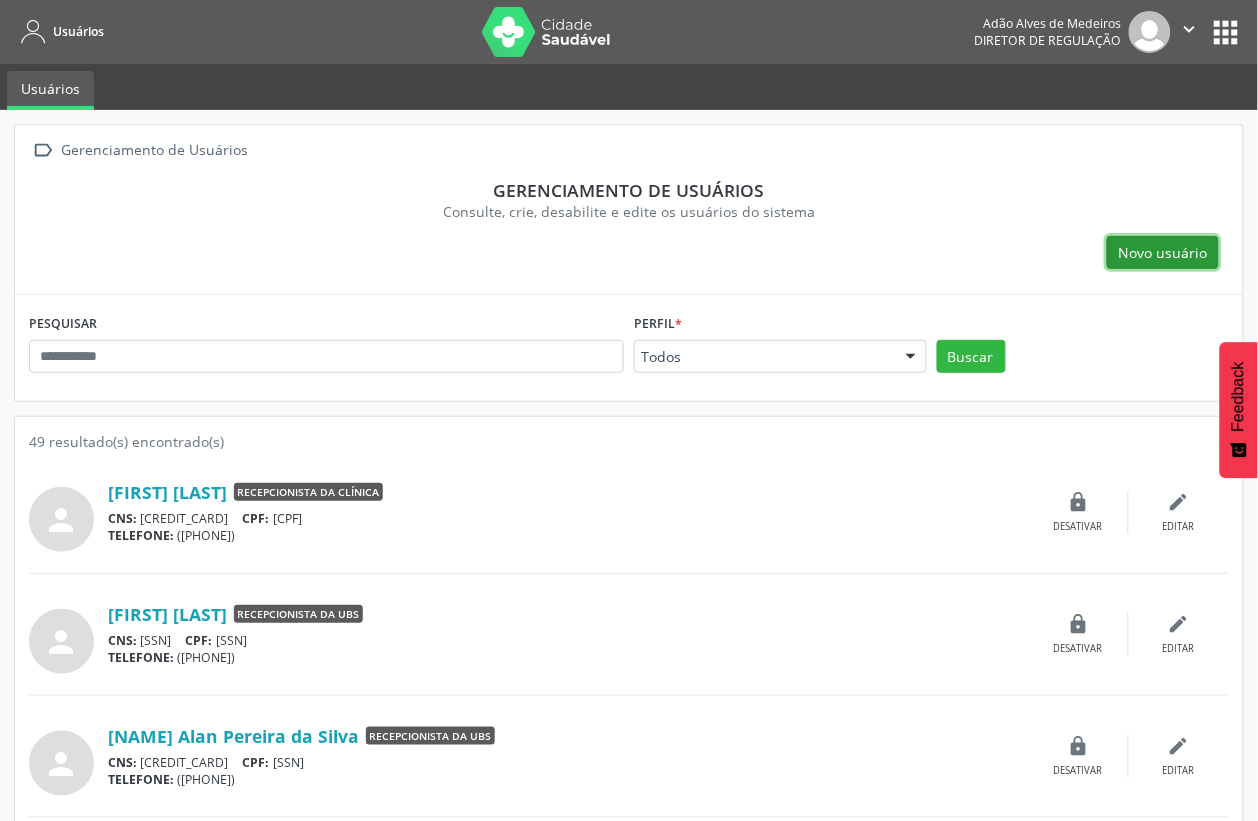 click on "Novo usuário" at bounding box center (1163, 253) 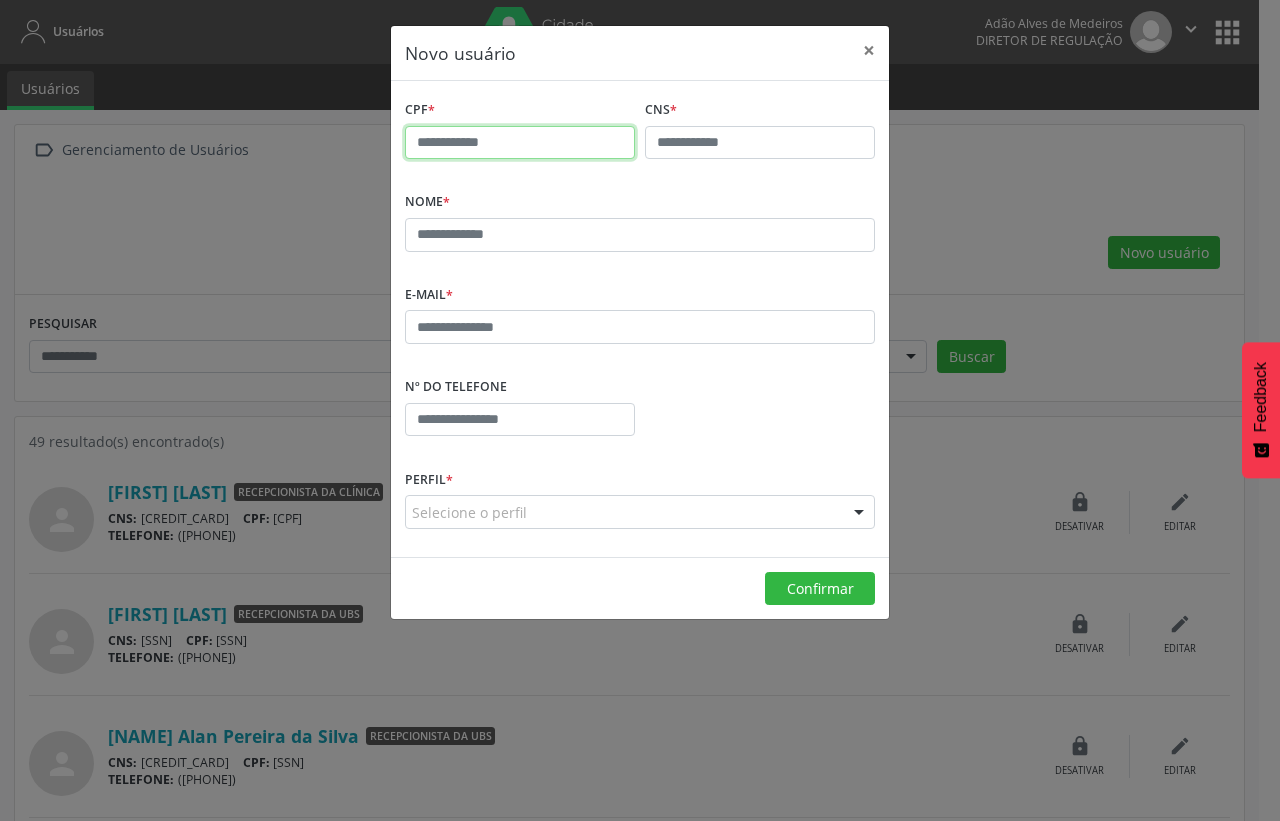 click at bounding box center (520, 143) 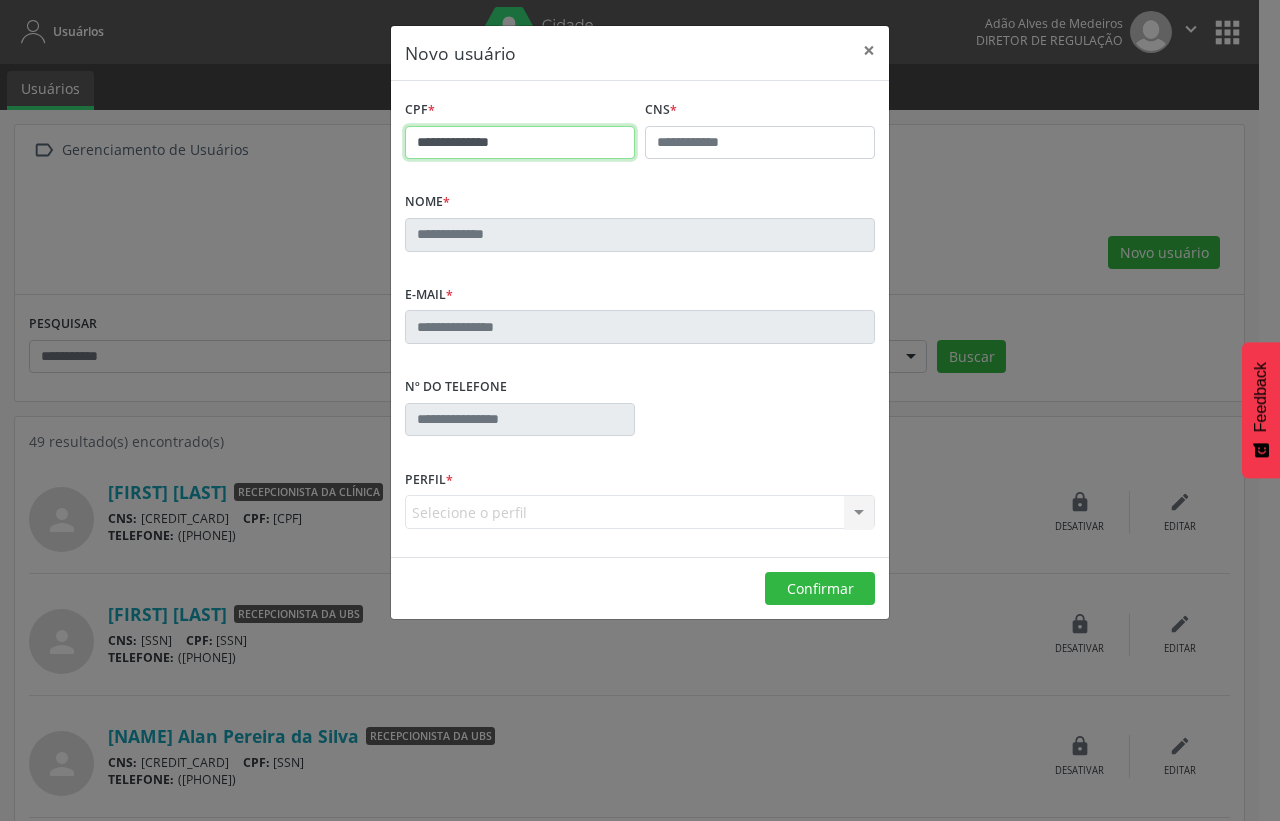 type on "**********" 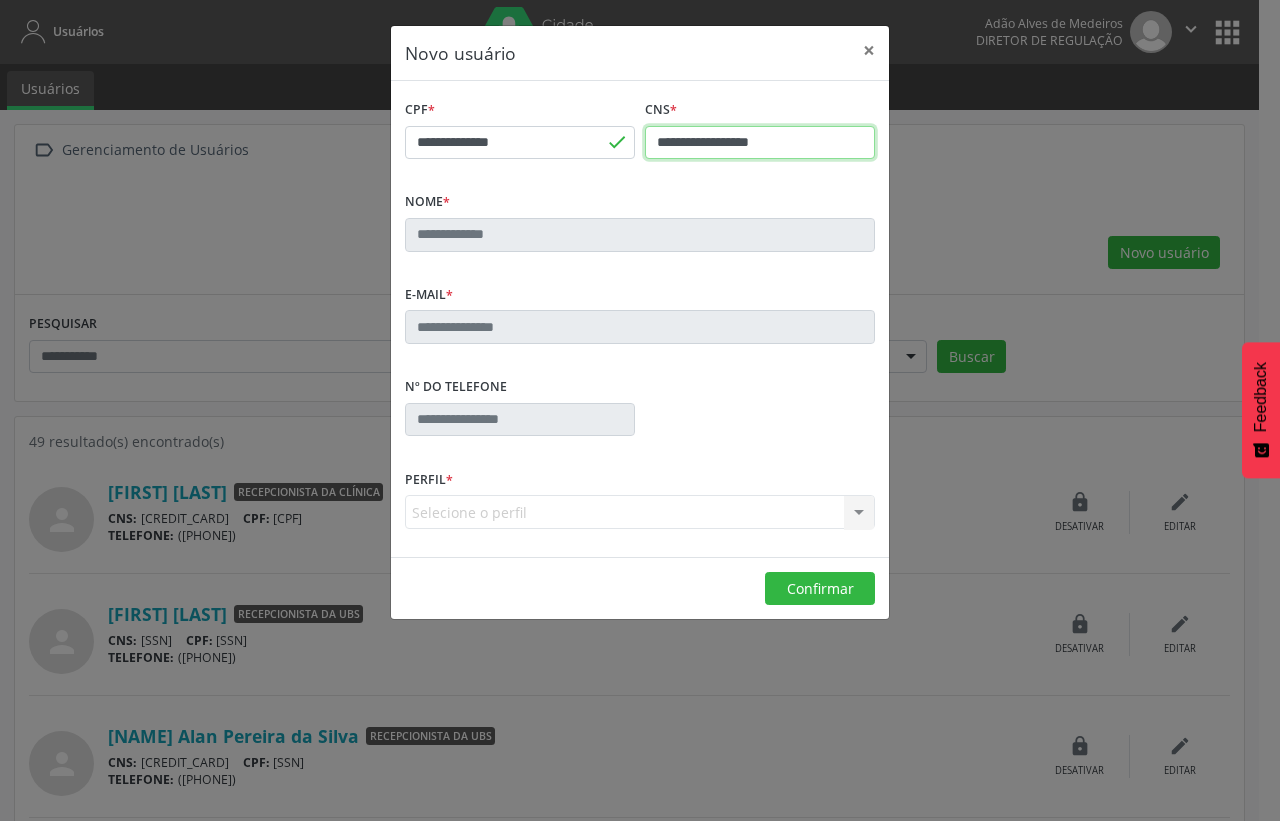 type on "**********" 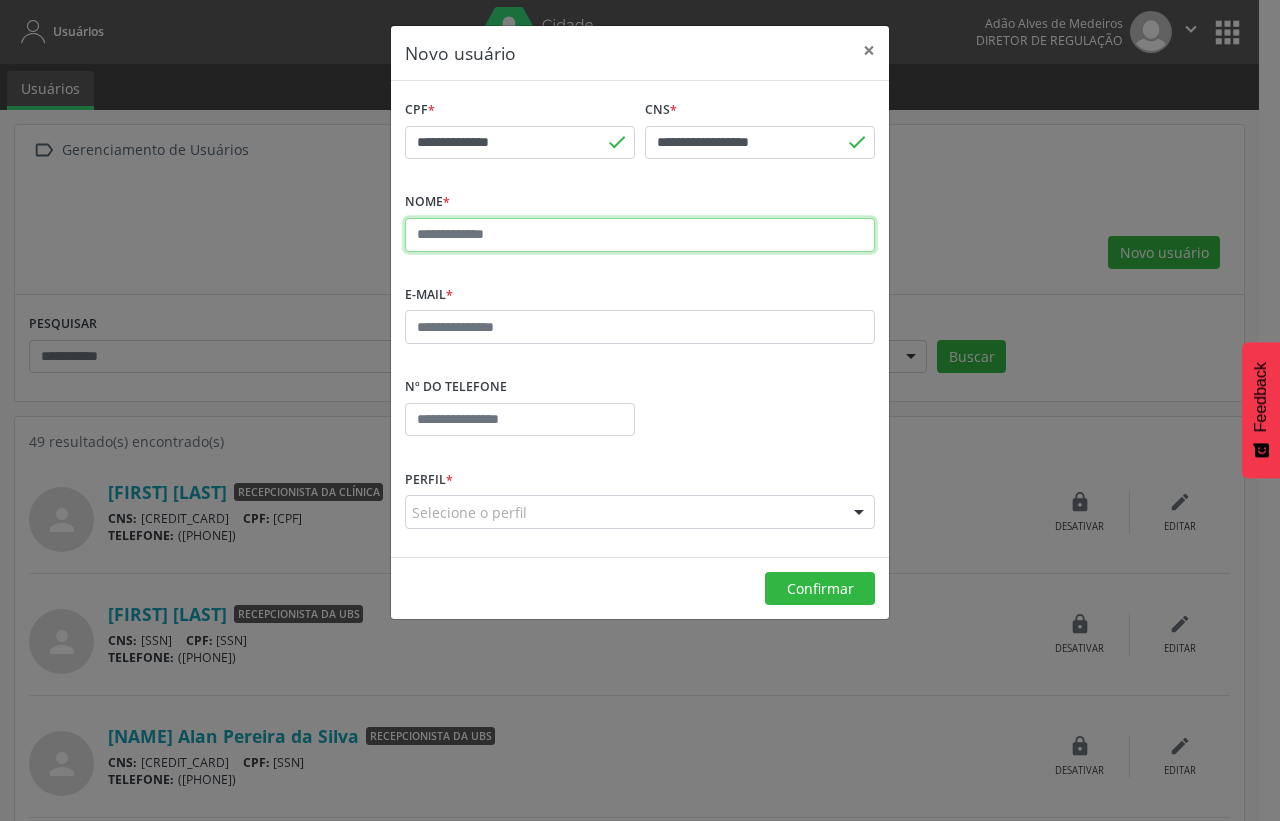 click at bounding box center [640, 235] 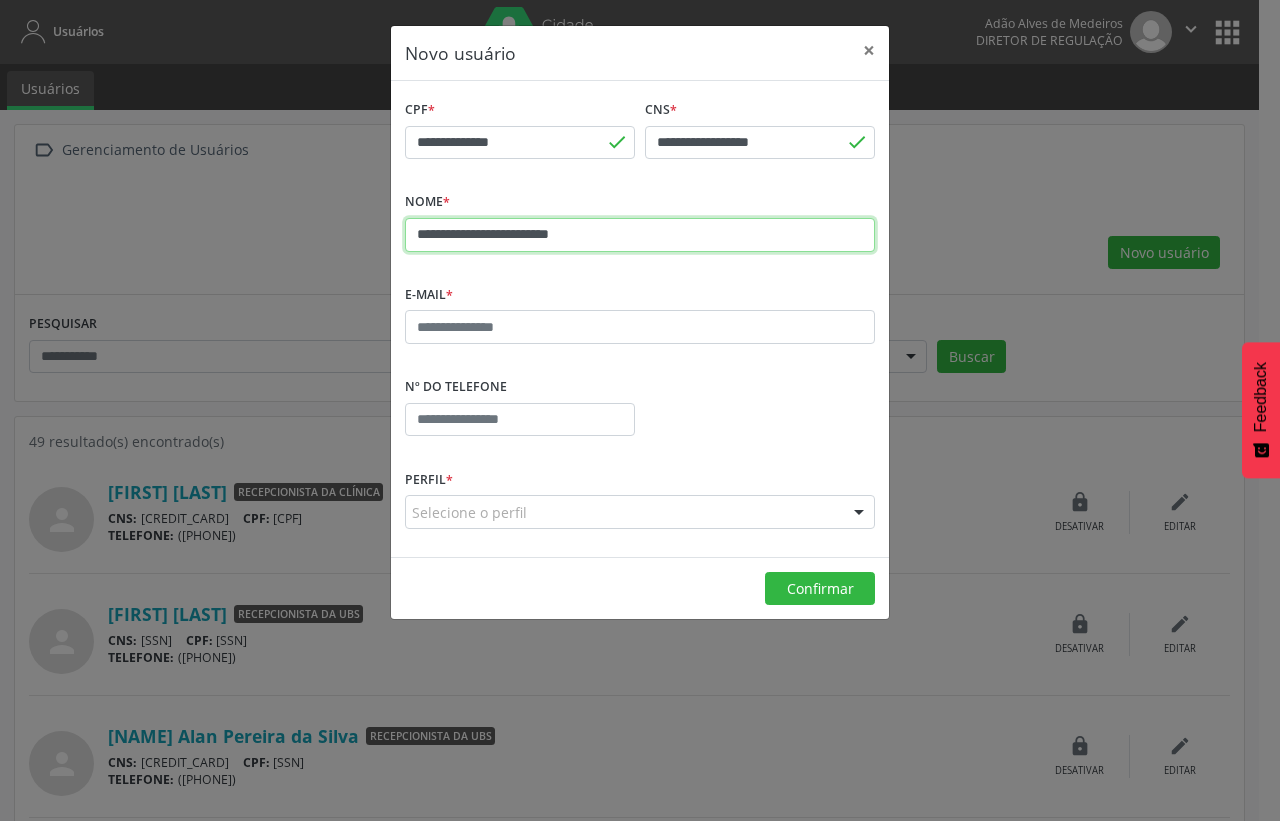 type on "**********" 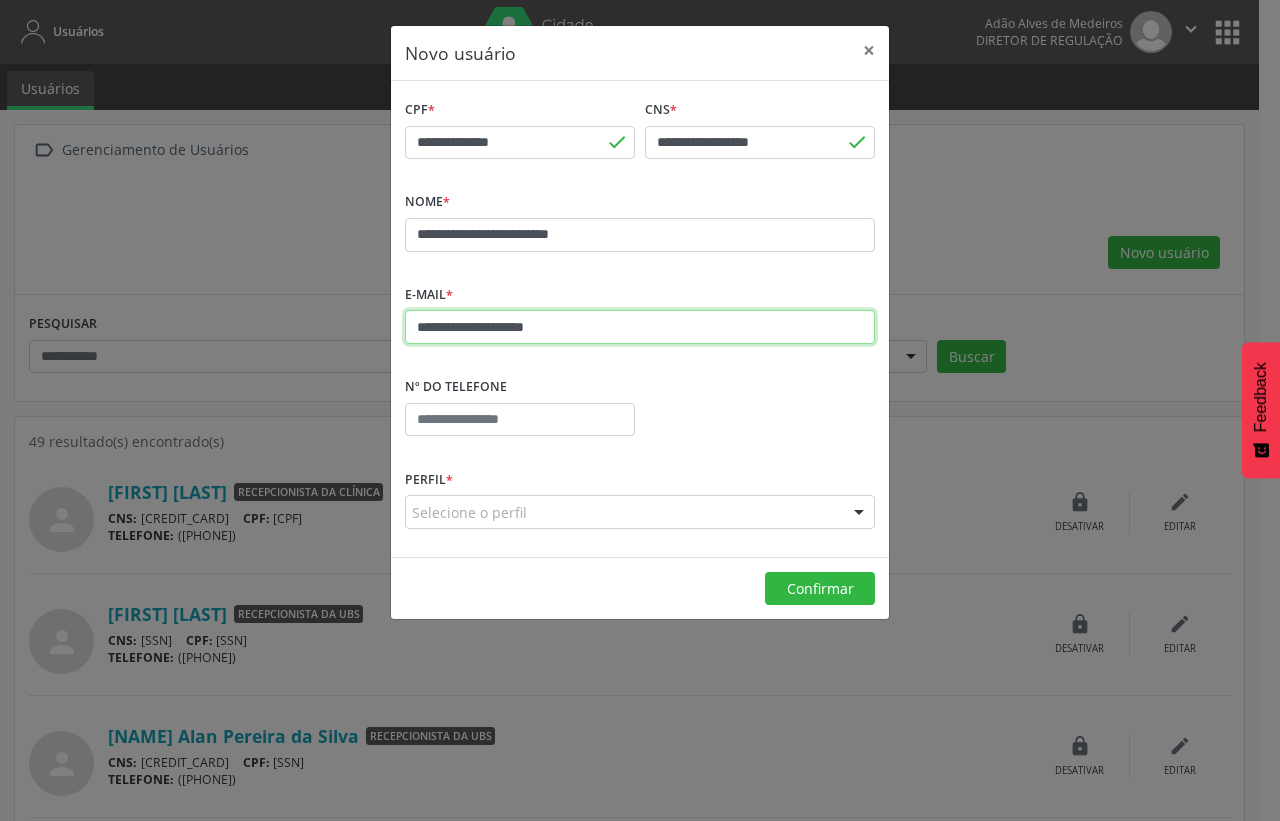 type on "**********" 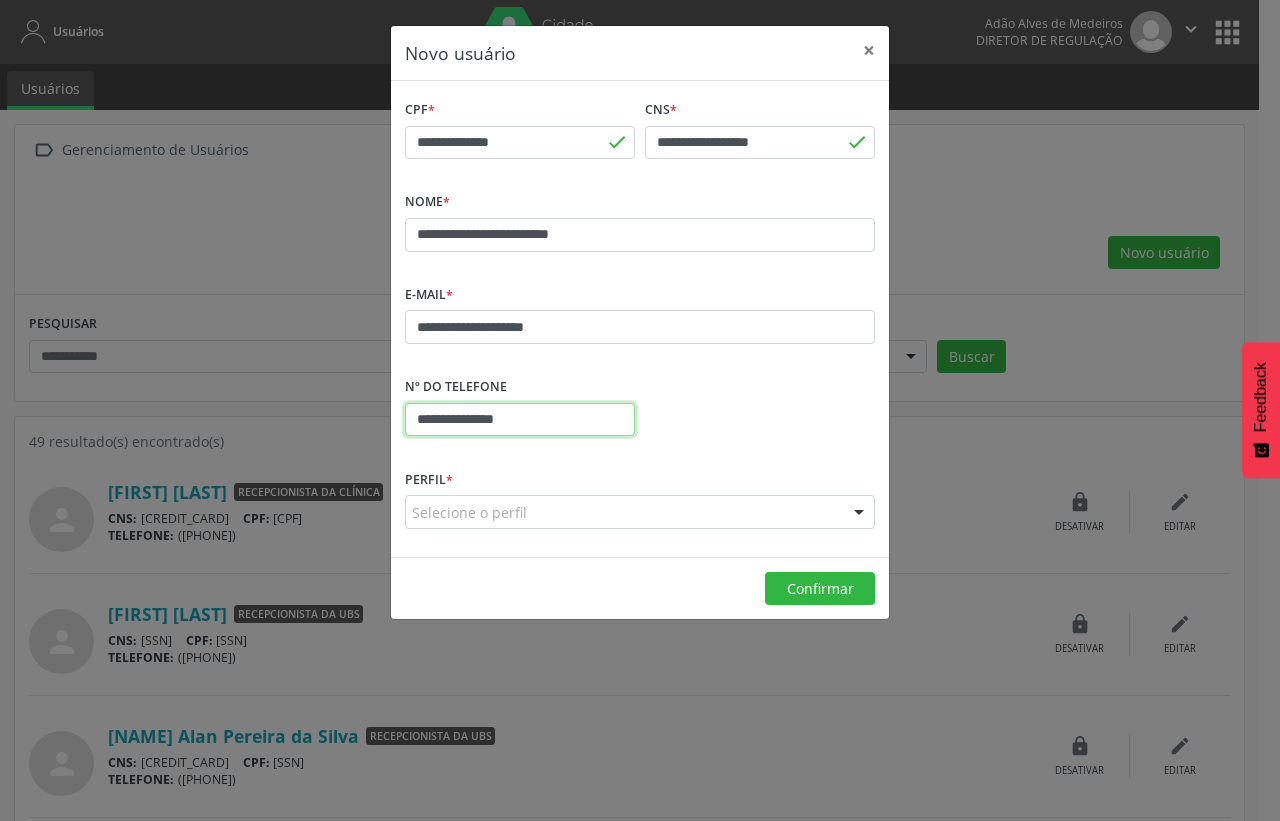 type on "**********" 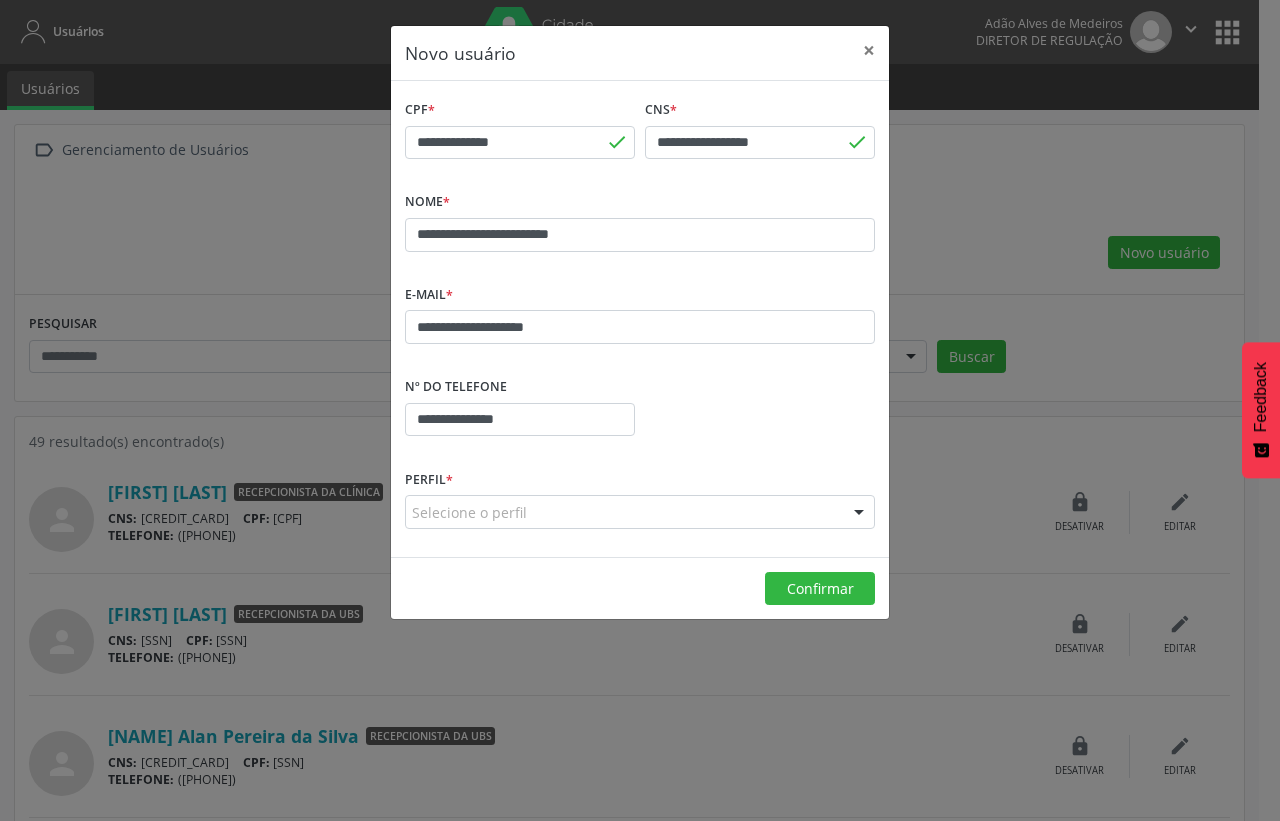 click on "Perfil
*
Selecione o perfil
Operador de regulação   Recepcionista da UBS   Recepcionista da clínica
Nenhum resultado encontrado para: "   "
Não há nenhuma opção para ser exibida." at bounding box center [640, 496] 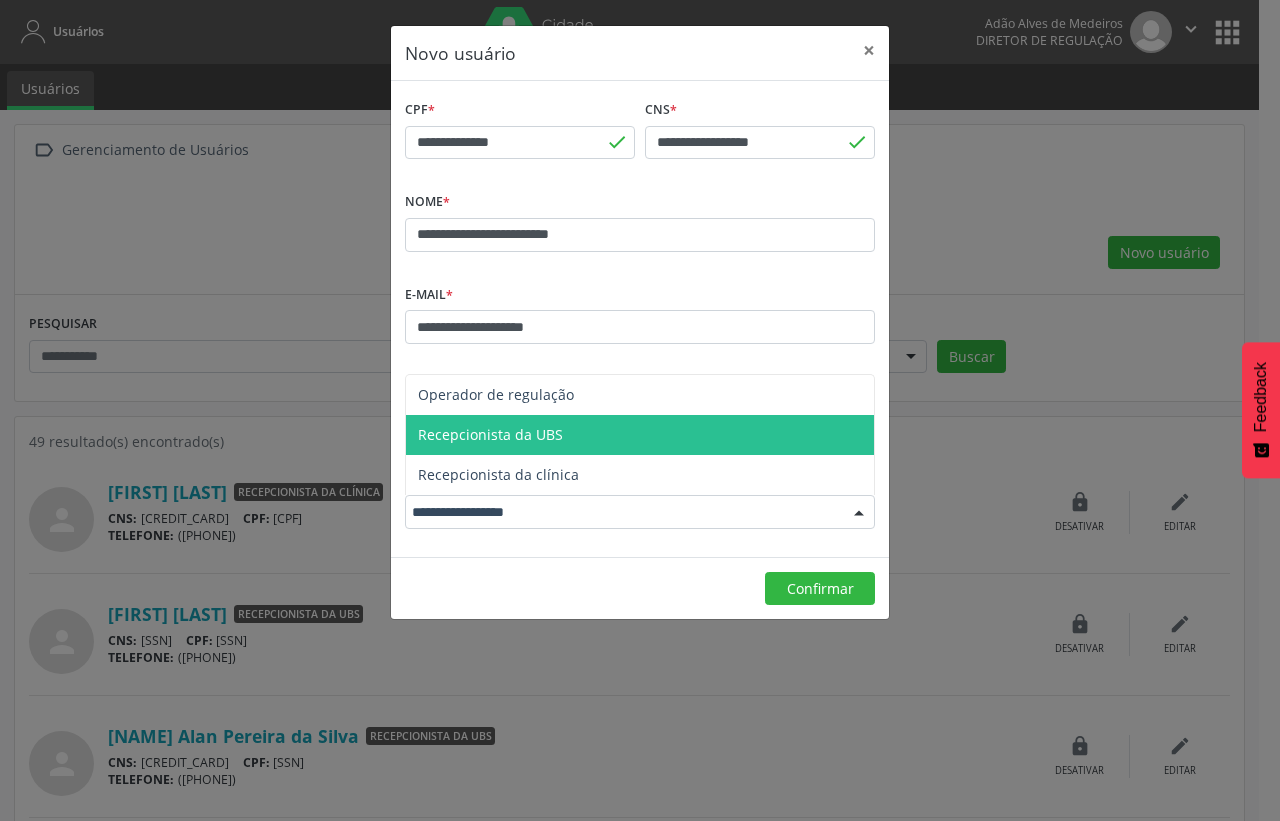 click on "Recepcionista da UBS" at bounding box center (640, 435) 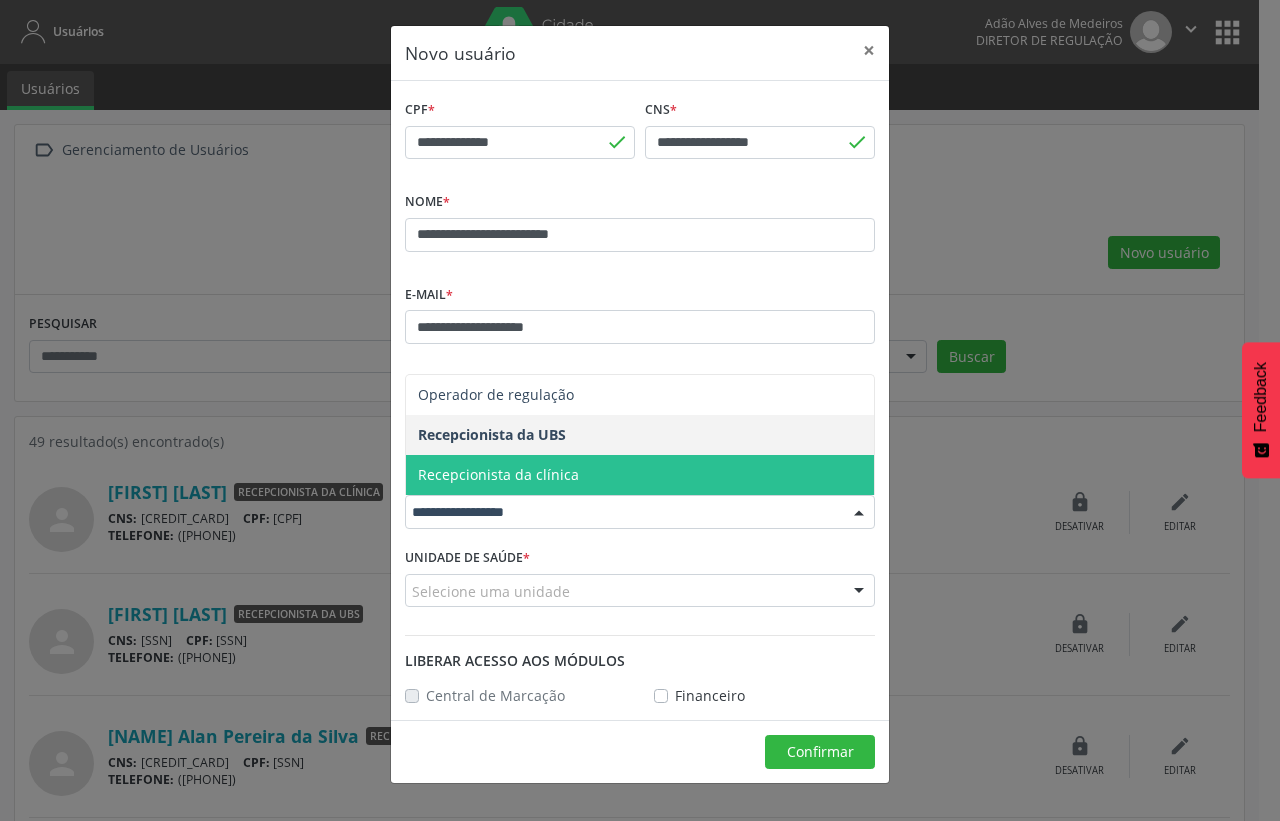 click on "Recepcionista da clínica" at bounding box center [498, 474] 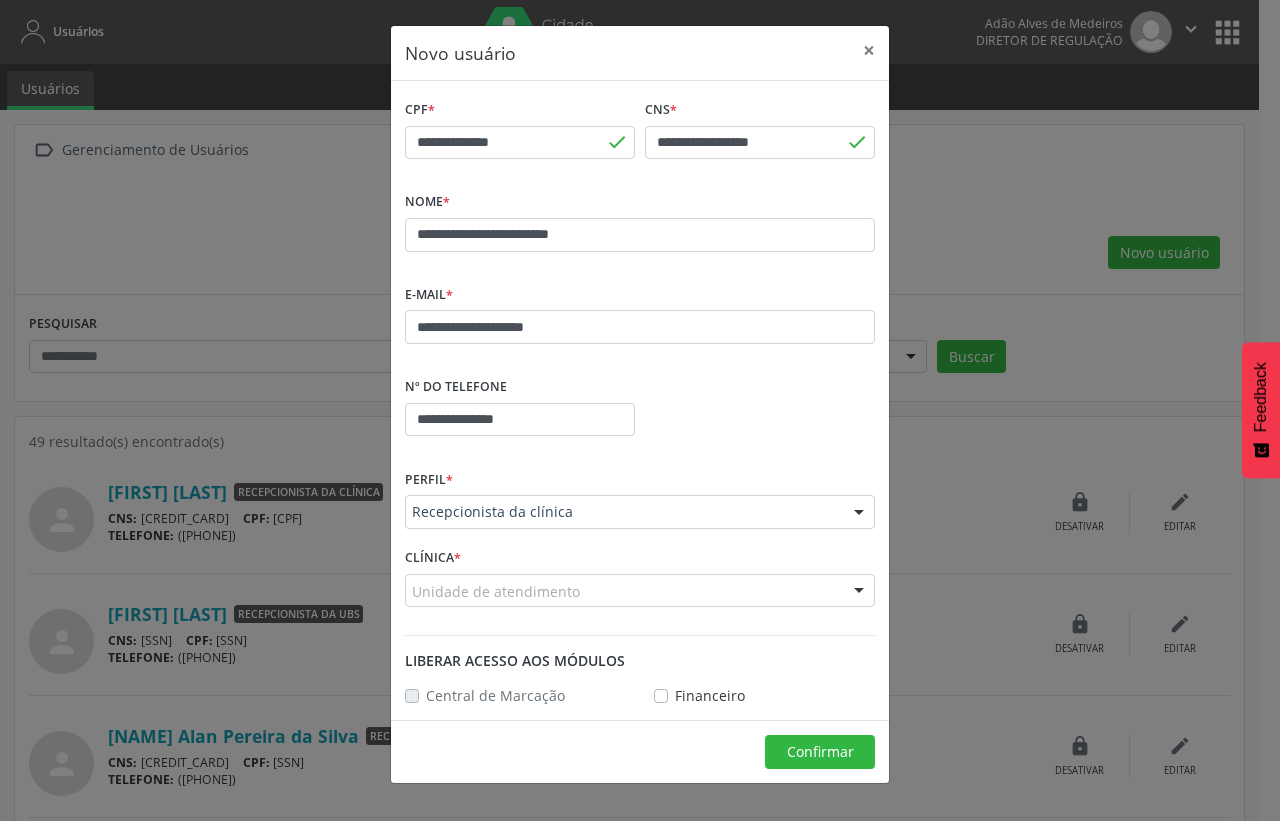 click on "Unidade de atendimento
3 Grupamento de Bombeiros   Abfisio   Abimael Lira Atelie Dental   Academia da Cidade Bom Jesus de Serra Talhada   Academia da Cidade Caxixola   Academia da Cidade Cohab I   Academia da Cidade Estacao do Forro   Academia da Cidade Vila Bela   Academia da Cidade de Serra Talhada   Academia da Cidade do Mutirao   Academia da Saude Cohab II   [FIRST] Magalhaes Pereira   Alves Guimaraes Servicos de Medicina e Nutricao   Ambulatorio de Saude Mental Infanto Juvenil Asmij   Amor Saude   Anaclin   Analise Laboratorio Clinico   Andre Gustavo Ferreira de Souza Cia Ltda   Andreia Lima Diniz Ltda   Andreia Lima Diniz Ltda   Apae   Atelier do Sorriso   Bellatrix Odontologia e Qualidade de Vida   Biofisio Clinica de Fisioterapia e Saude Integrativa   Biofisio Kids   Biomedic   Blledsonn Alves Ferreira   Caf   Canespe   Cantarelli Odontologia   Caps Ad III   Caps III   Caps Infantil   Cardiologia e Diagnosticos   Cardiomed   Carlos Antonio Cavalcante Melo" at bounding box center (640, 591) 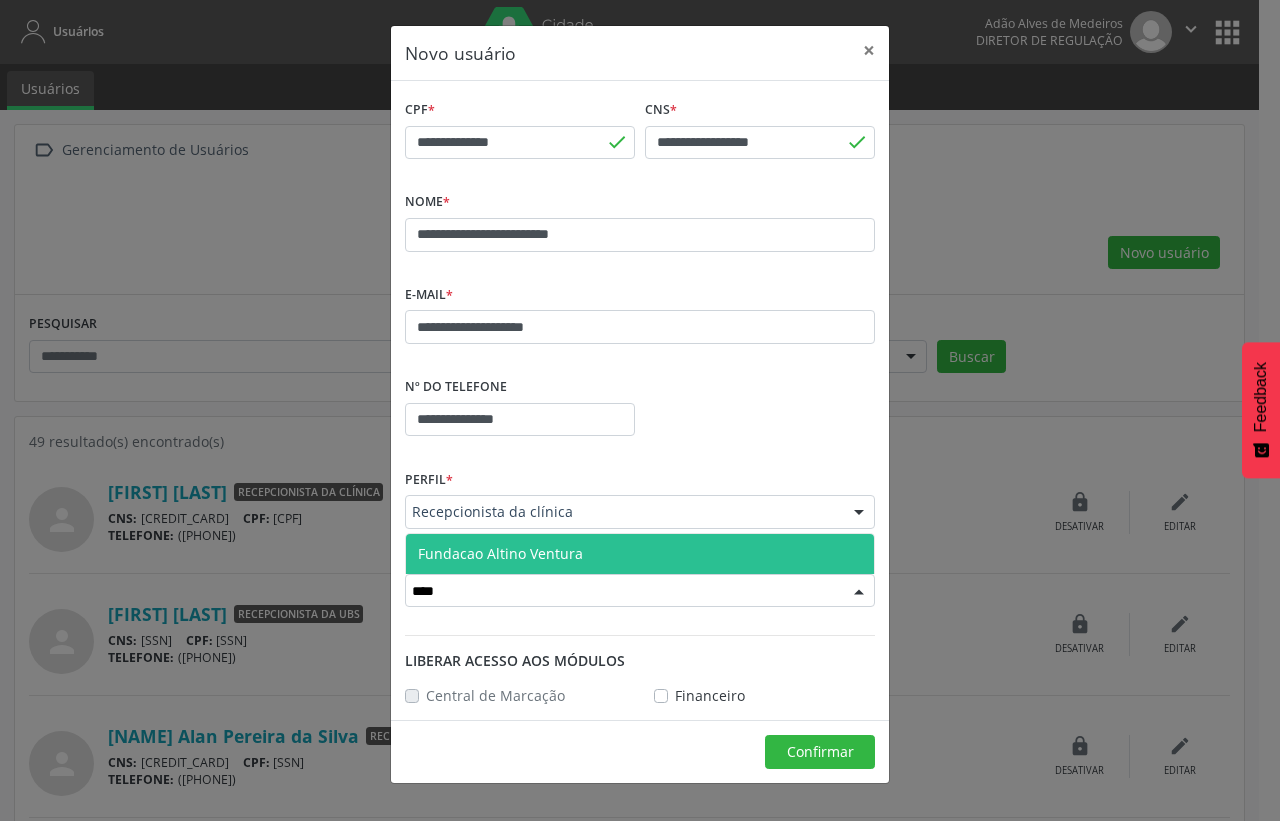 type on "*****" 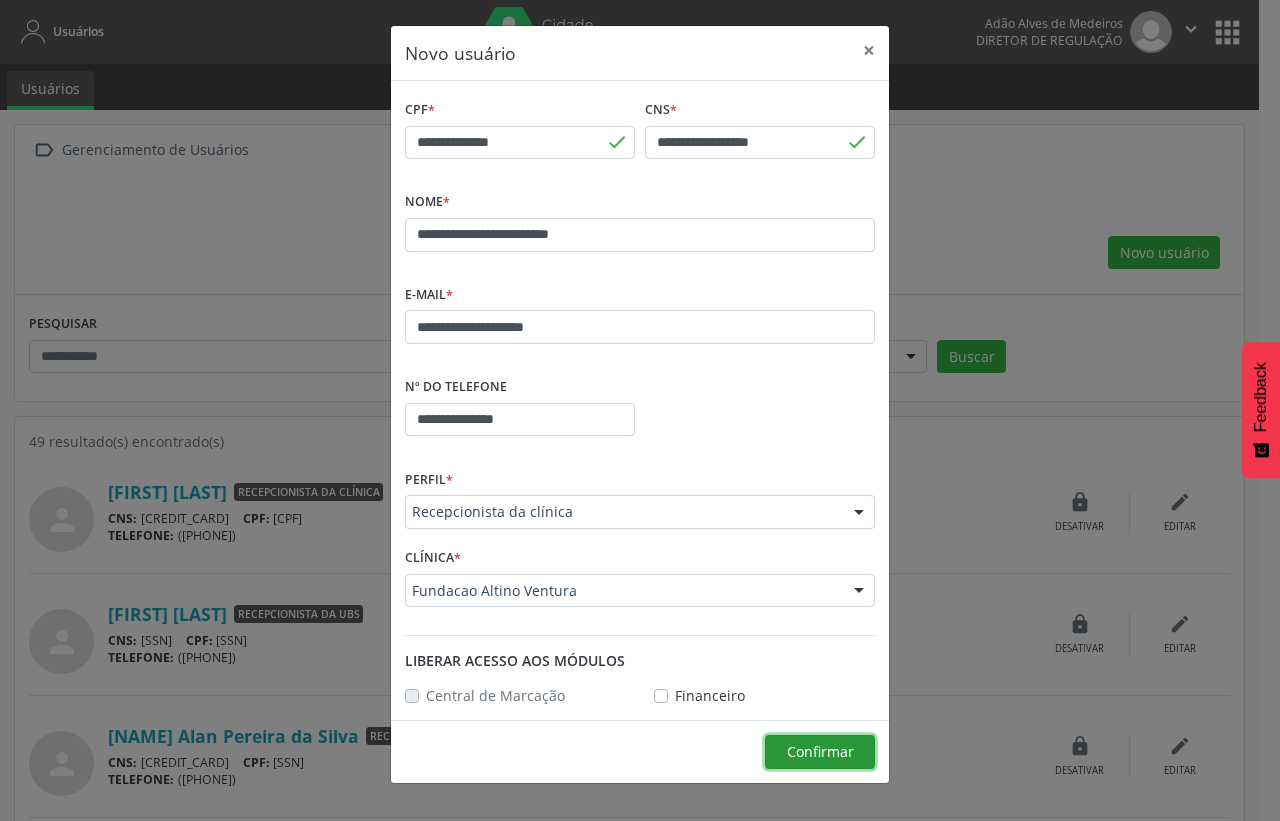 click on "Confirmar" at bounding box center (820, 752) 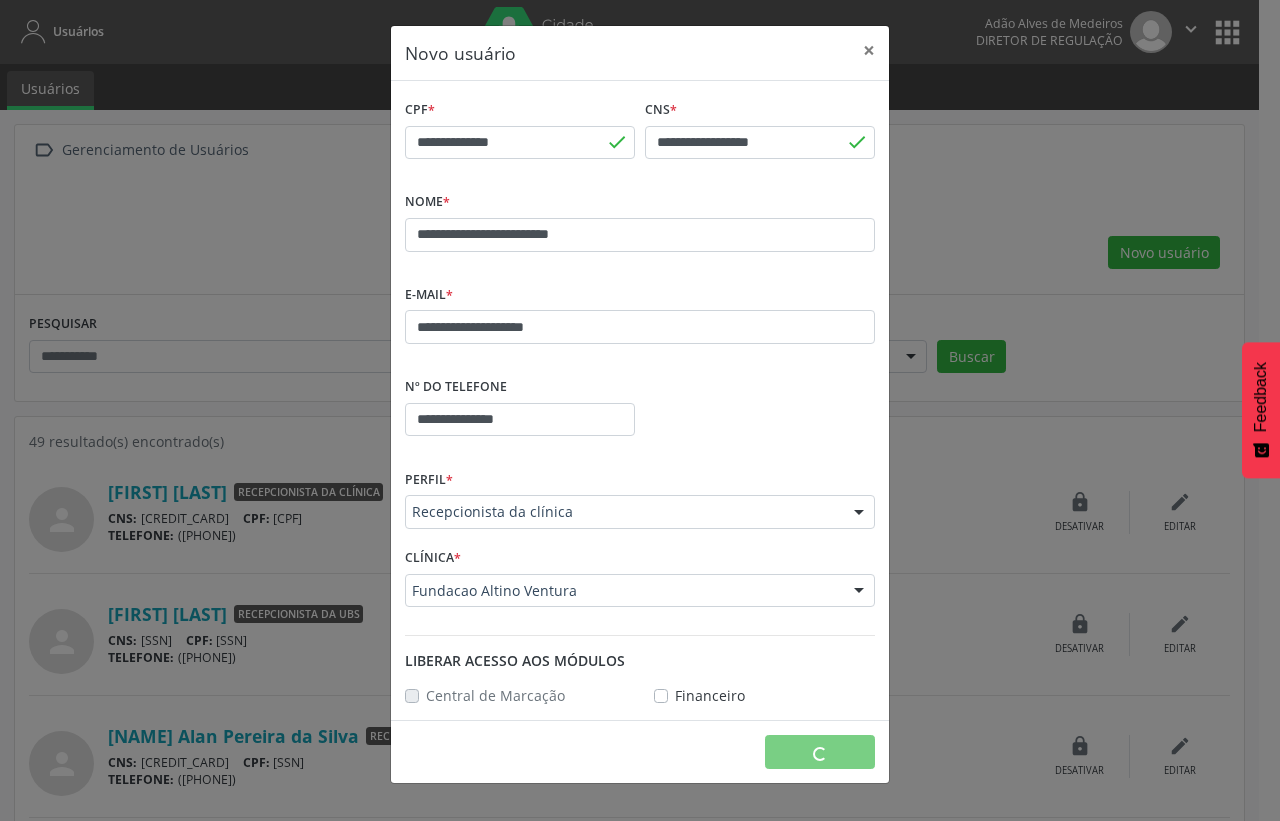 type 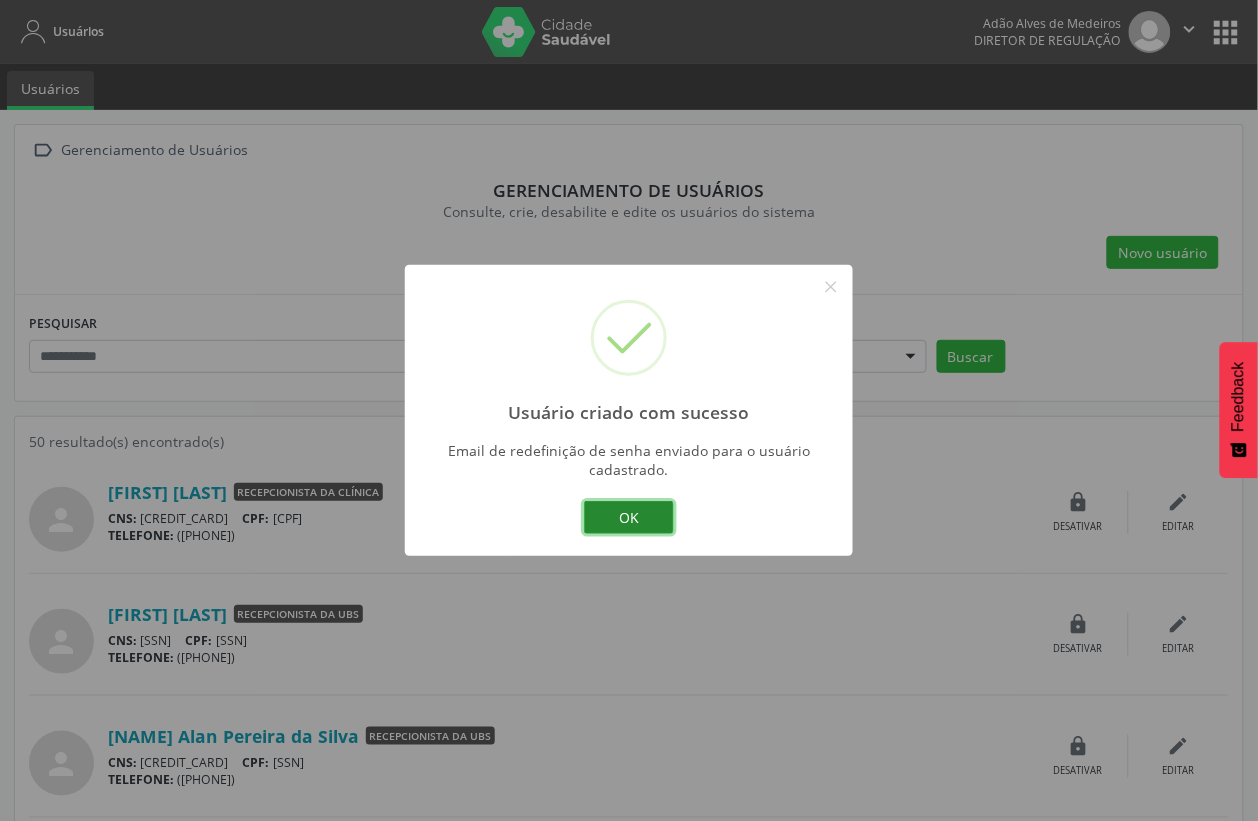 click on "OK" at bounding box center (629, 518) 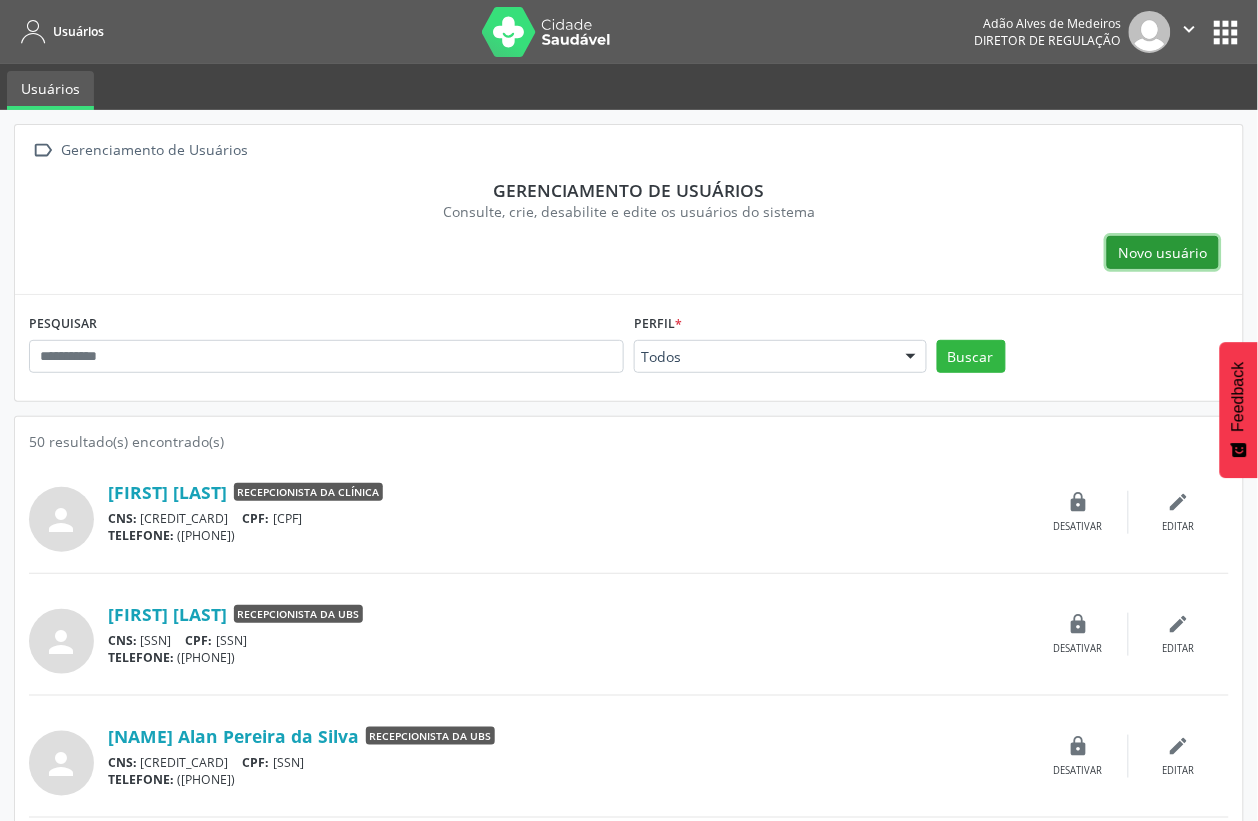 click on "Novo usuário" at bounding box center (1163, 253) 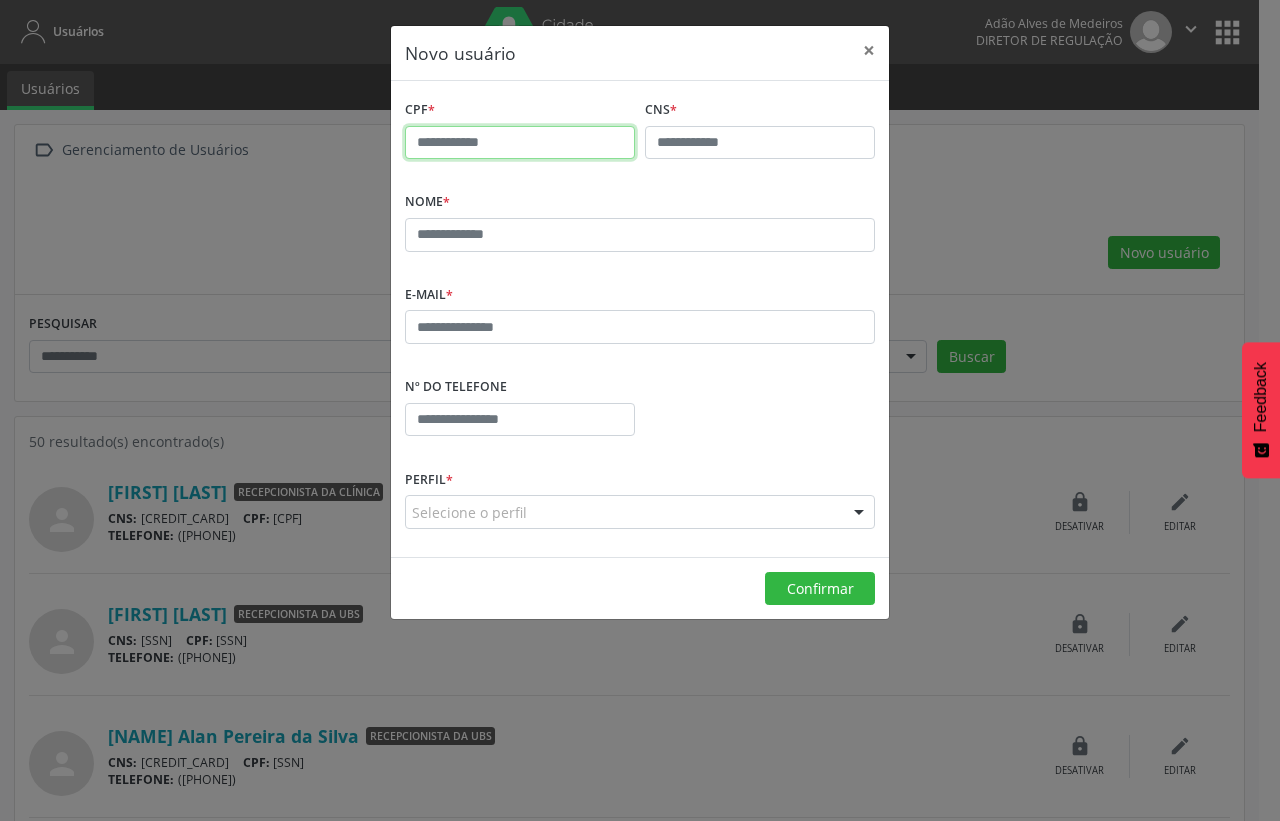 click at bounding box center (520, 143) 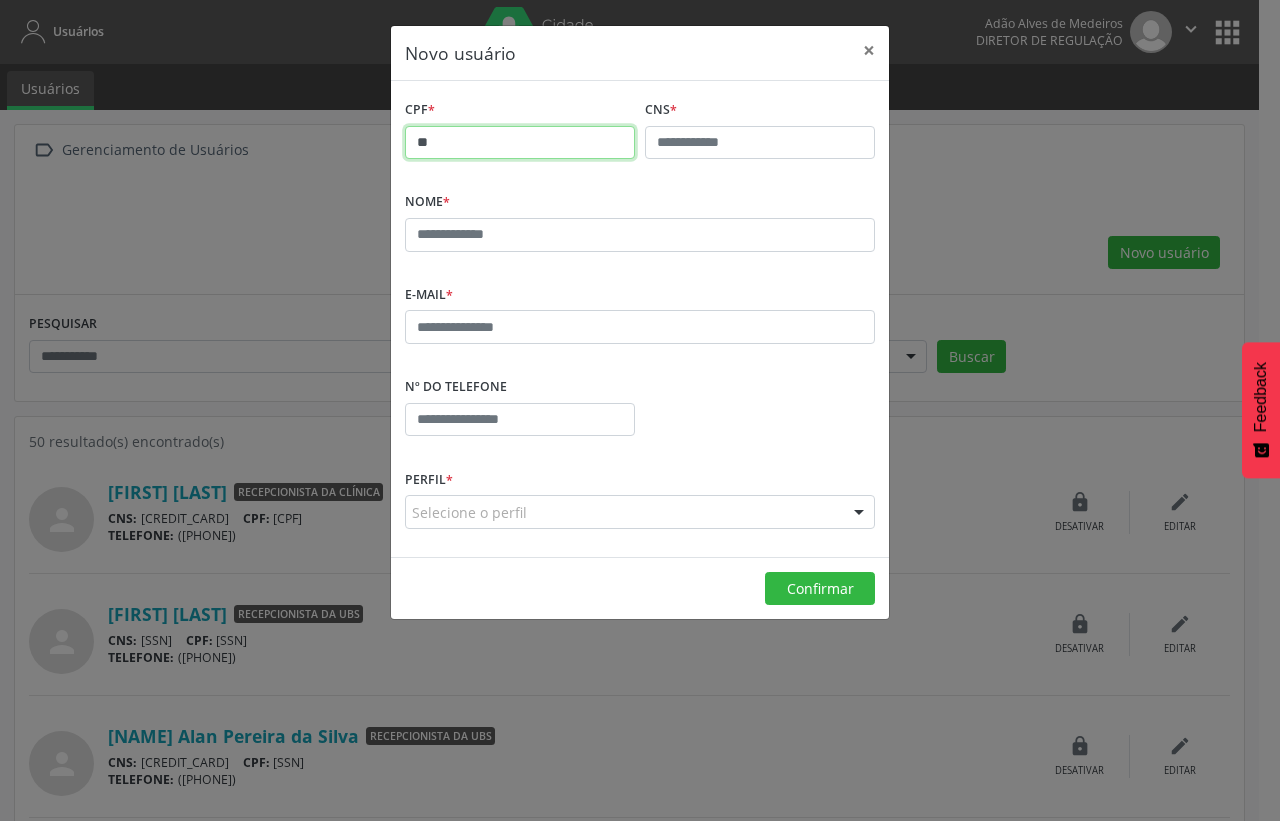type on "*" 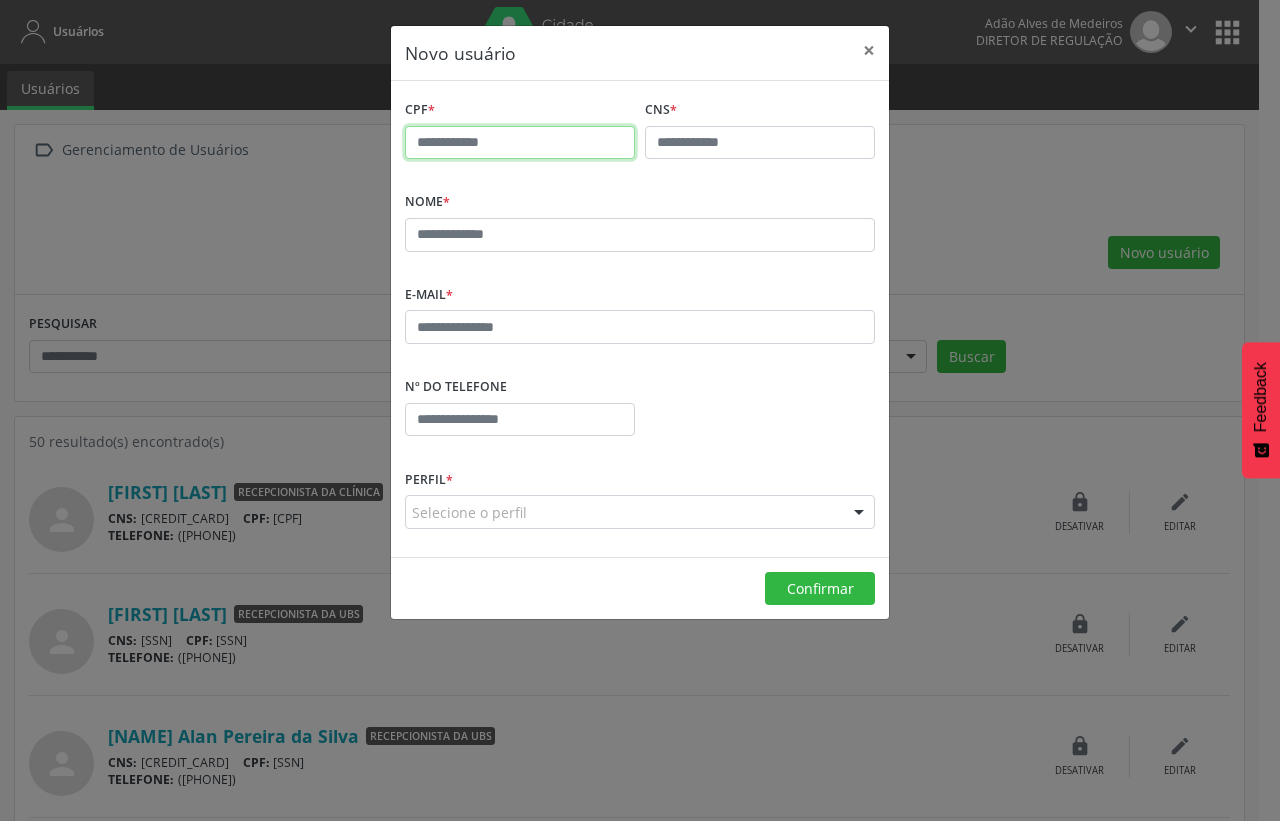 click at bounding box center [520, 143] 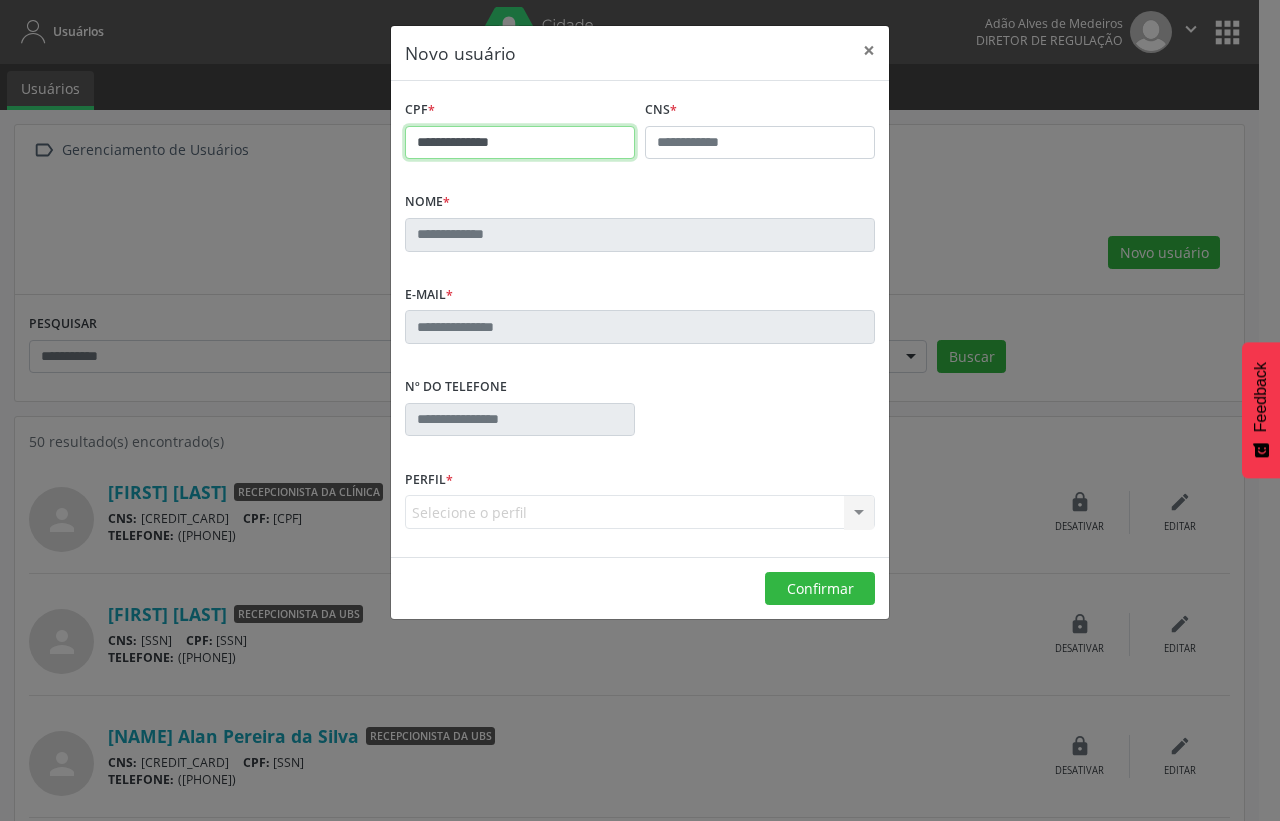 type on "**********" 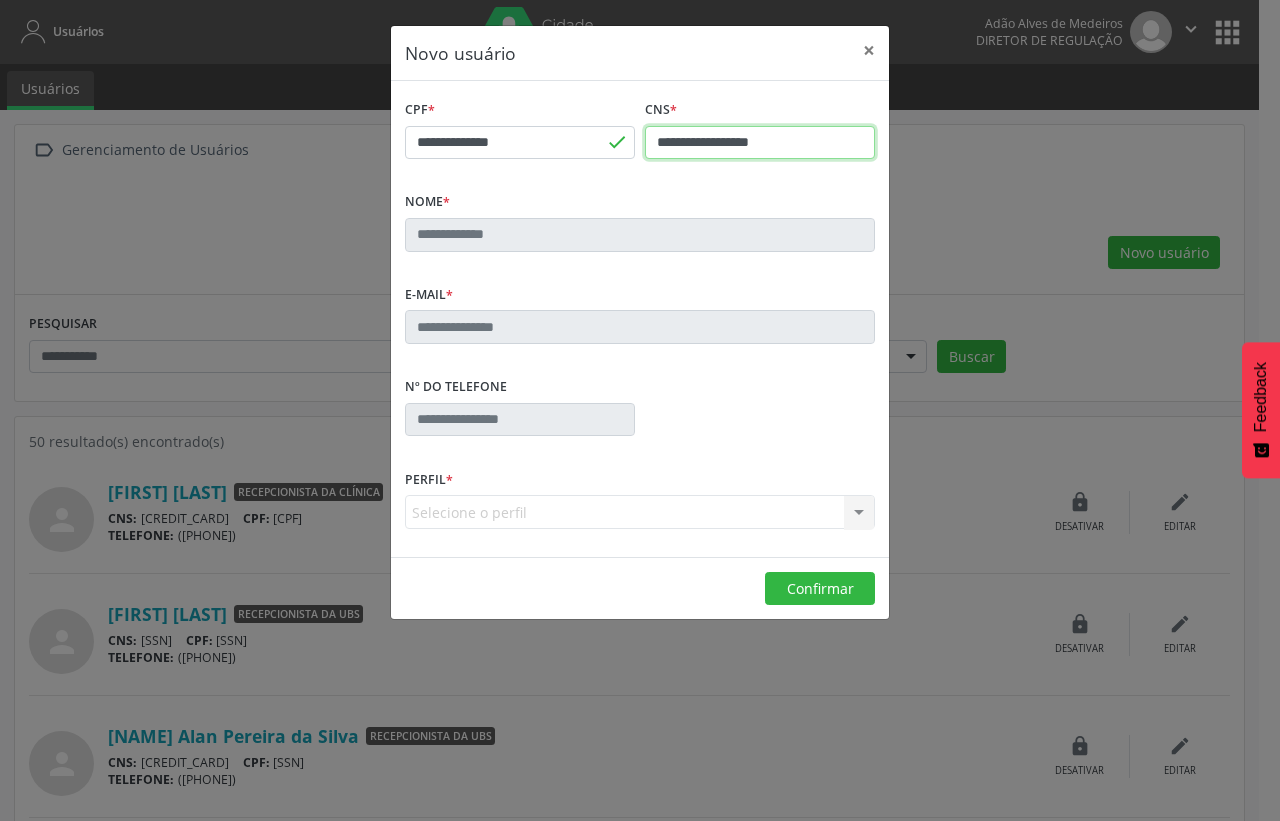 type on "**********" 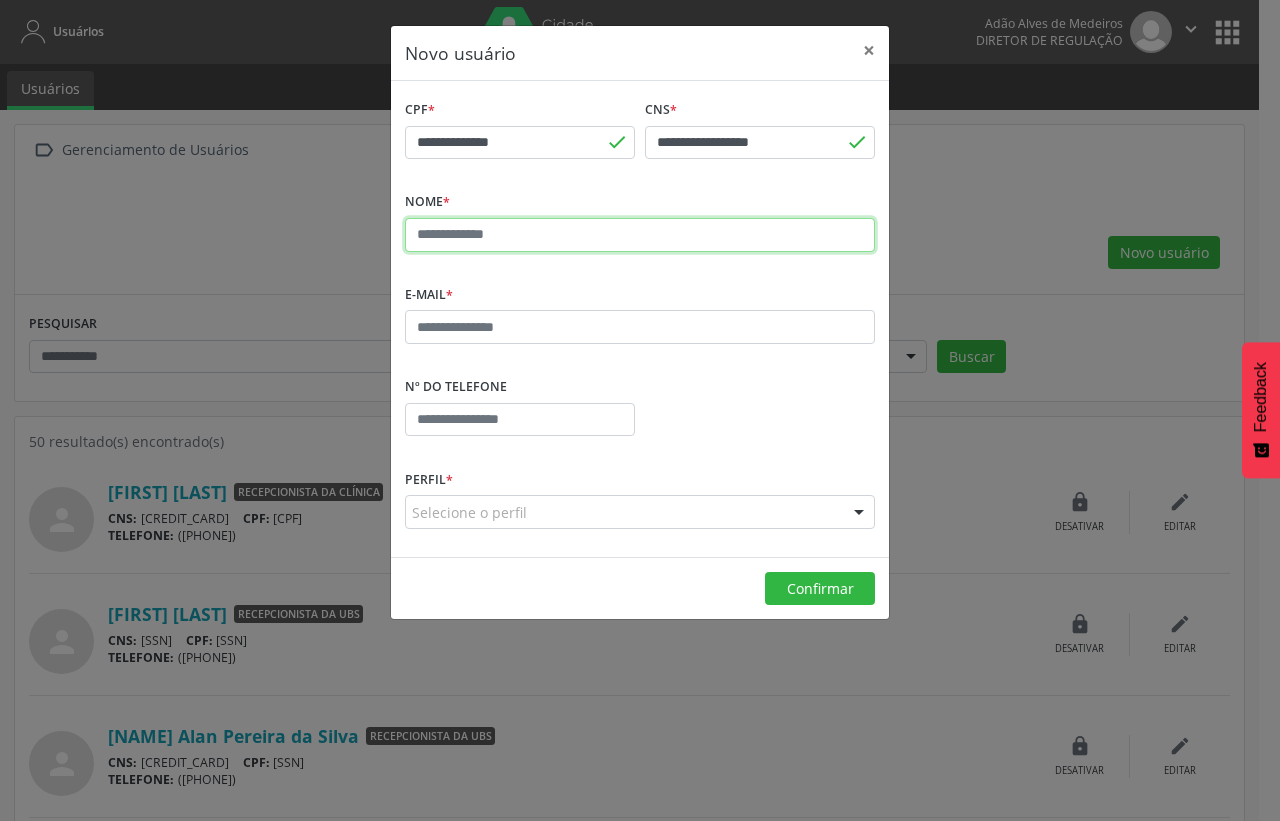 click at bounding box center [640, 235] 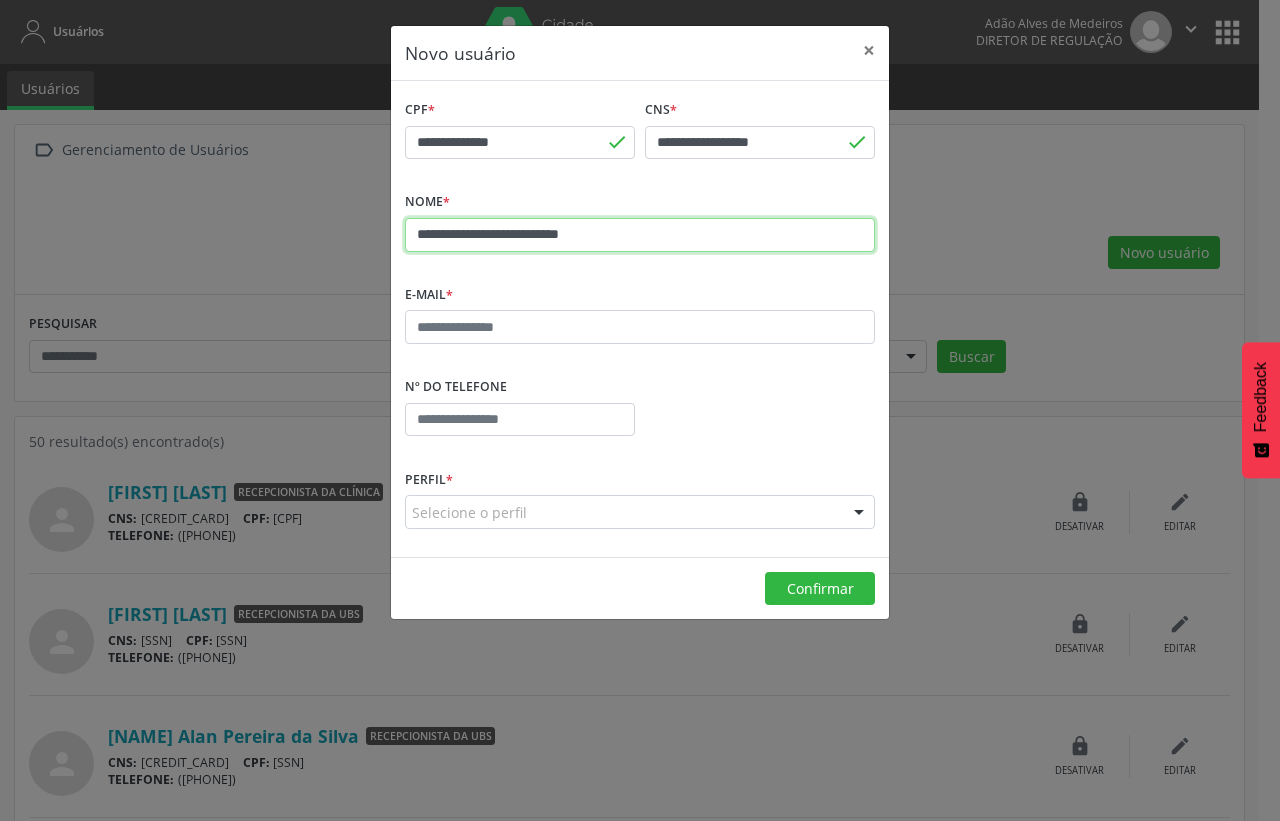 type on "**********" 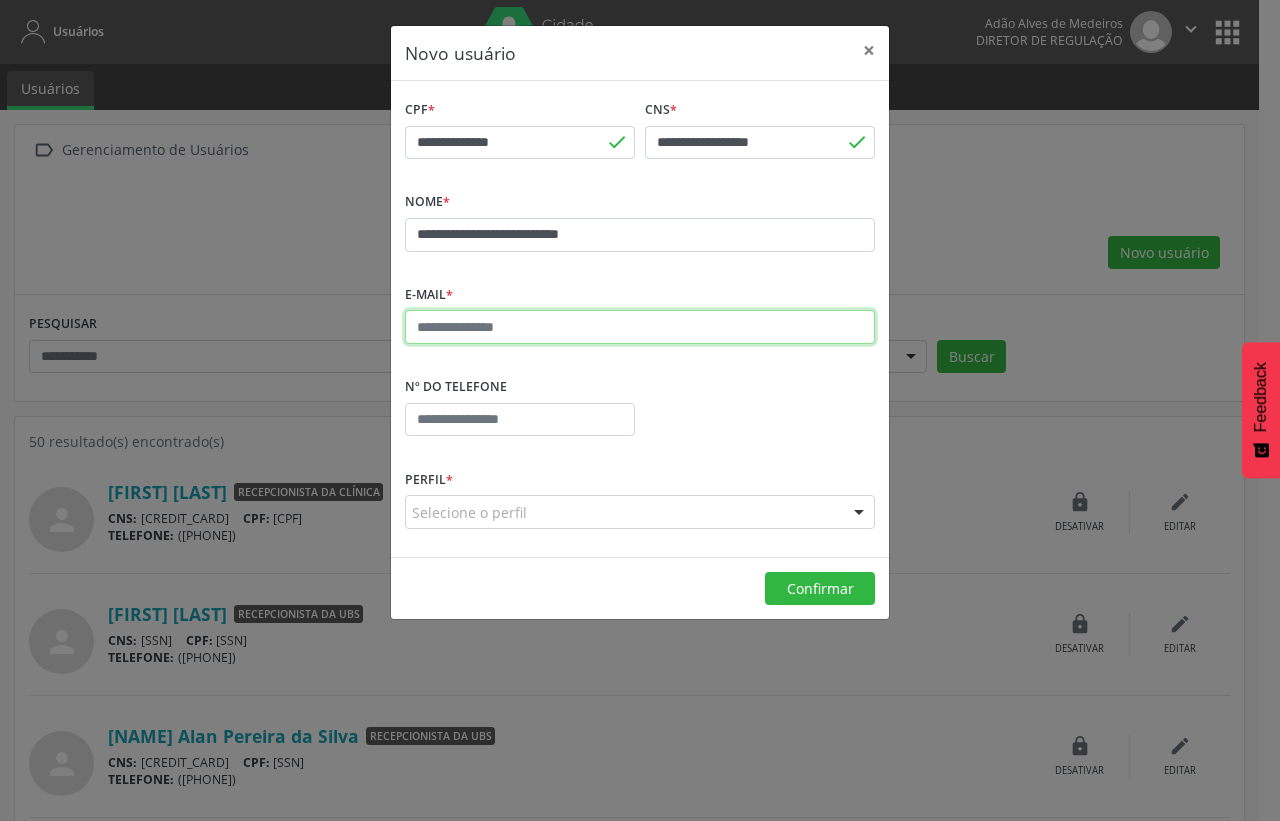 click at bounding box center (640, 327) 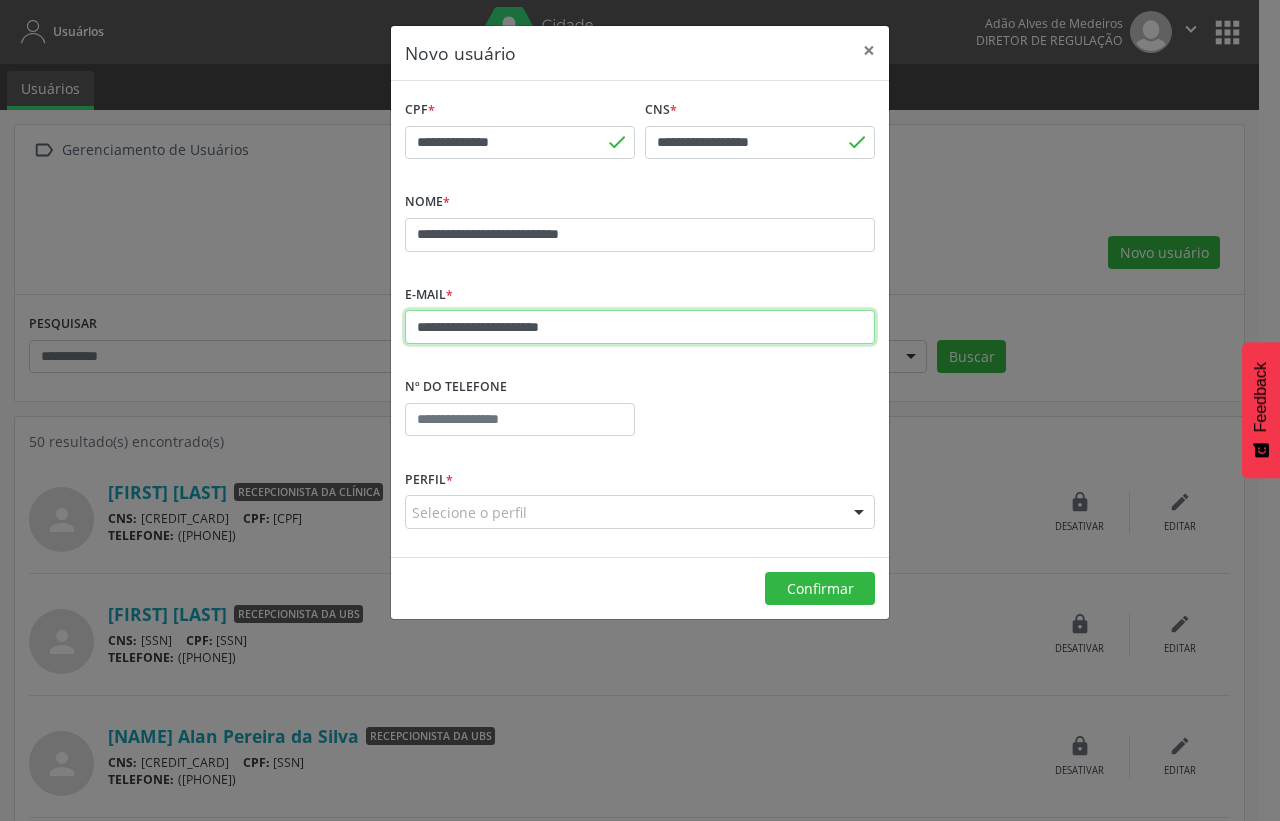 type on "**********" 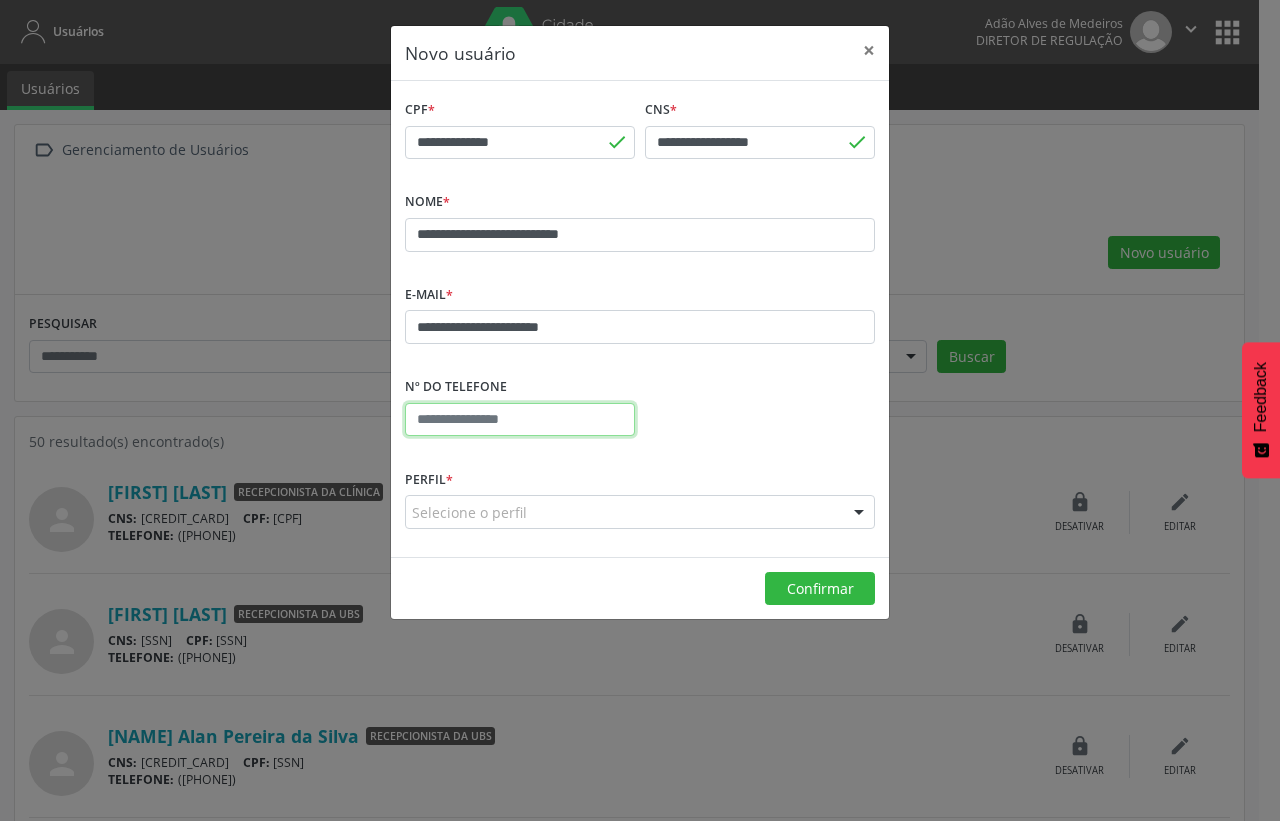 click at bounding box center [520, 420] 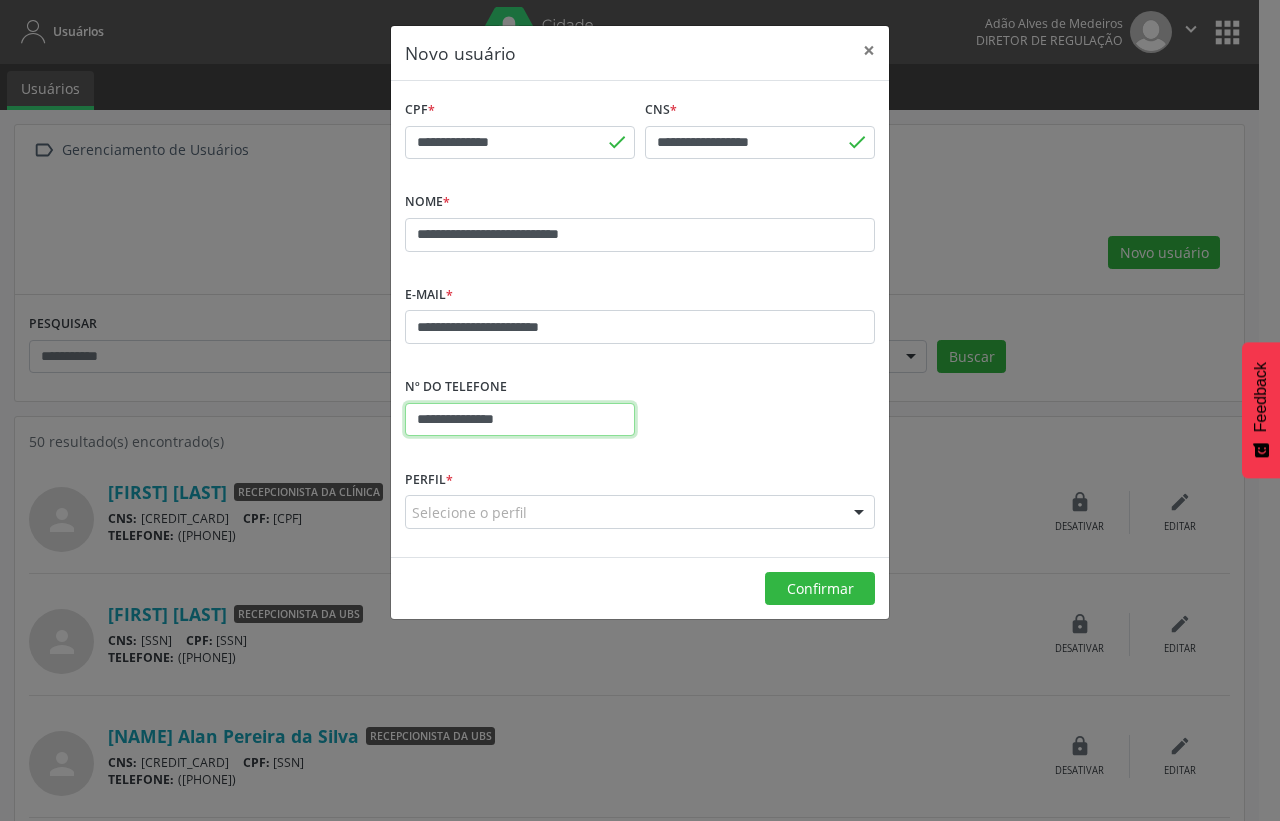 type on "**********" 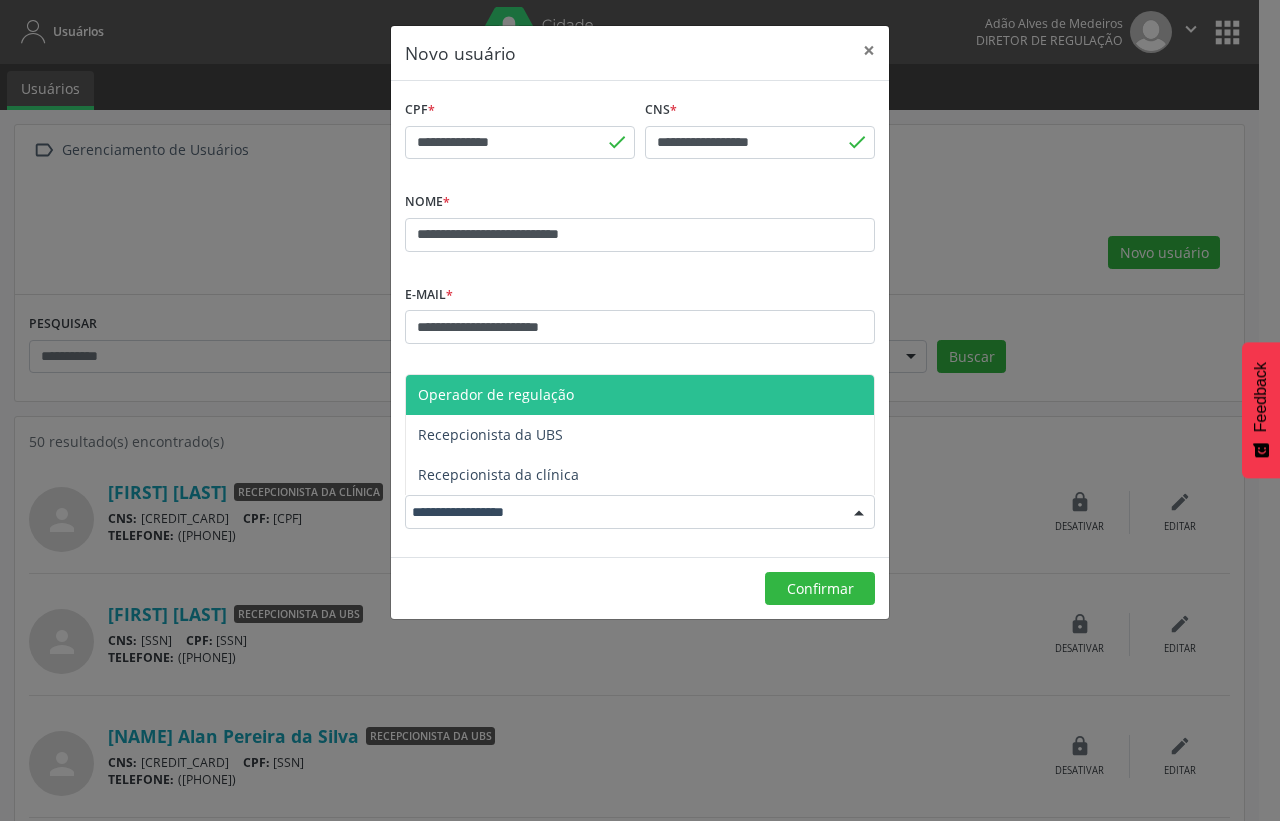 click at bounding box center (640, 512) 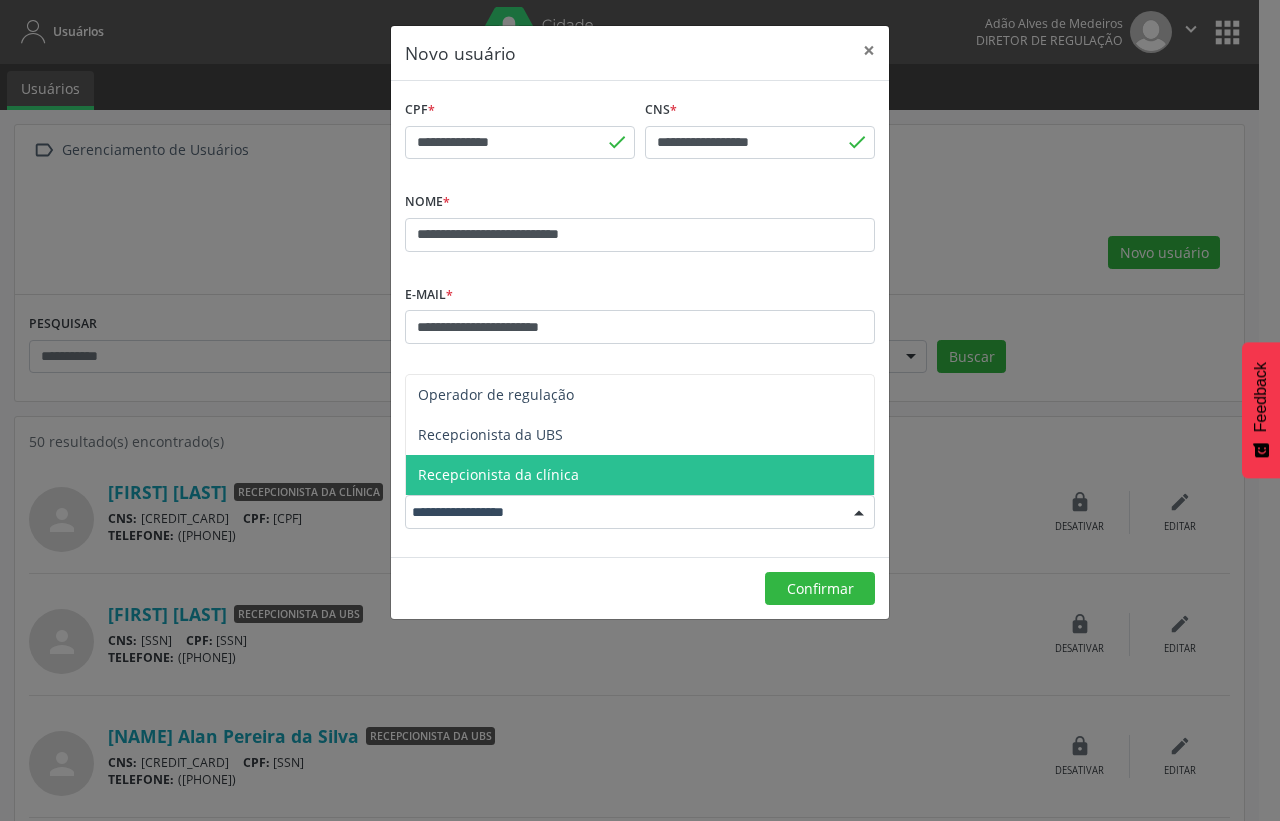 click on "Recepcionista da clínica" at bounding box center [498, 474] 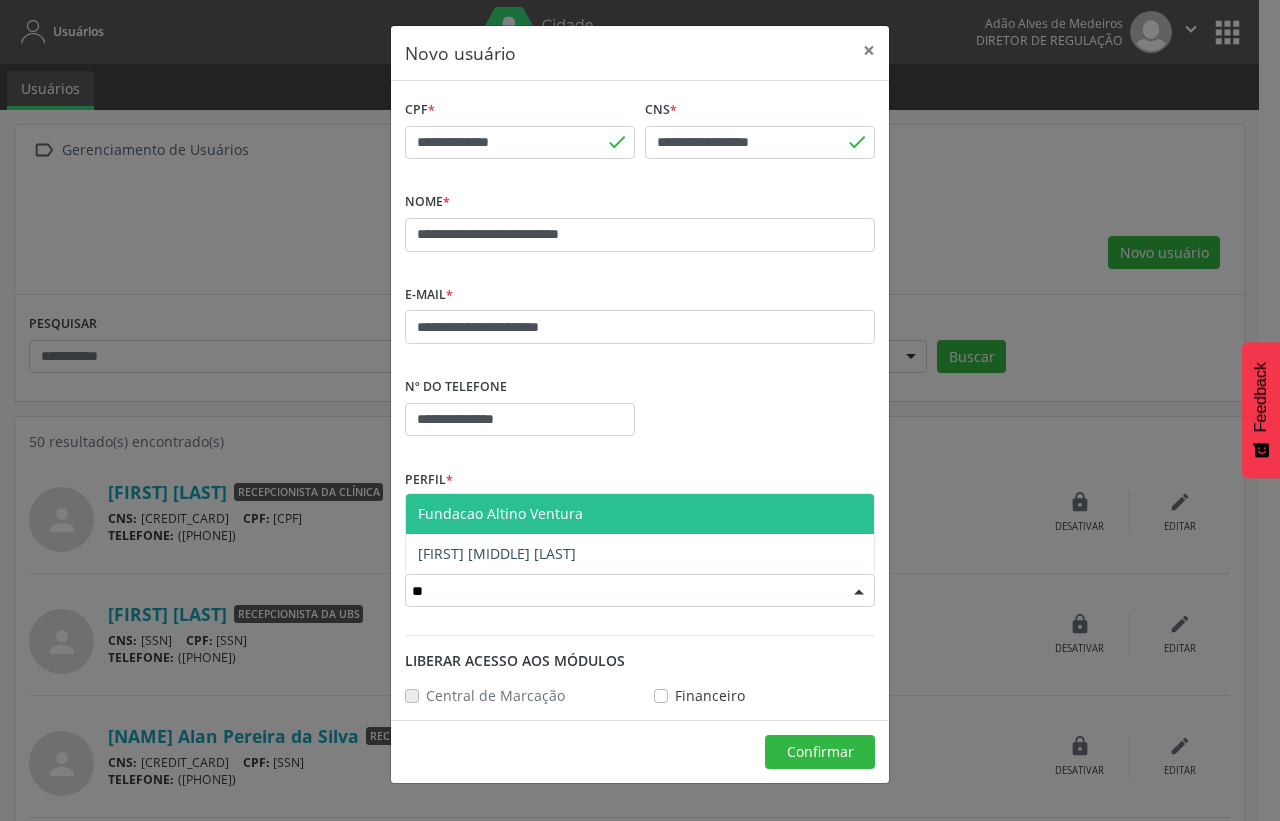 type on "***" 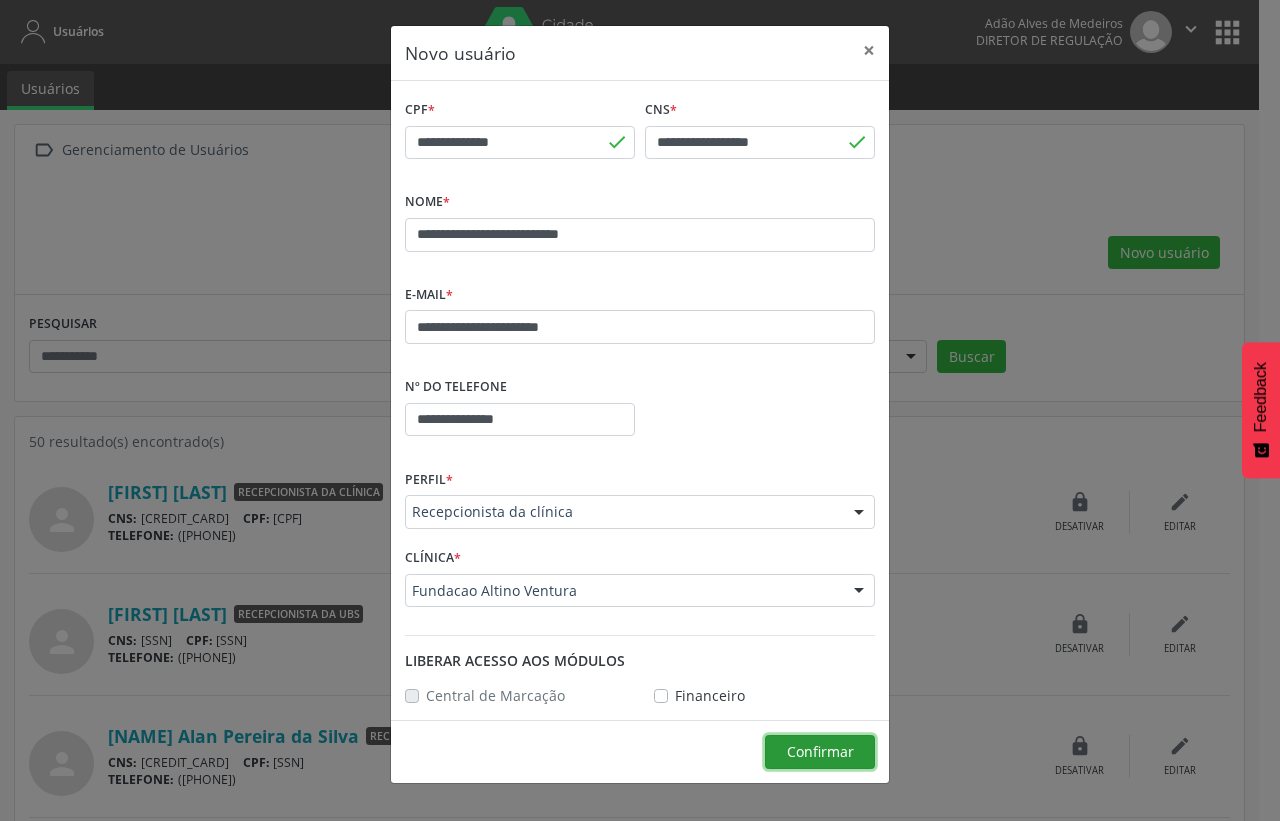 click on "Confirmar" at bounding box center (820, 752) 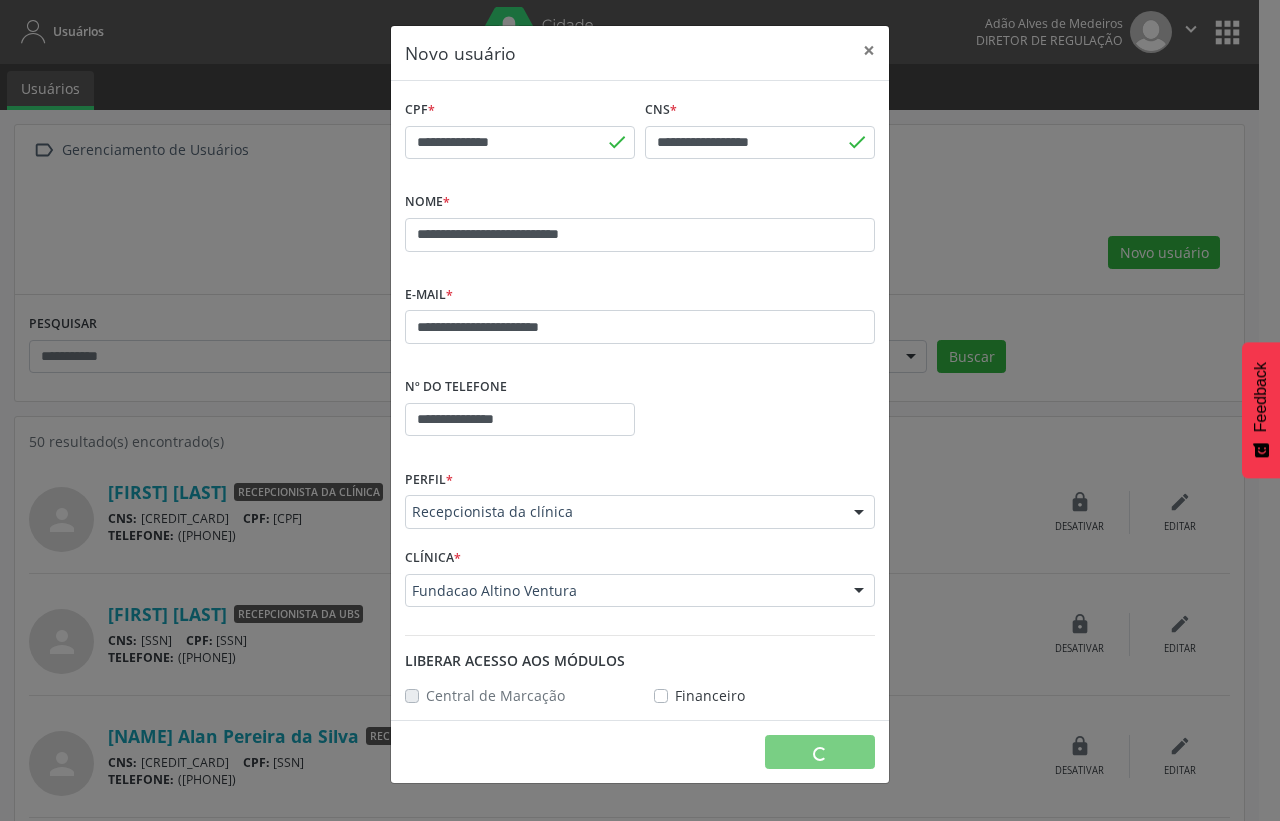 type 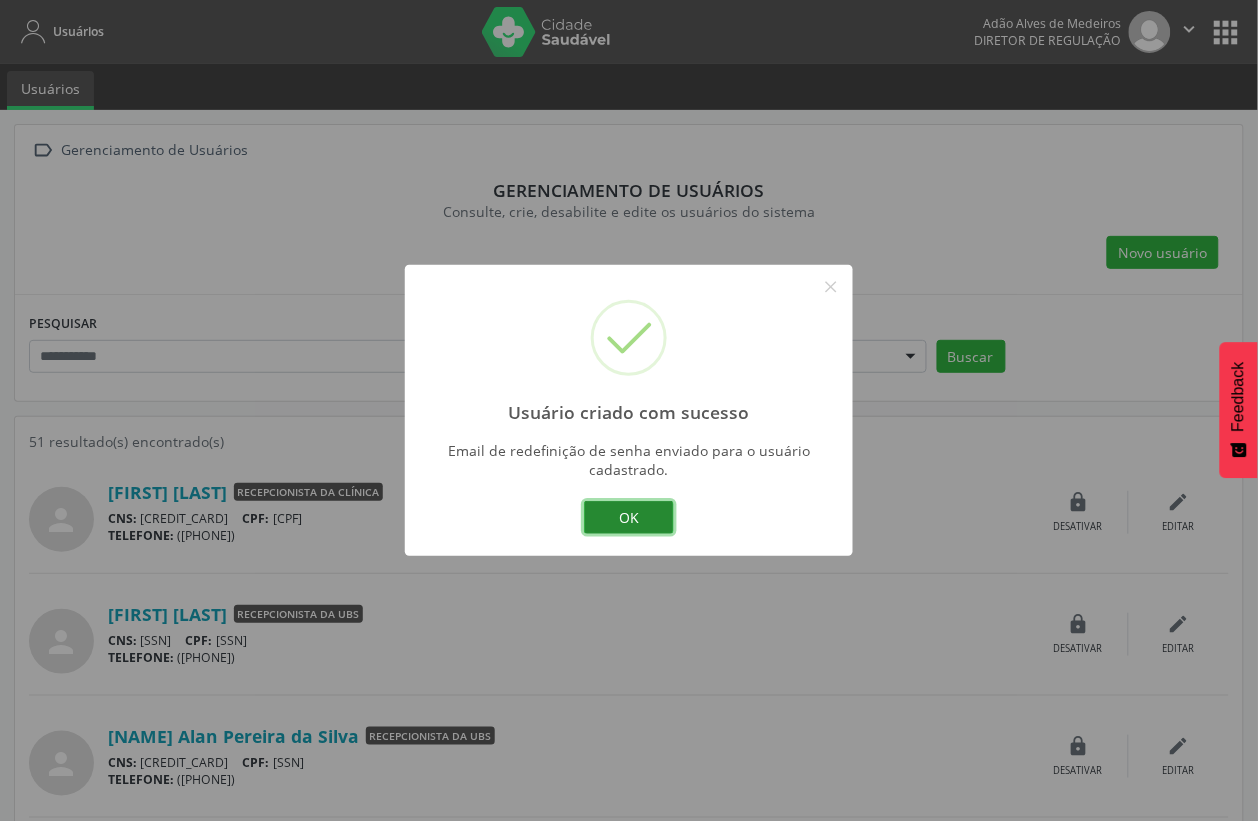 click on "OK" at bounding box center (629, 518) 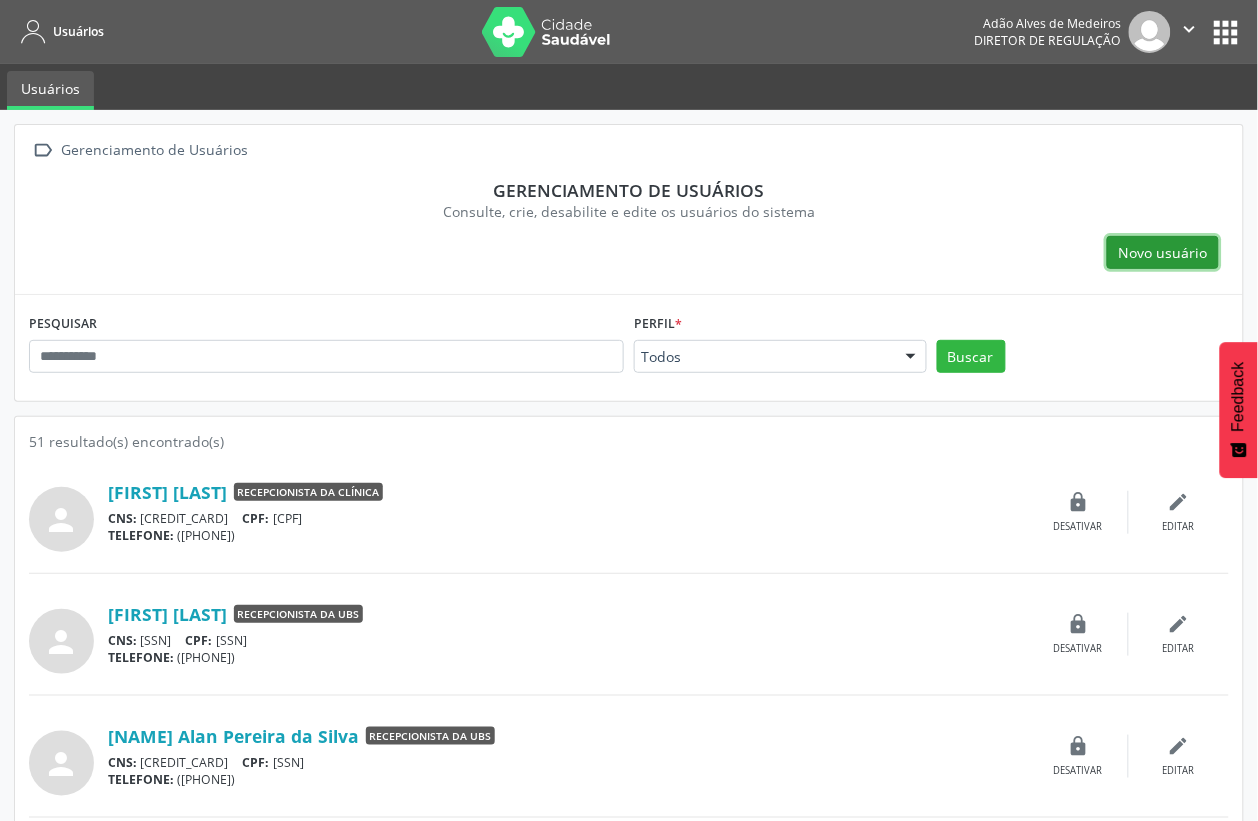 click on "Novo usuário" at bounding box center (1163, 253) 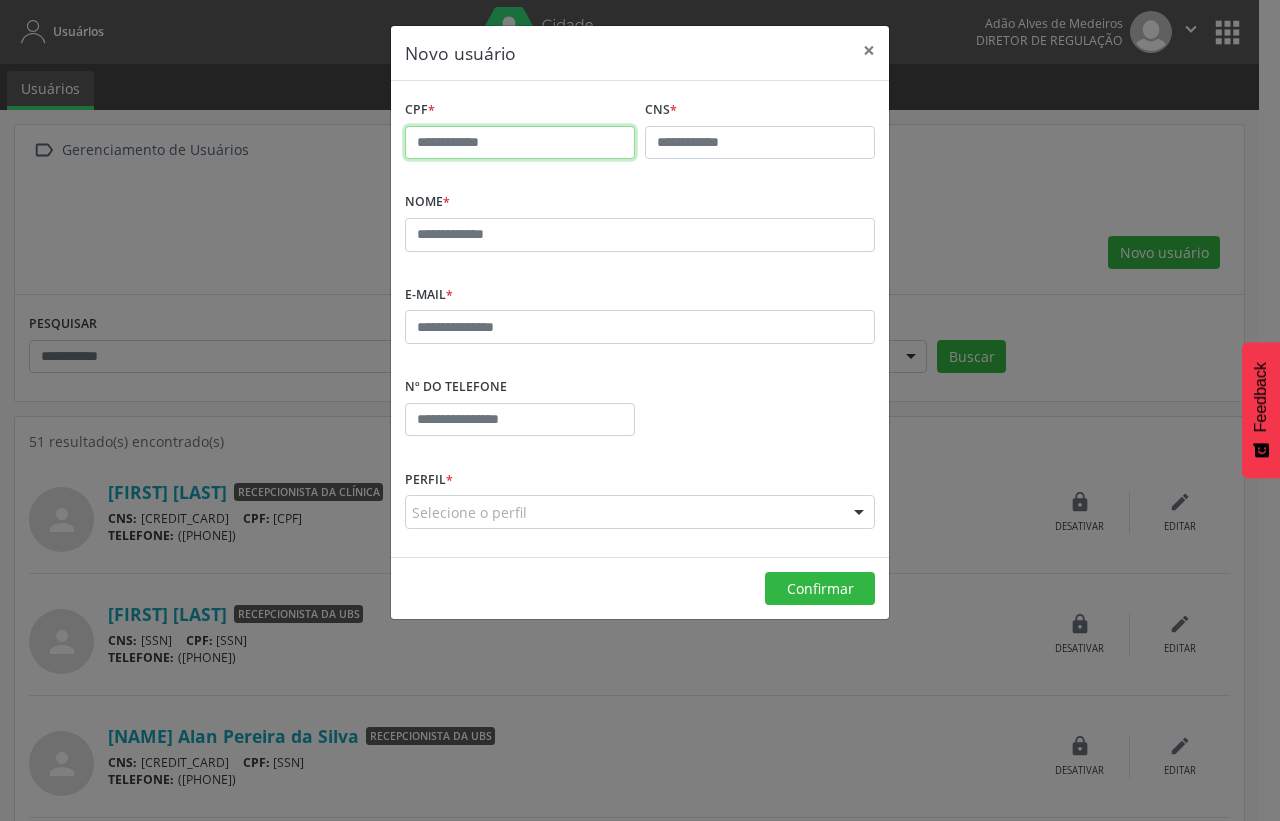 click at bounding box center [520, 143] 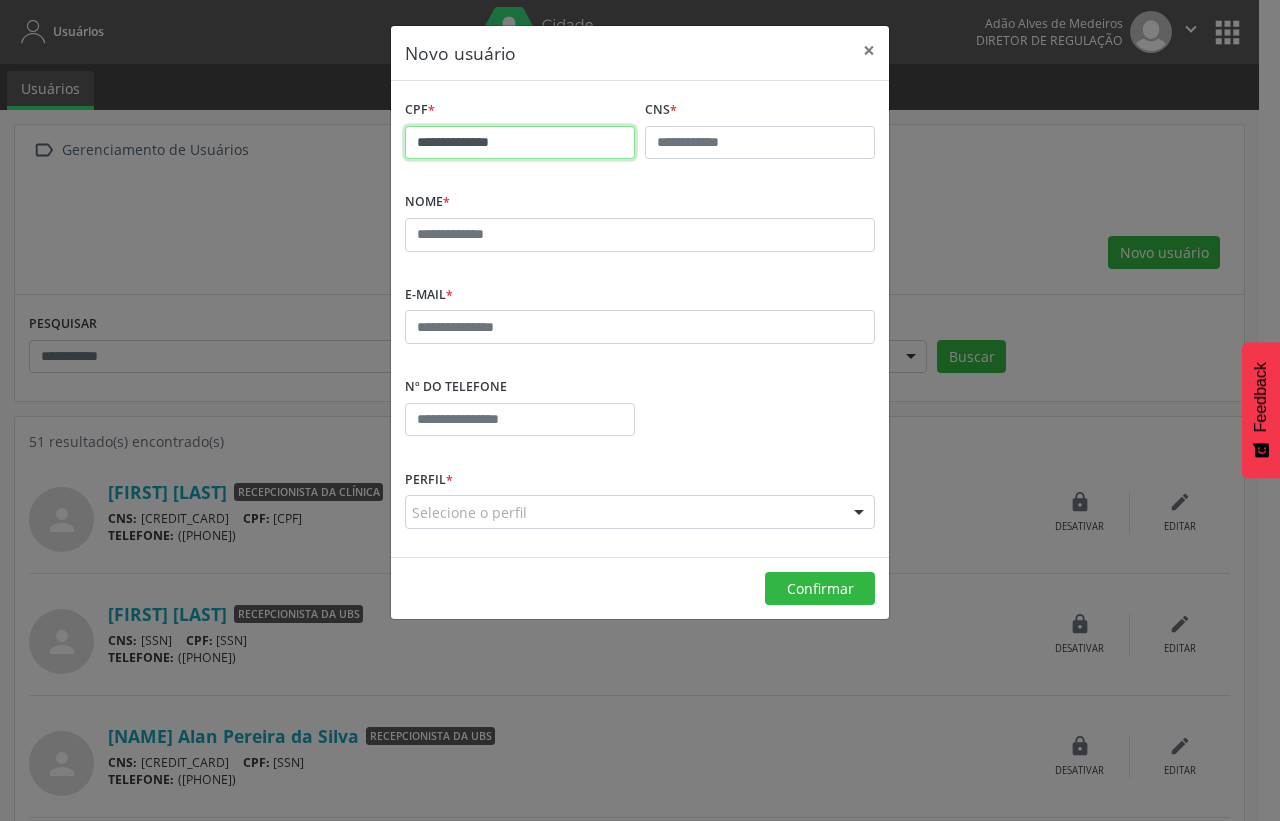 type on "**********" 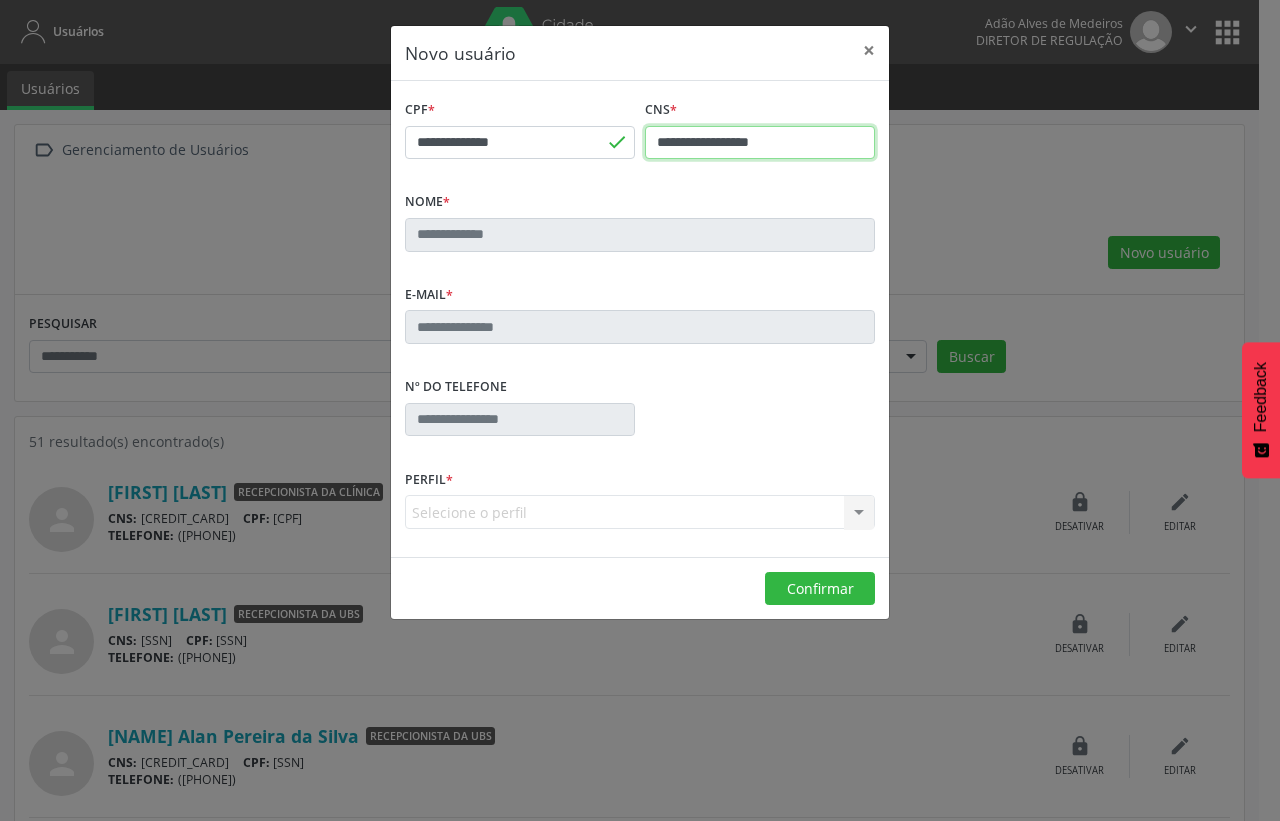 type on "**********" 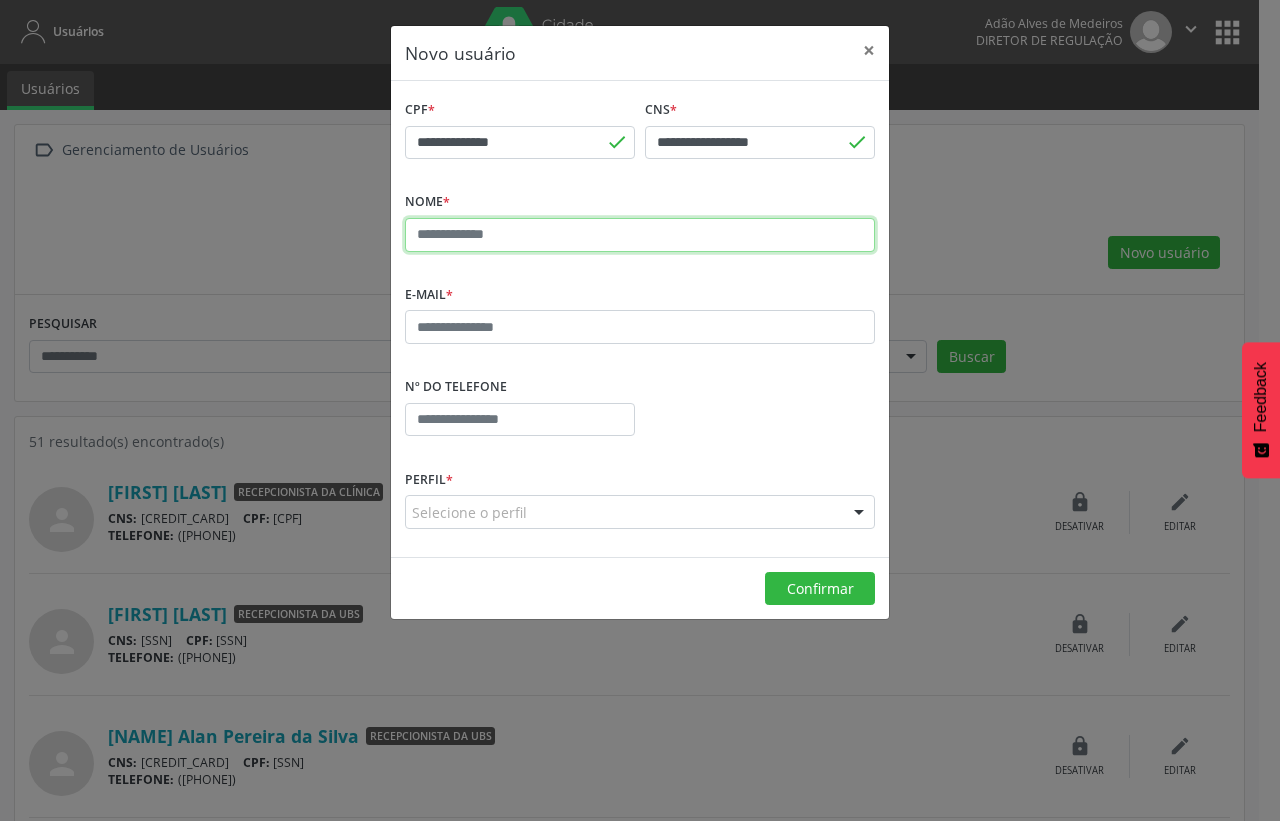 click at bounding box center (640, 235) 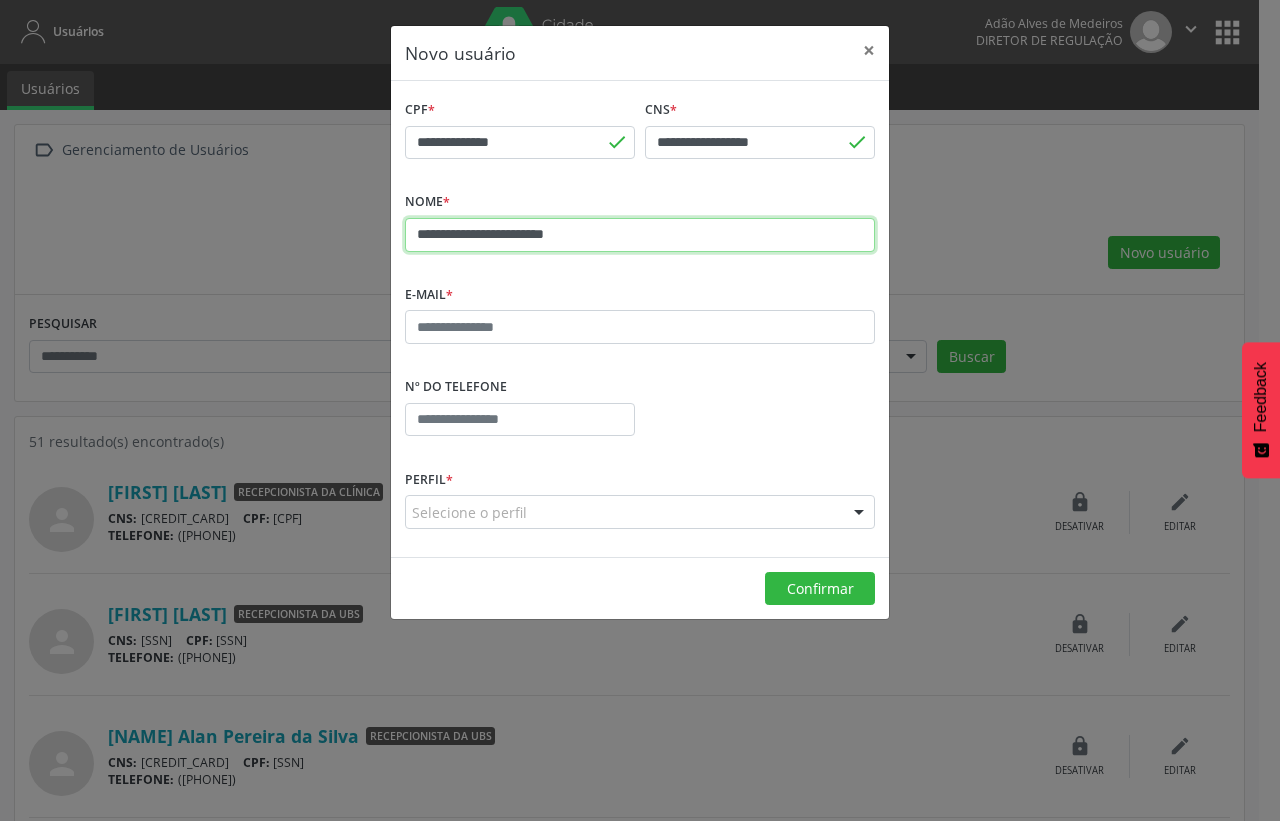type on "**********" 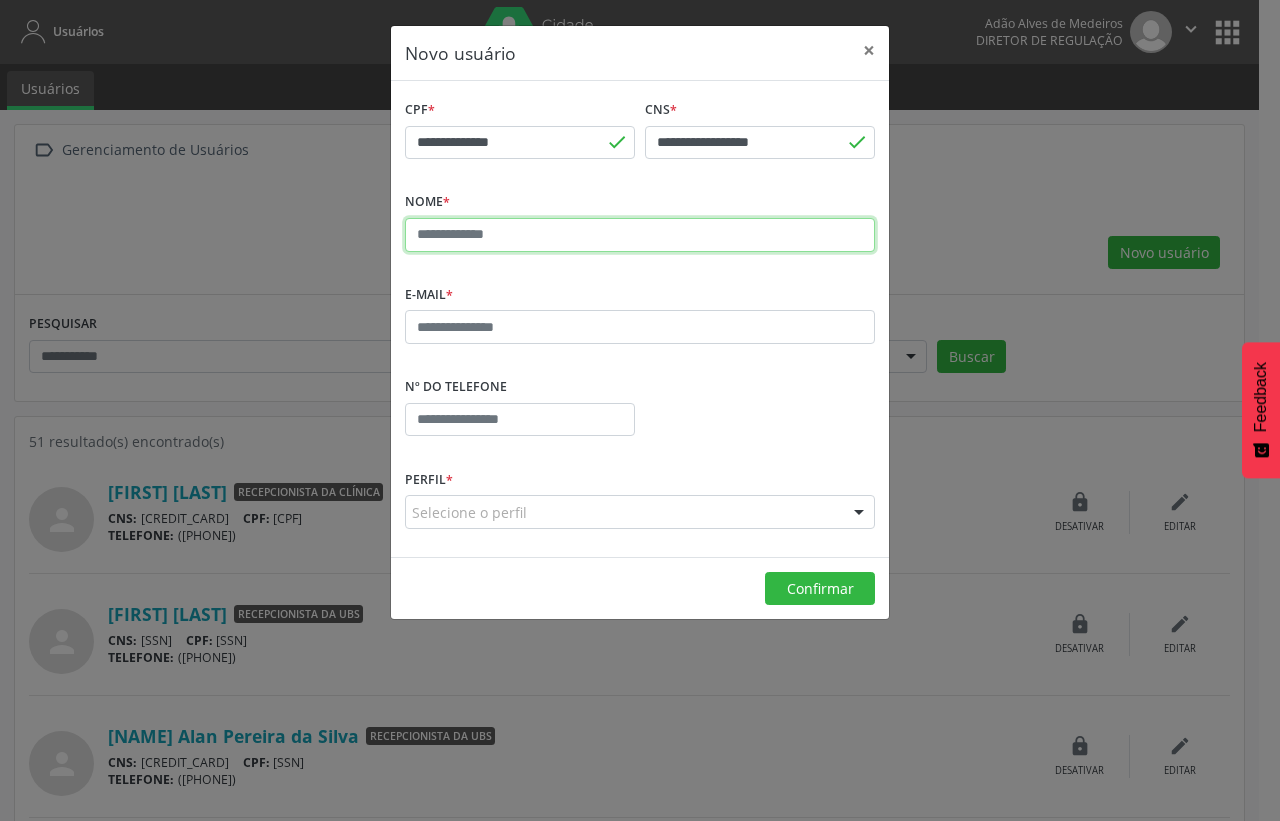 type 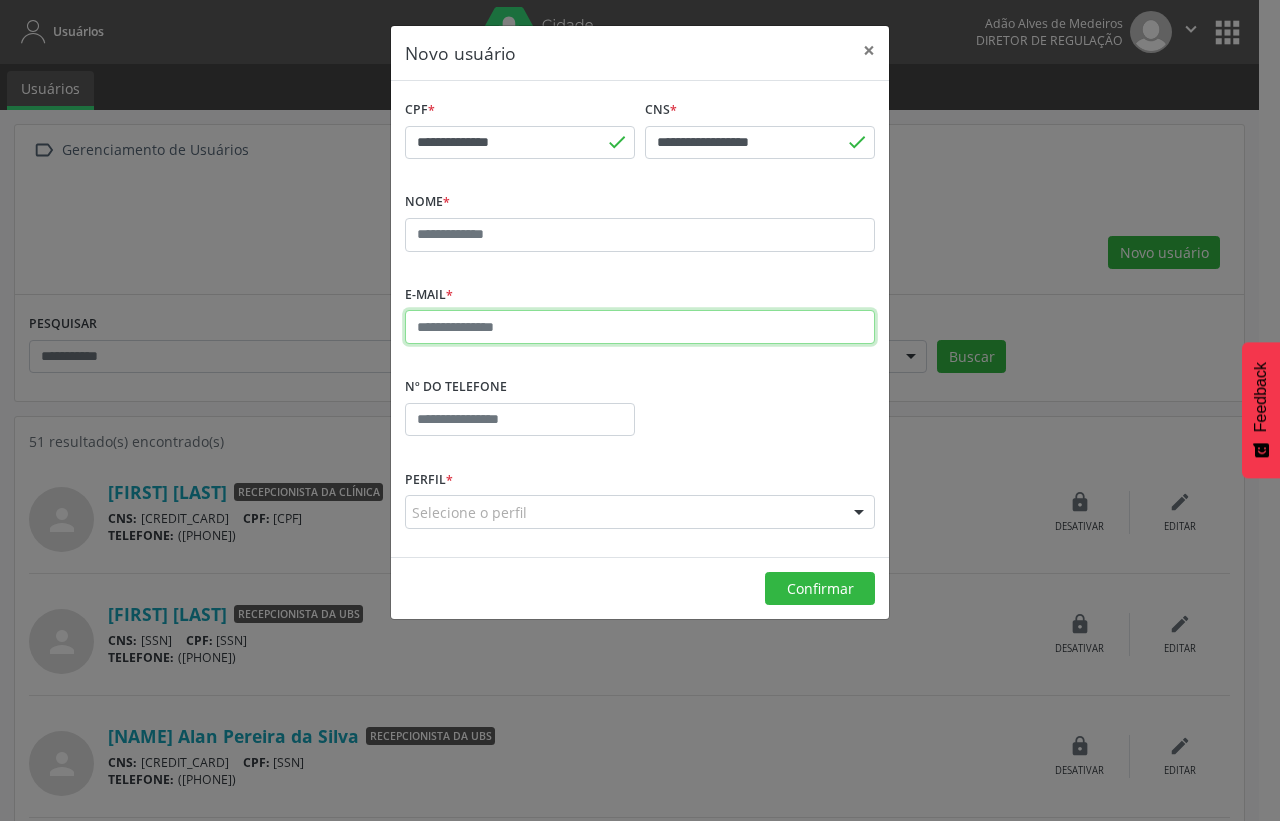 click at bounding box center (640, 327) 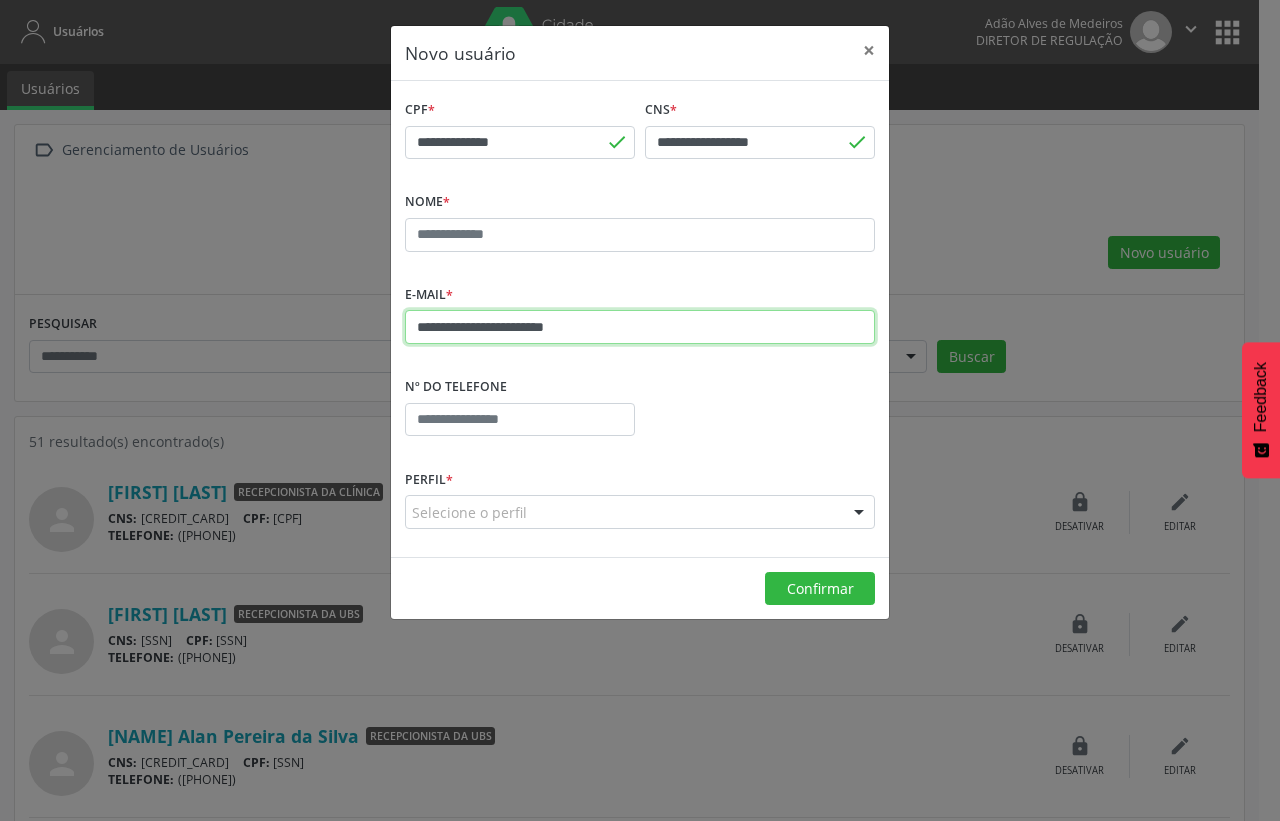 type on "**********" 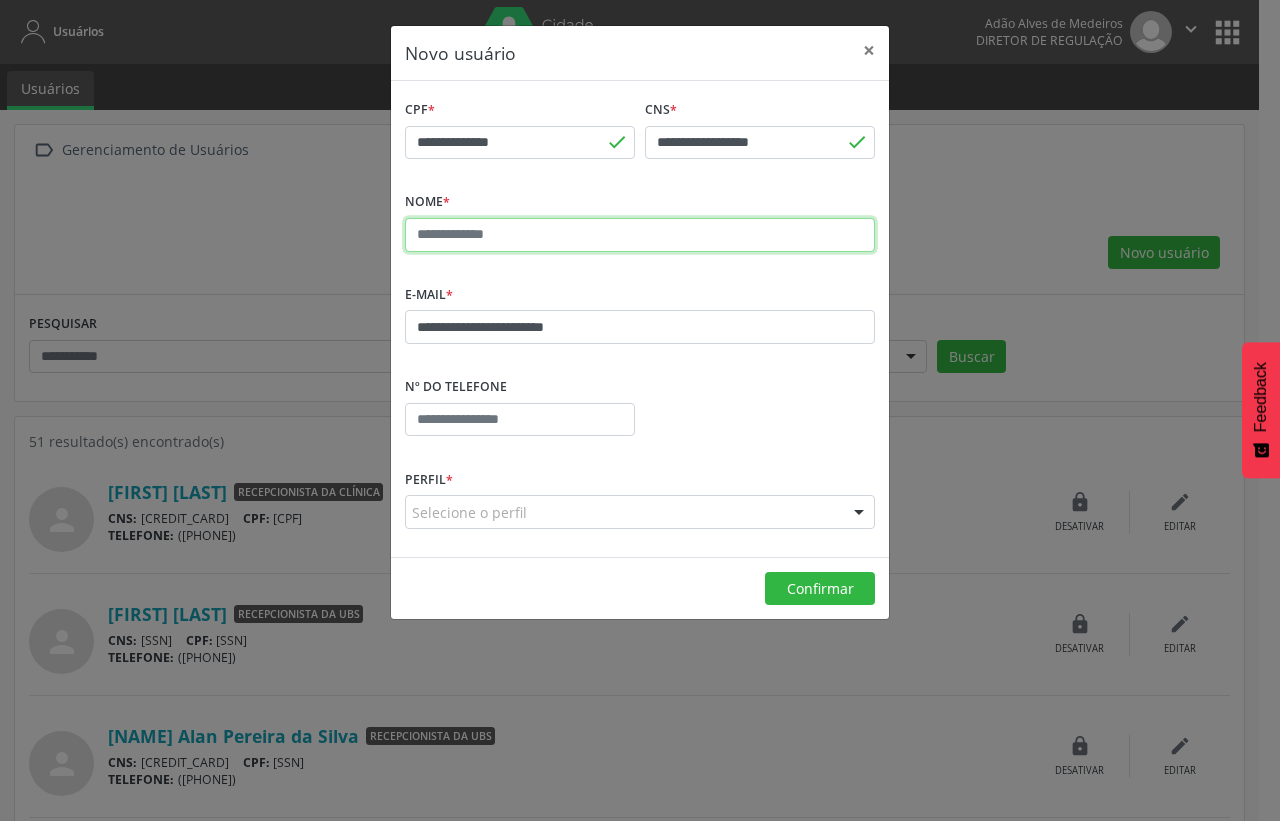 click at bounding box center (640, 235) 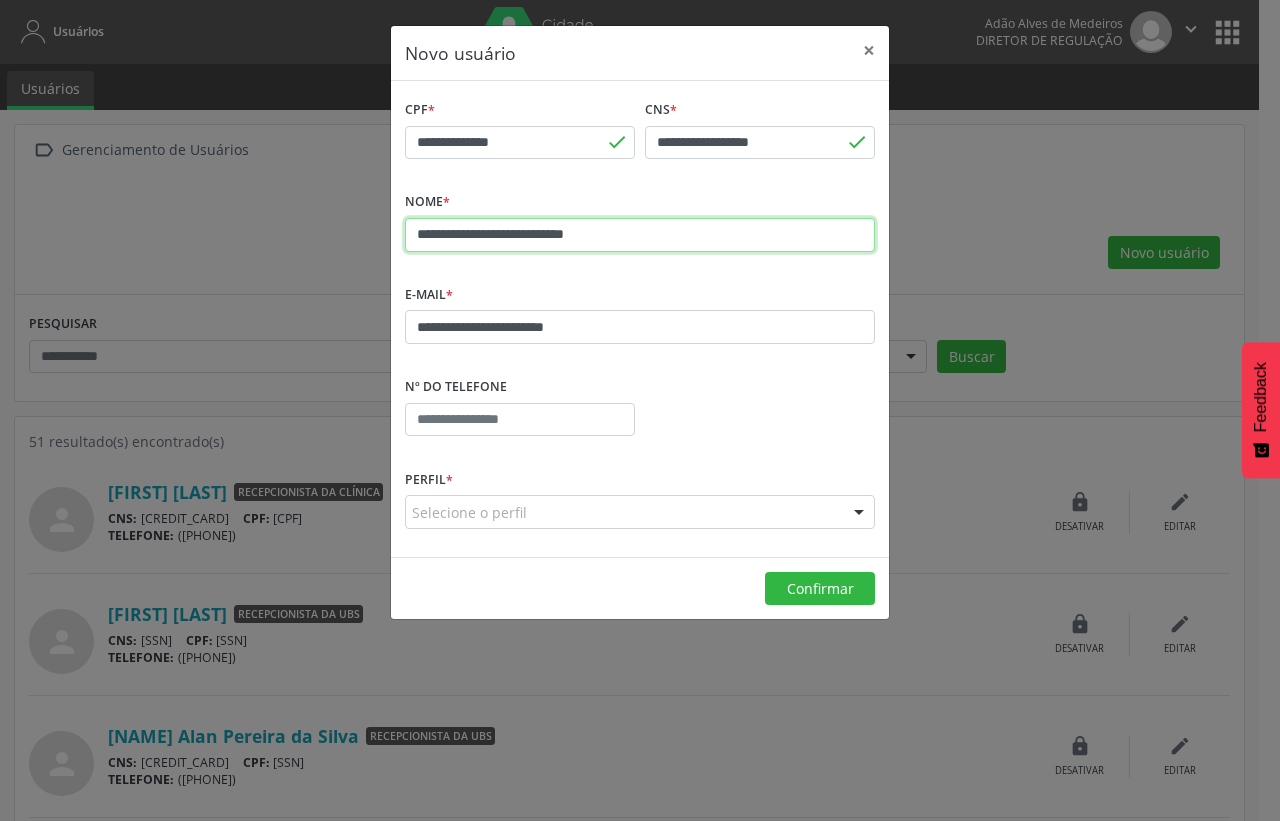 type on "**********" 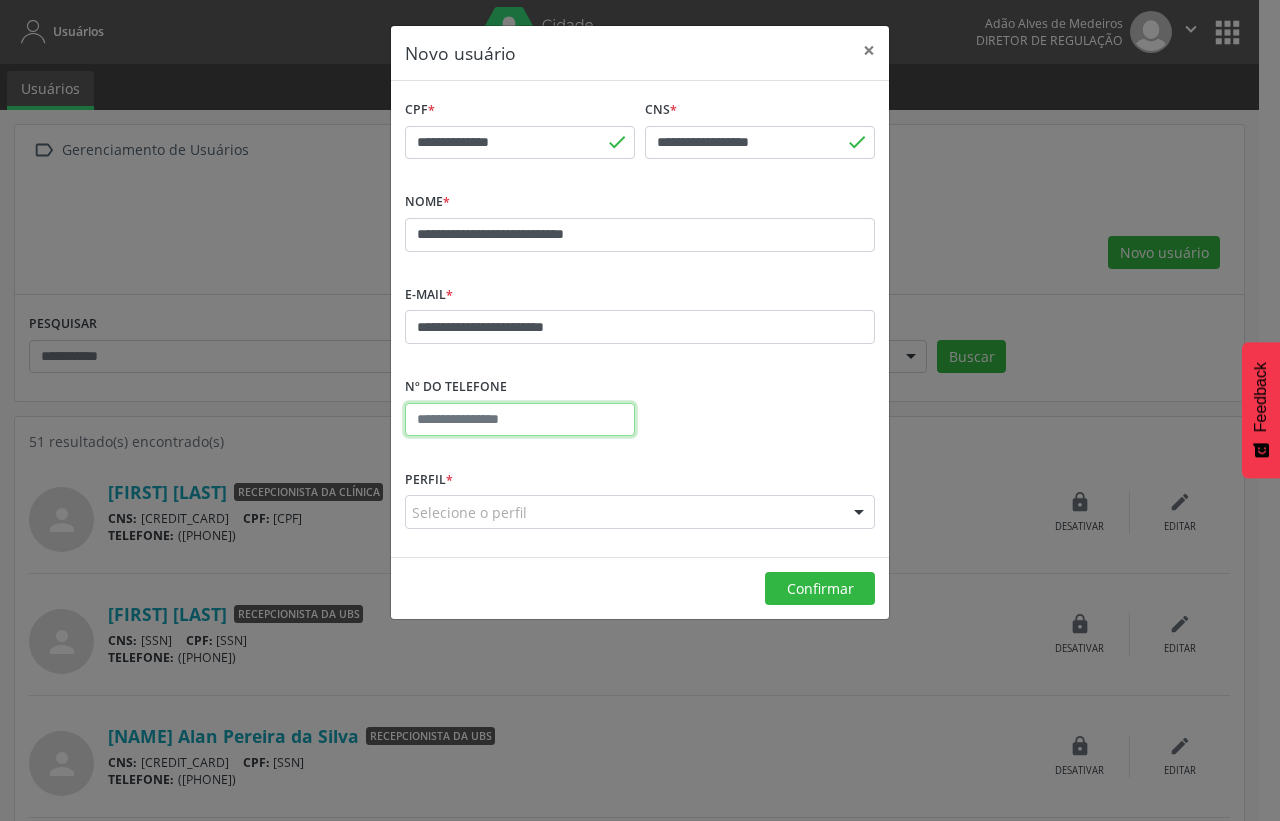 click at bounding box center [520, 420] 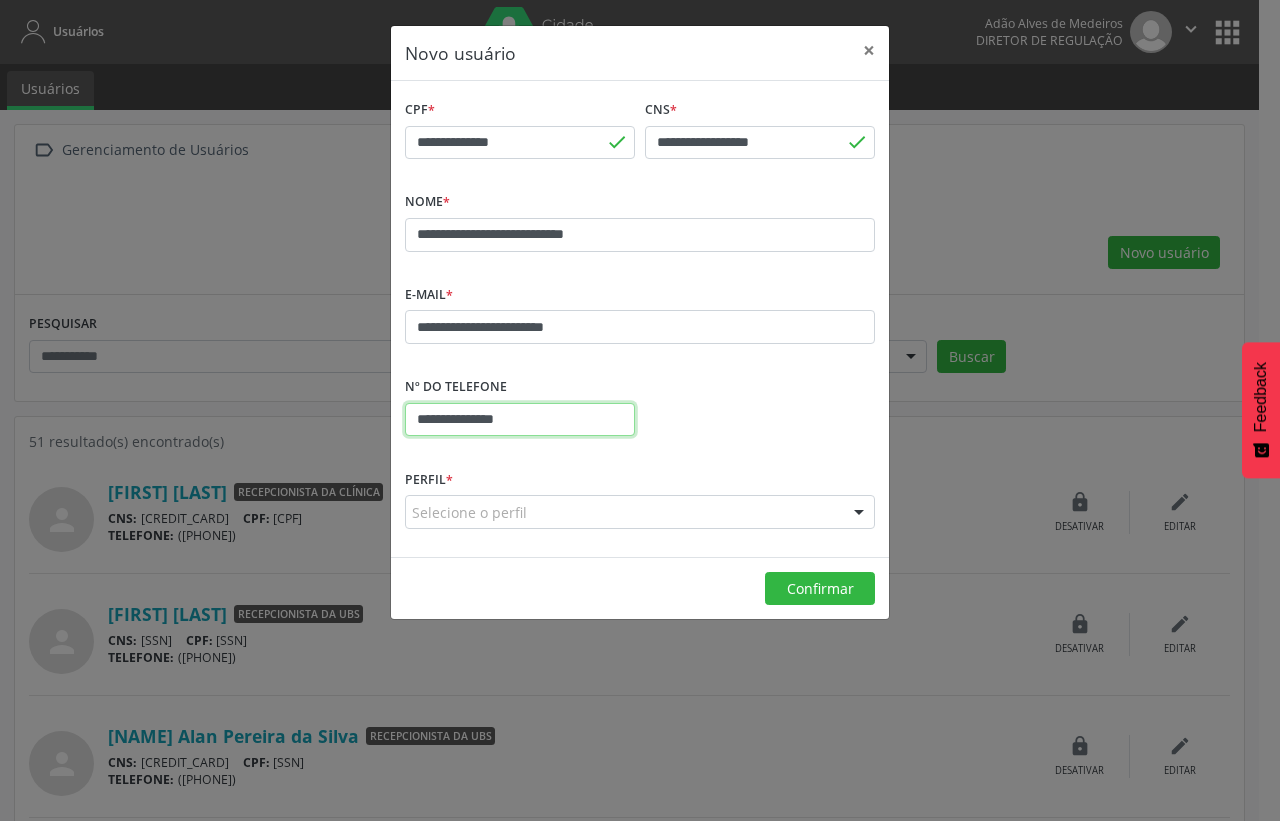 type on "**********" 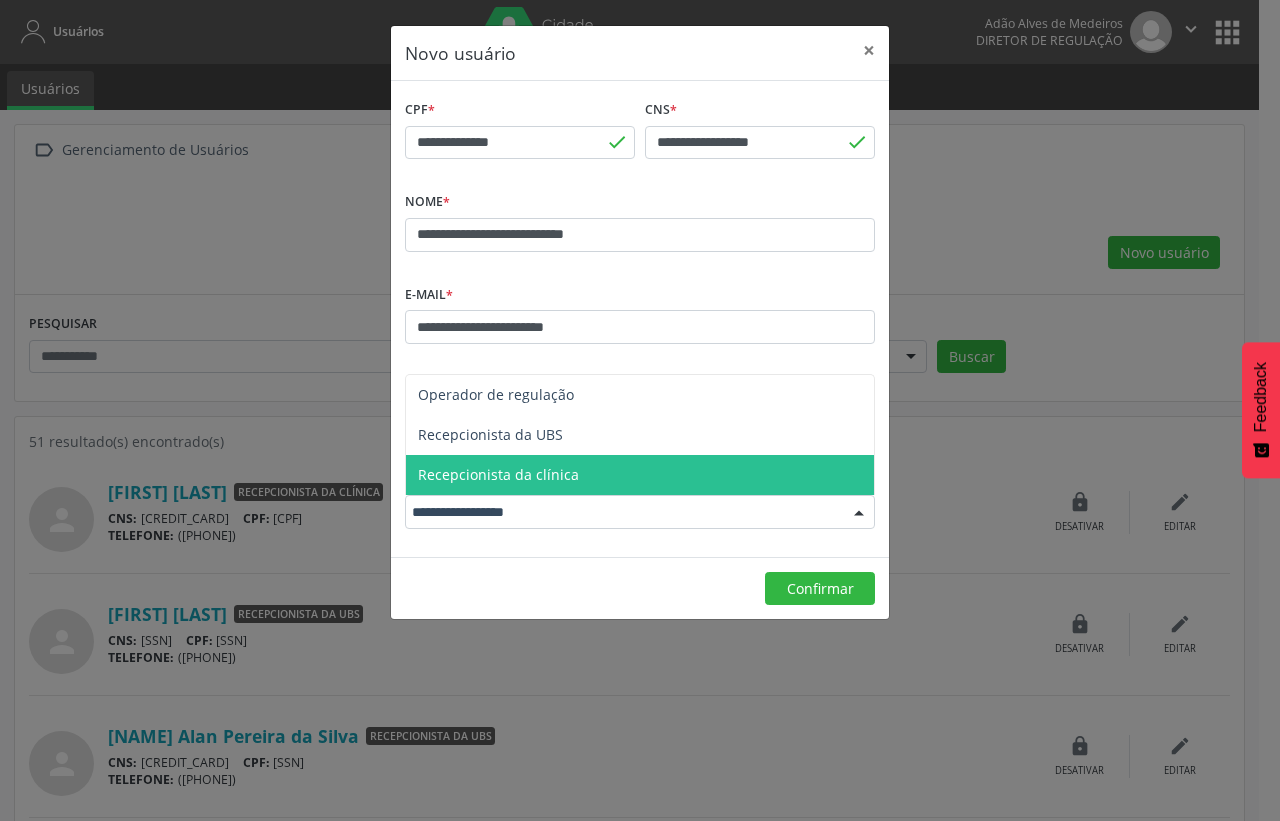 click on "Recepcionista da clínica" at bounding box center [498, 474] 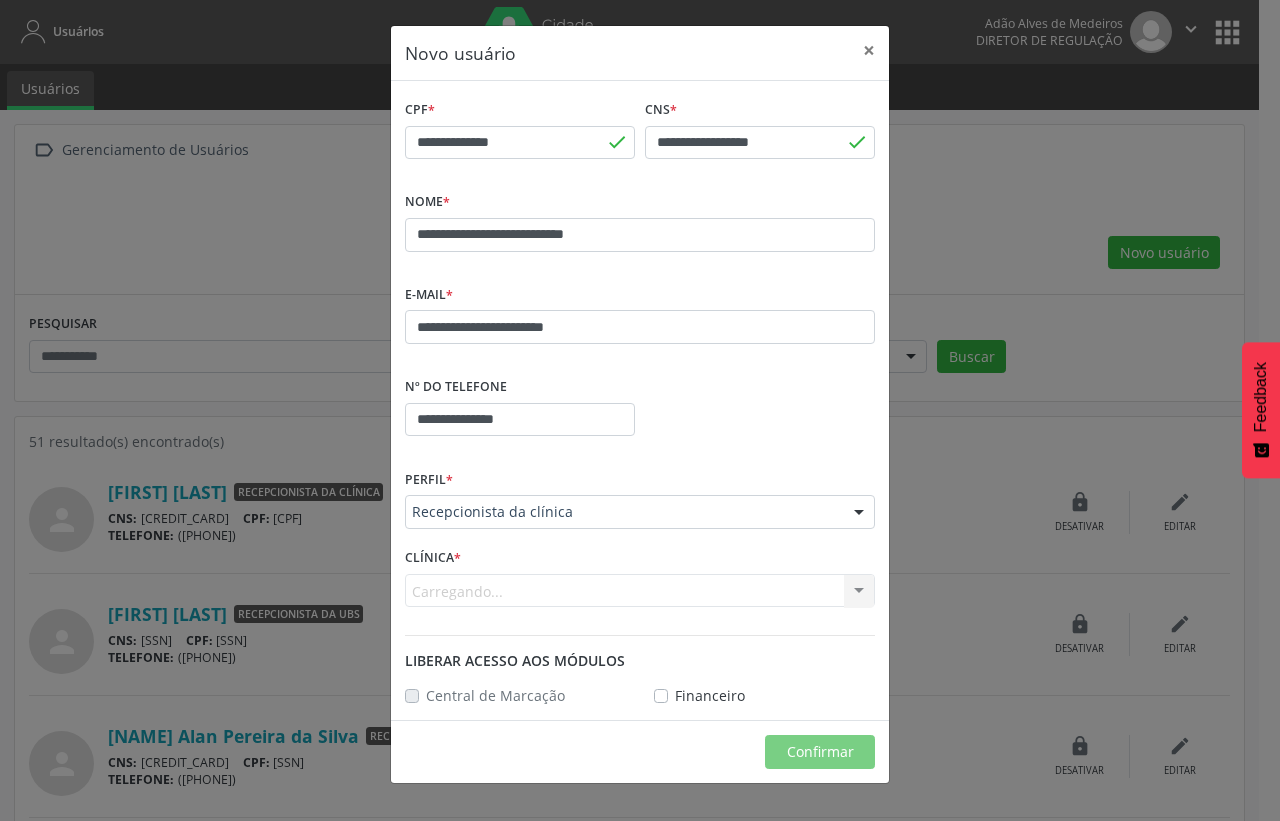click on "Carregando...
Nenhum resultado encontrado para: "   "
Não há nenhuma opção para ser exibida." at bounding box center [640, 591] 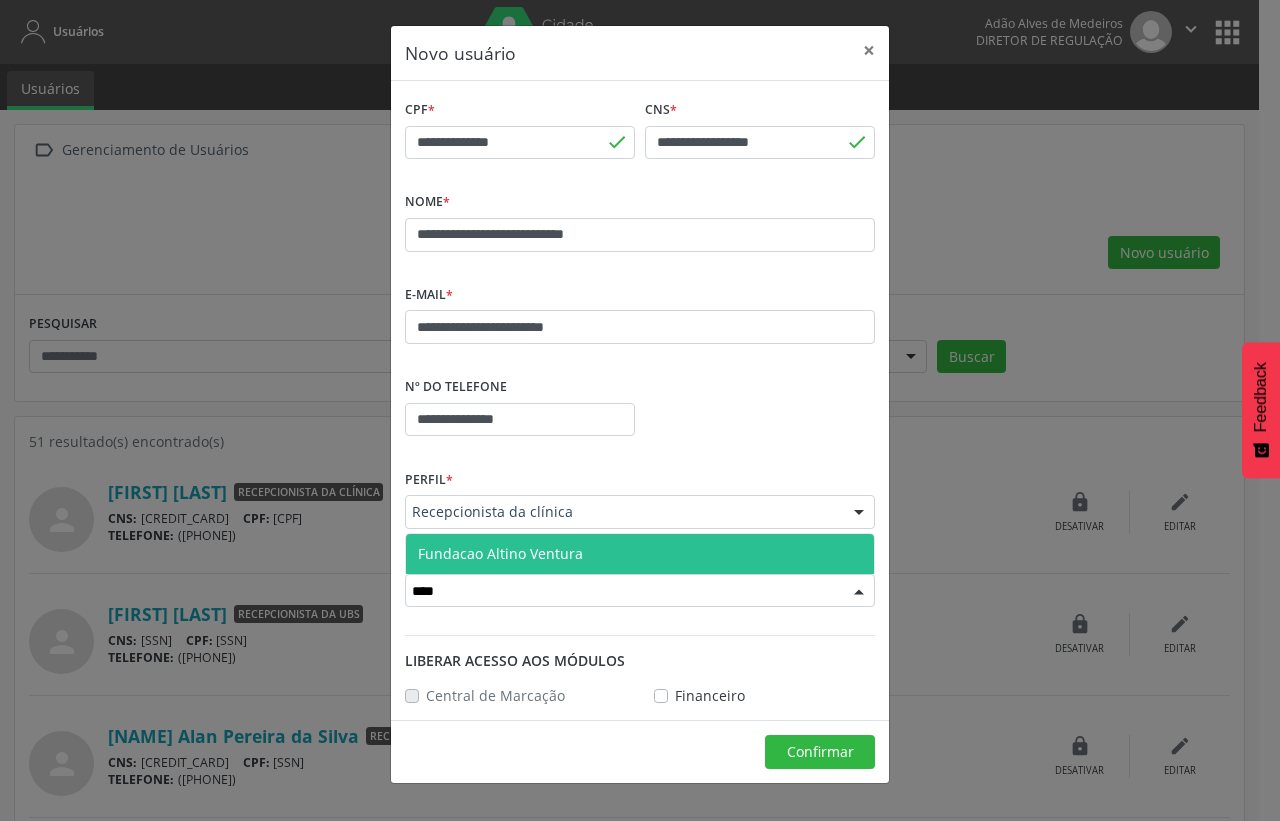 type on "*****" 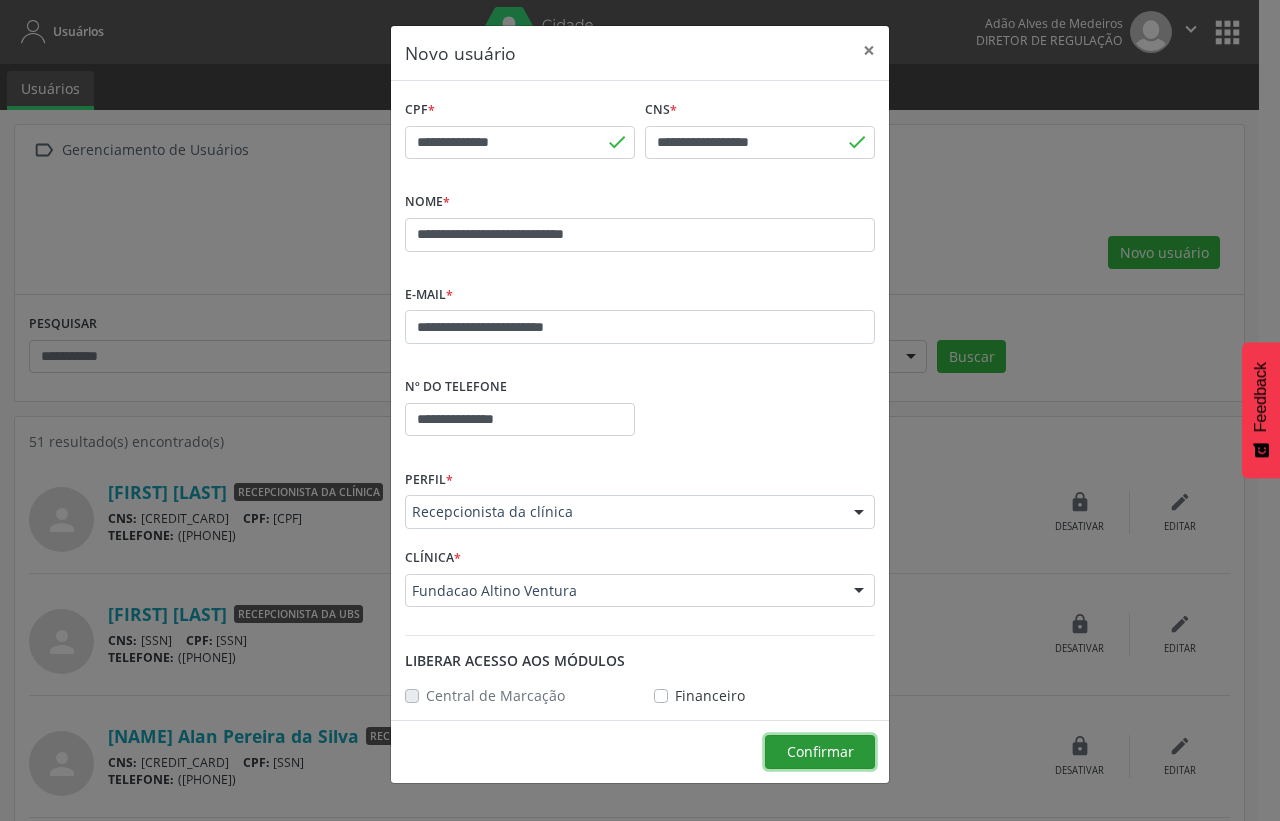 click on "Confirmar" at bounding box center (820, 751) 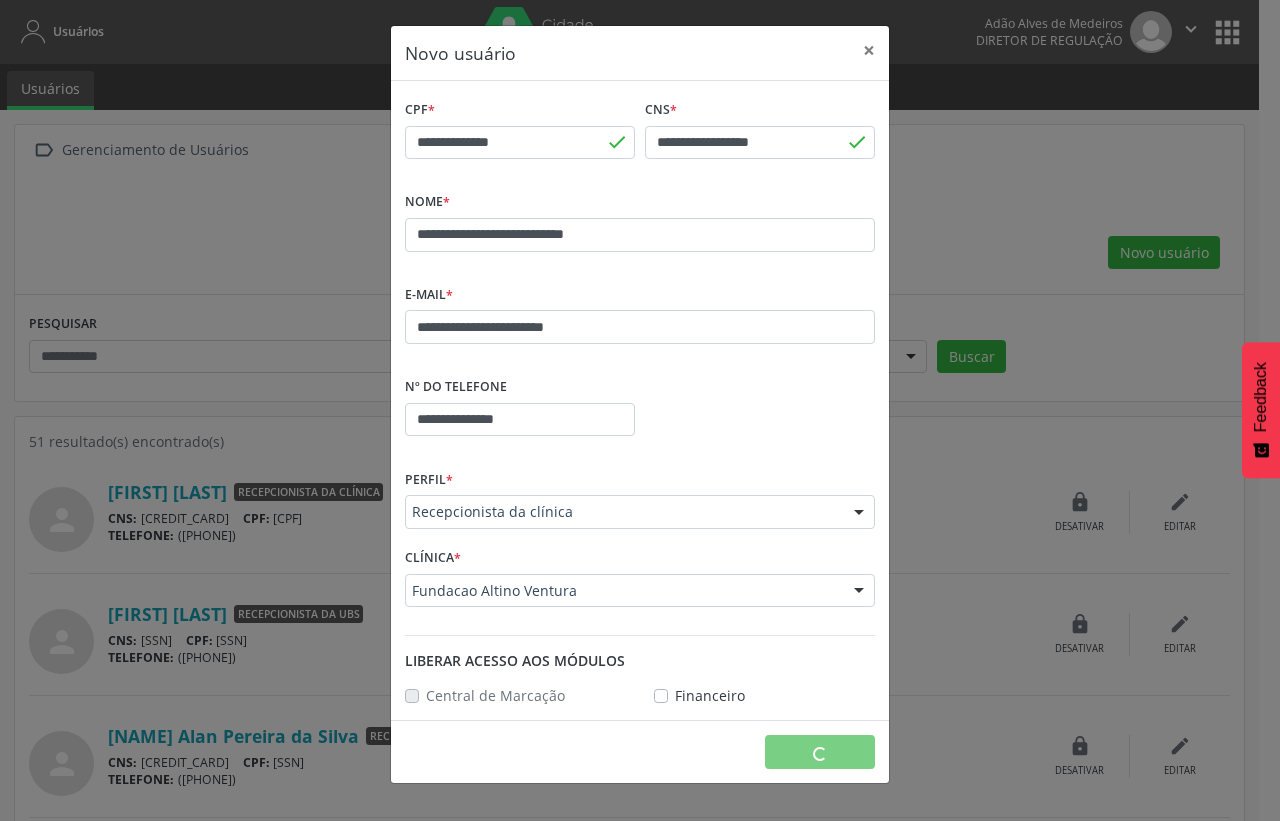type 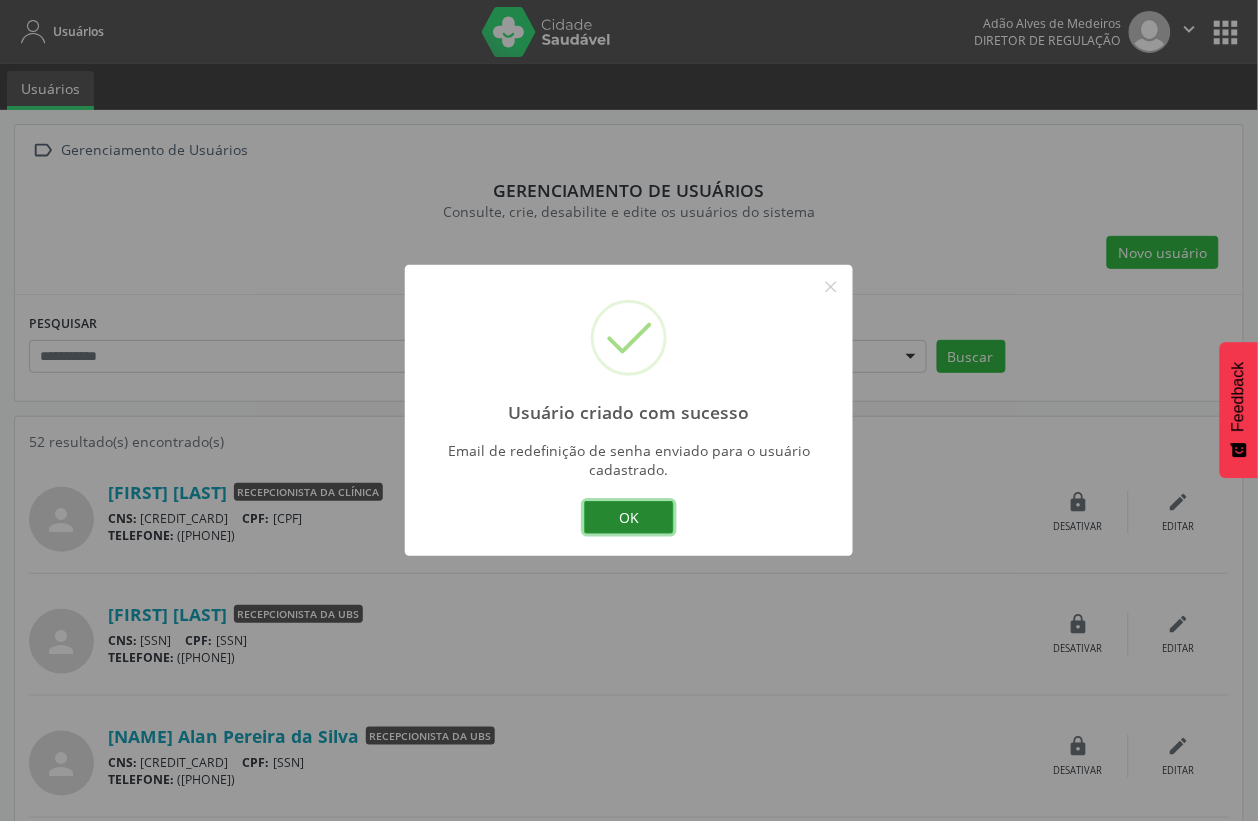 click on "OK" at bounding box center [629, 518] 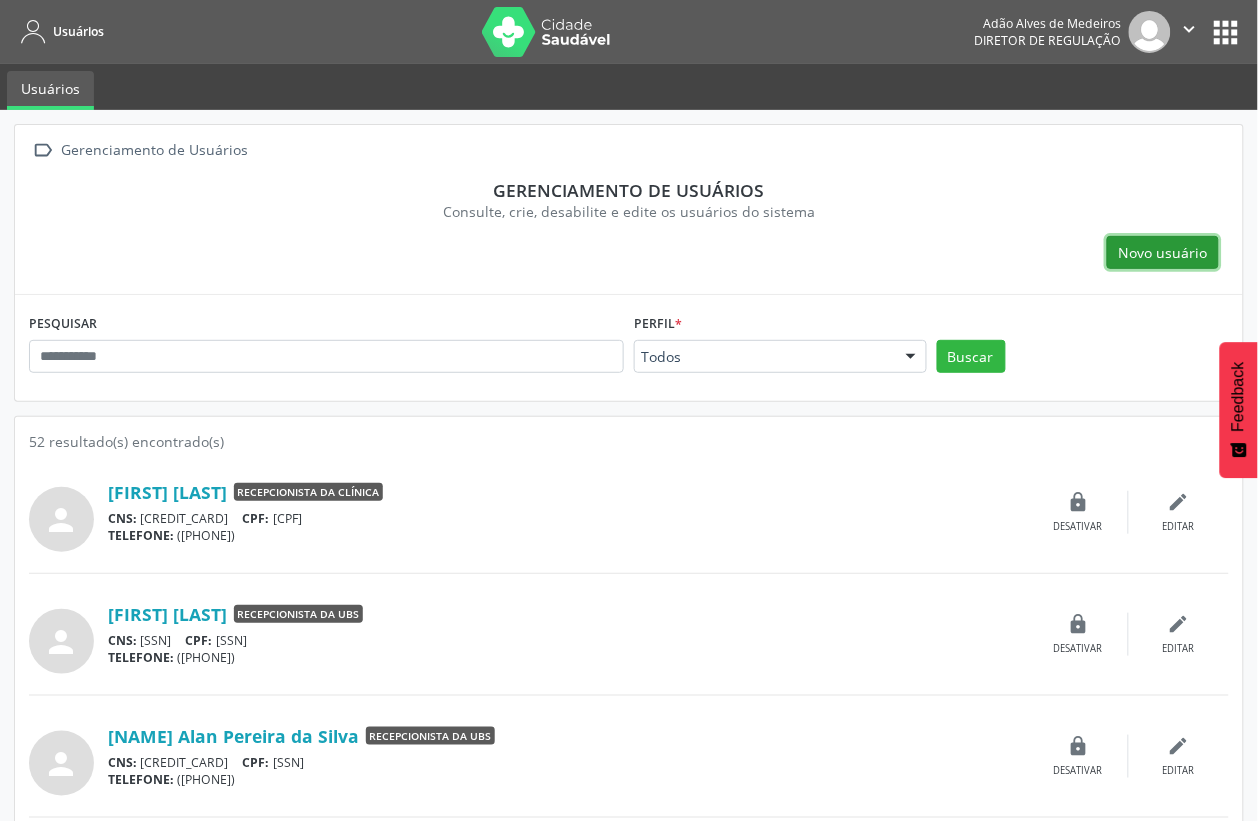 click on "Novo usuário" at bounding box center [1163, 253] 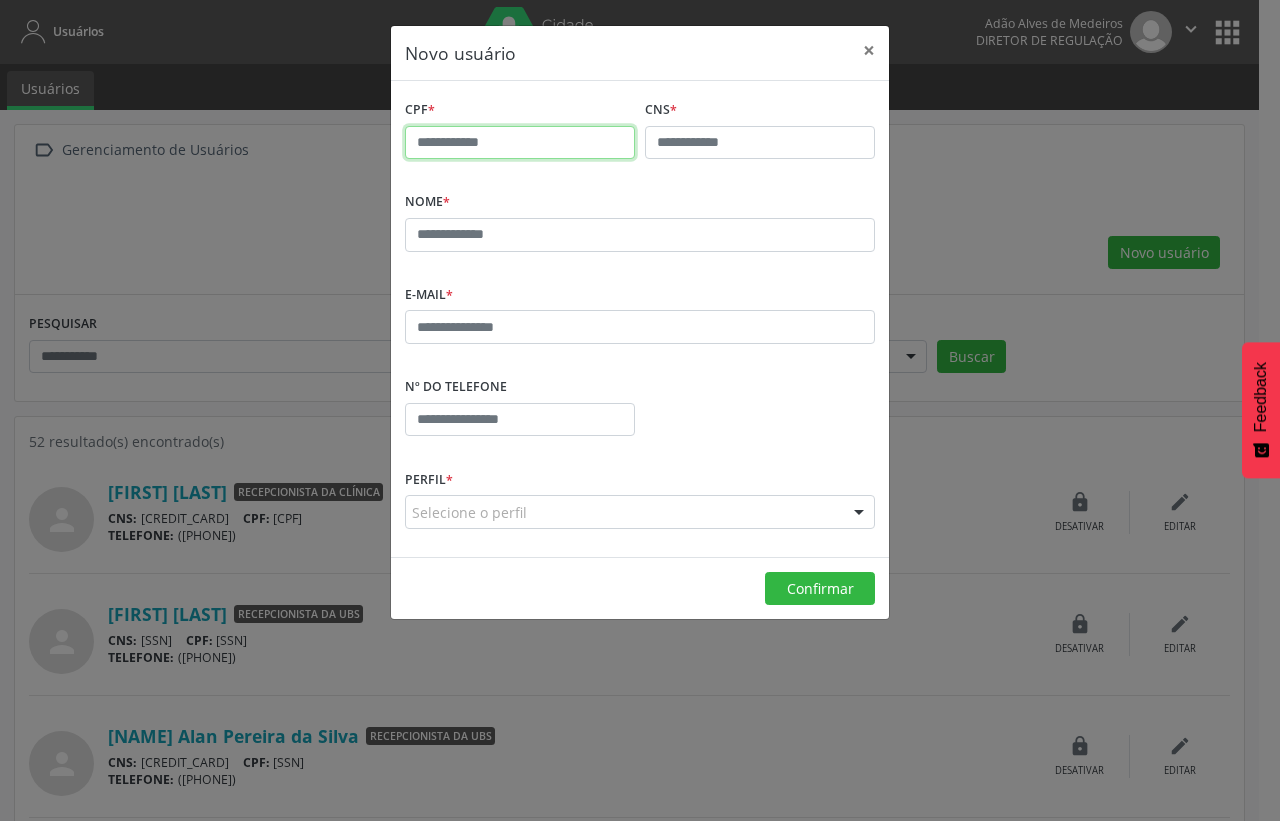click at bounding box center [520, 143] 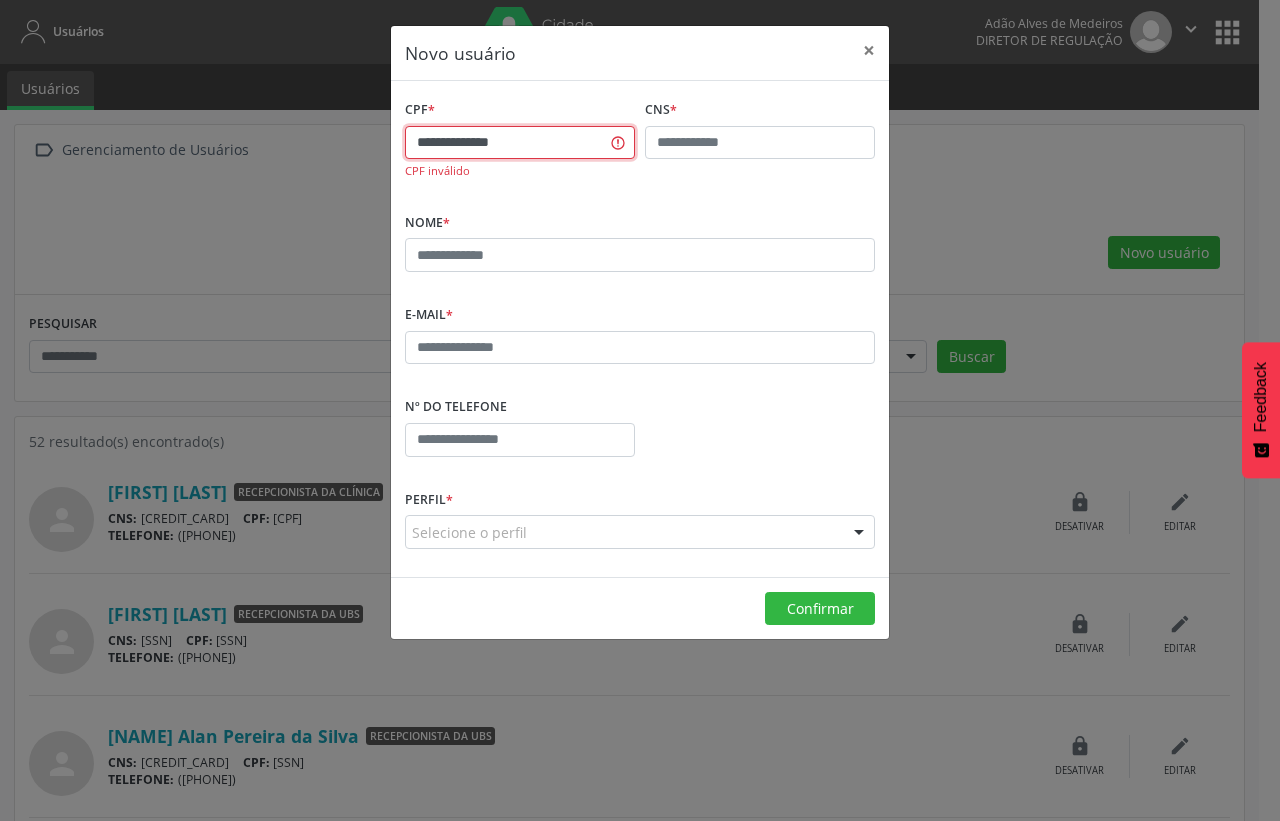 click on "**********" at bounding box center [520, 143] 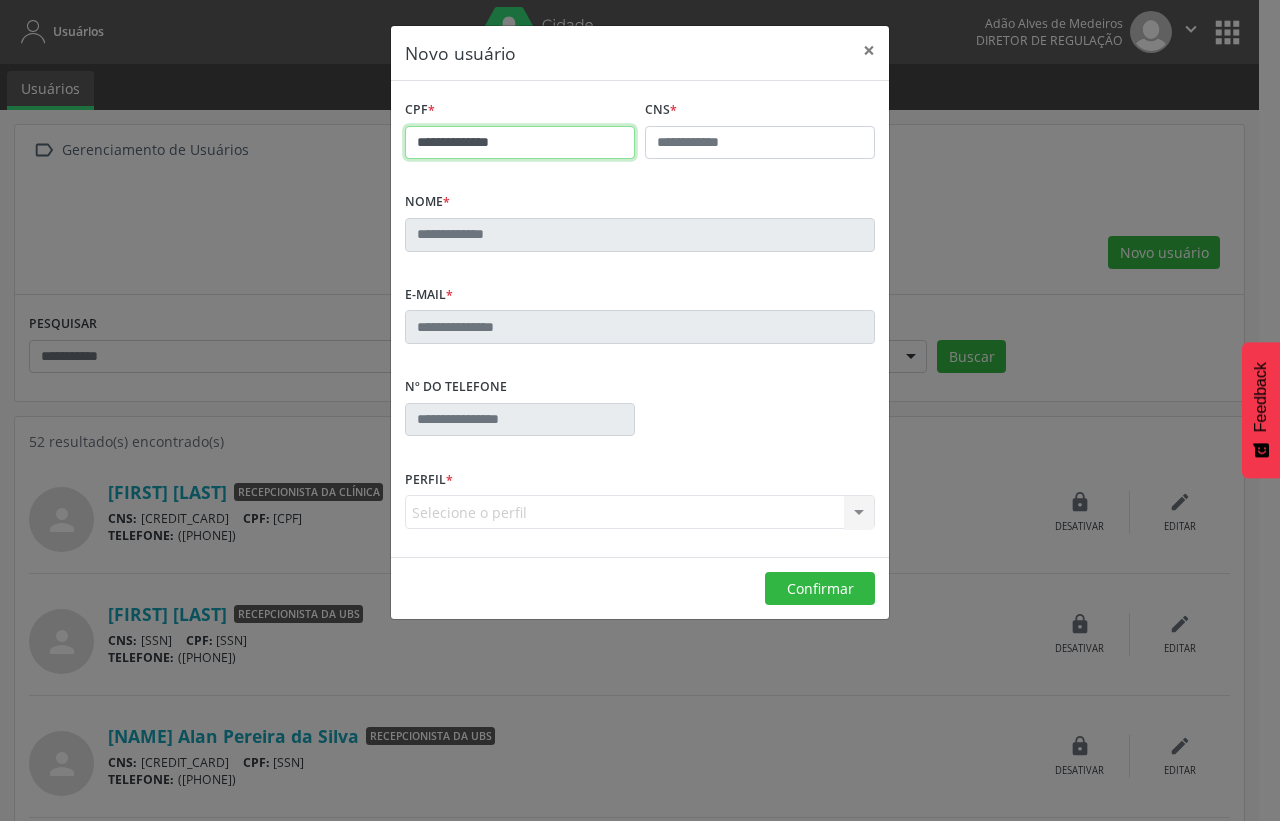 type on "**********" 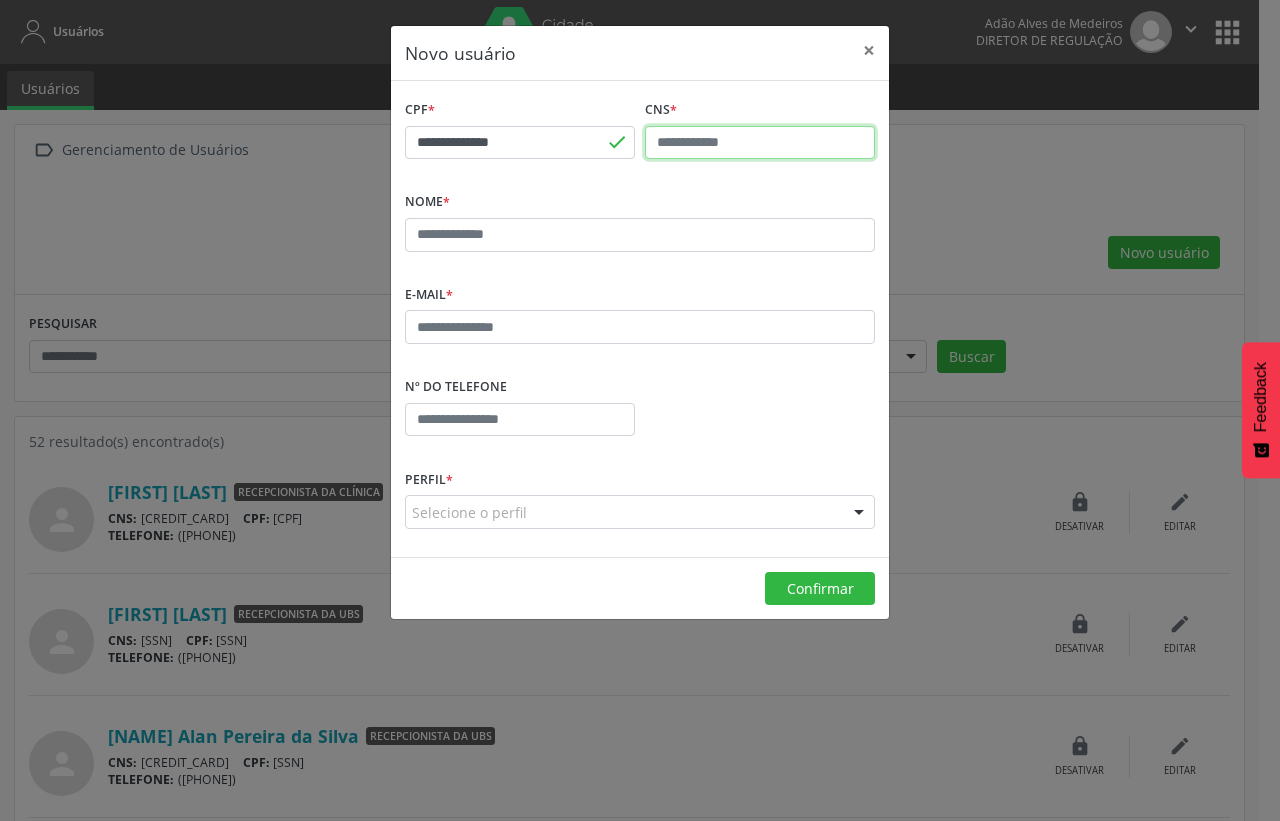 click at bounding box center [760, 143] 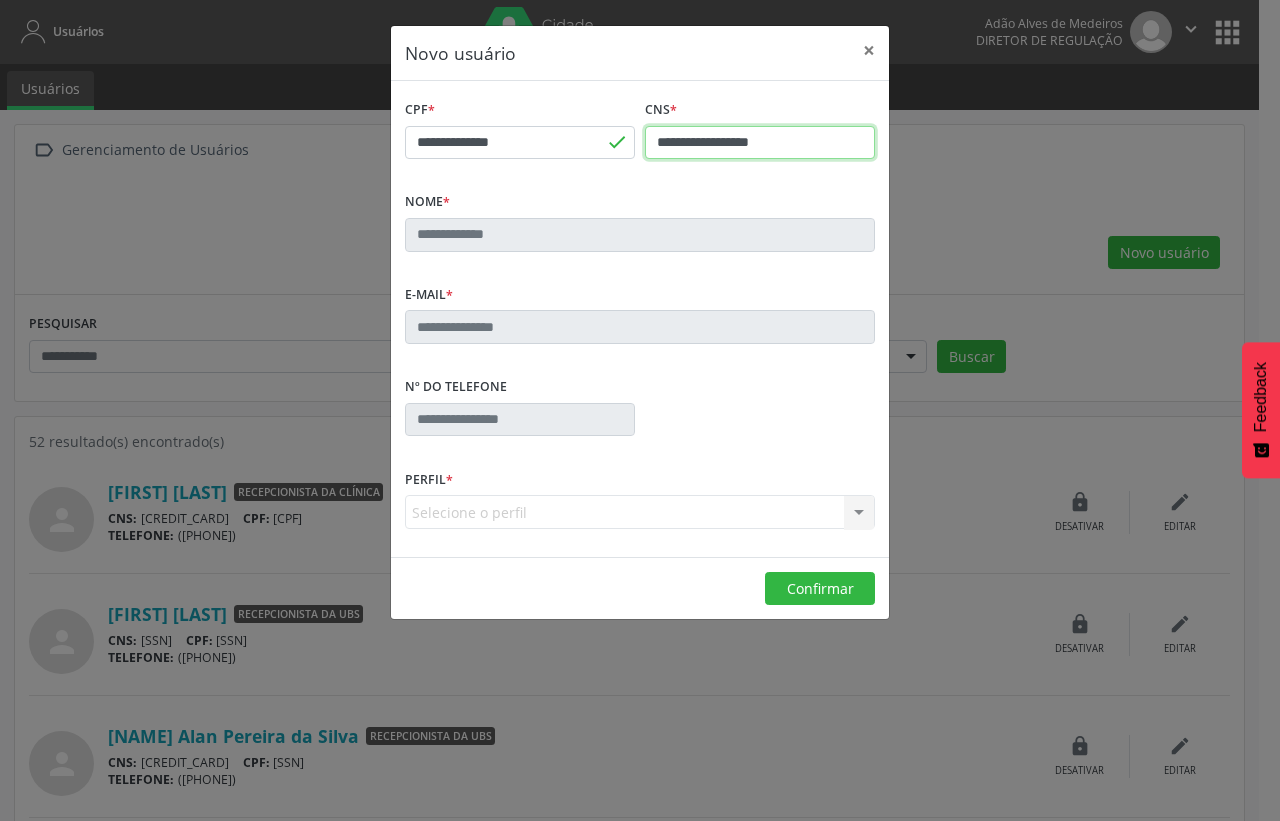 type on "**********" 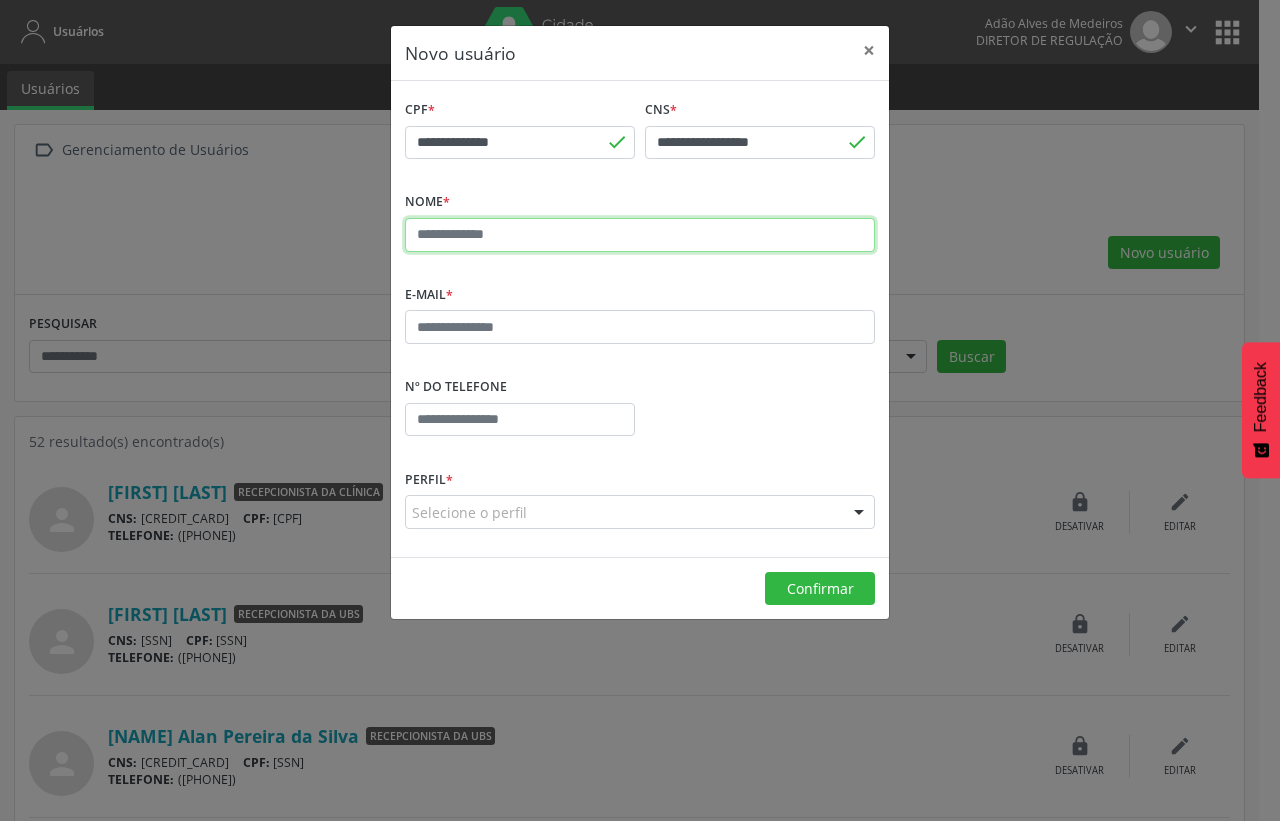 click at bounding box center [640, 235] 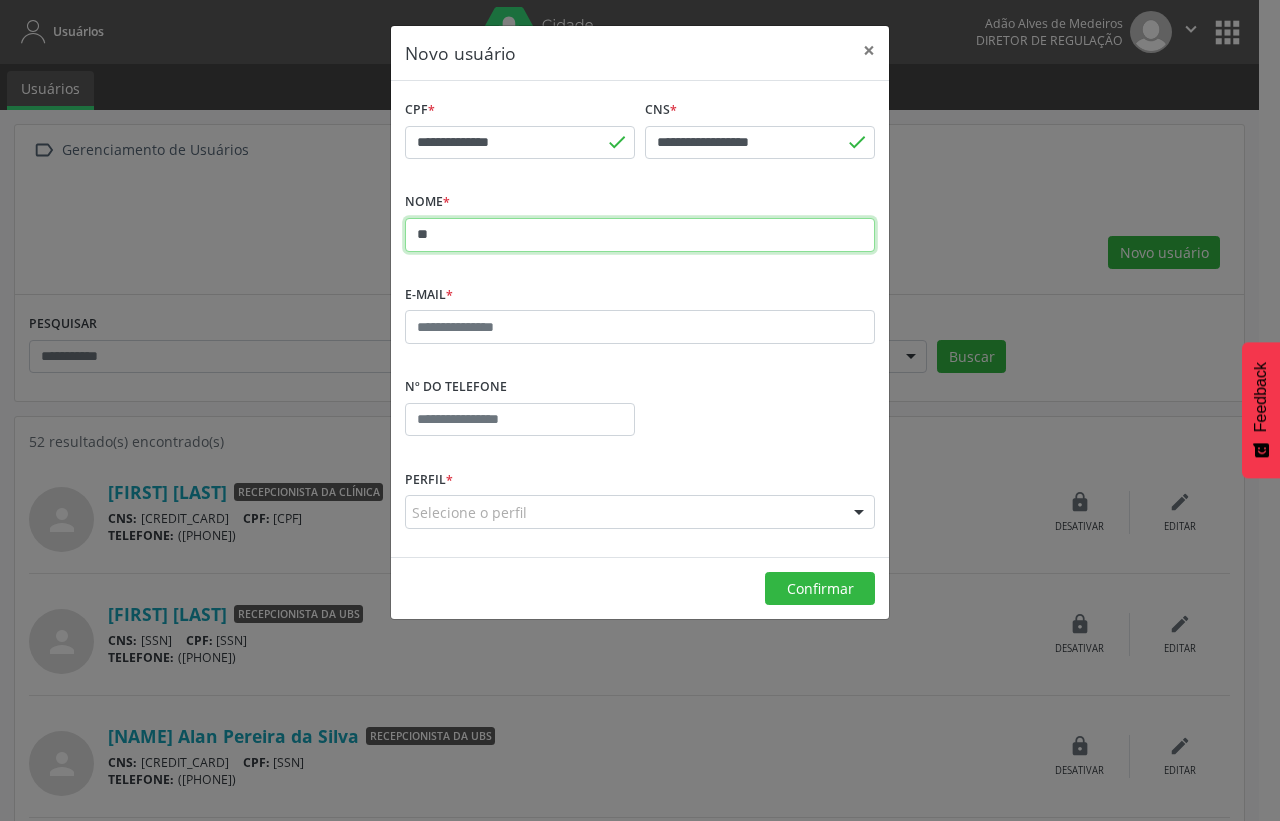 type on "*" 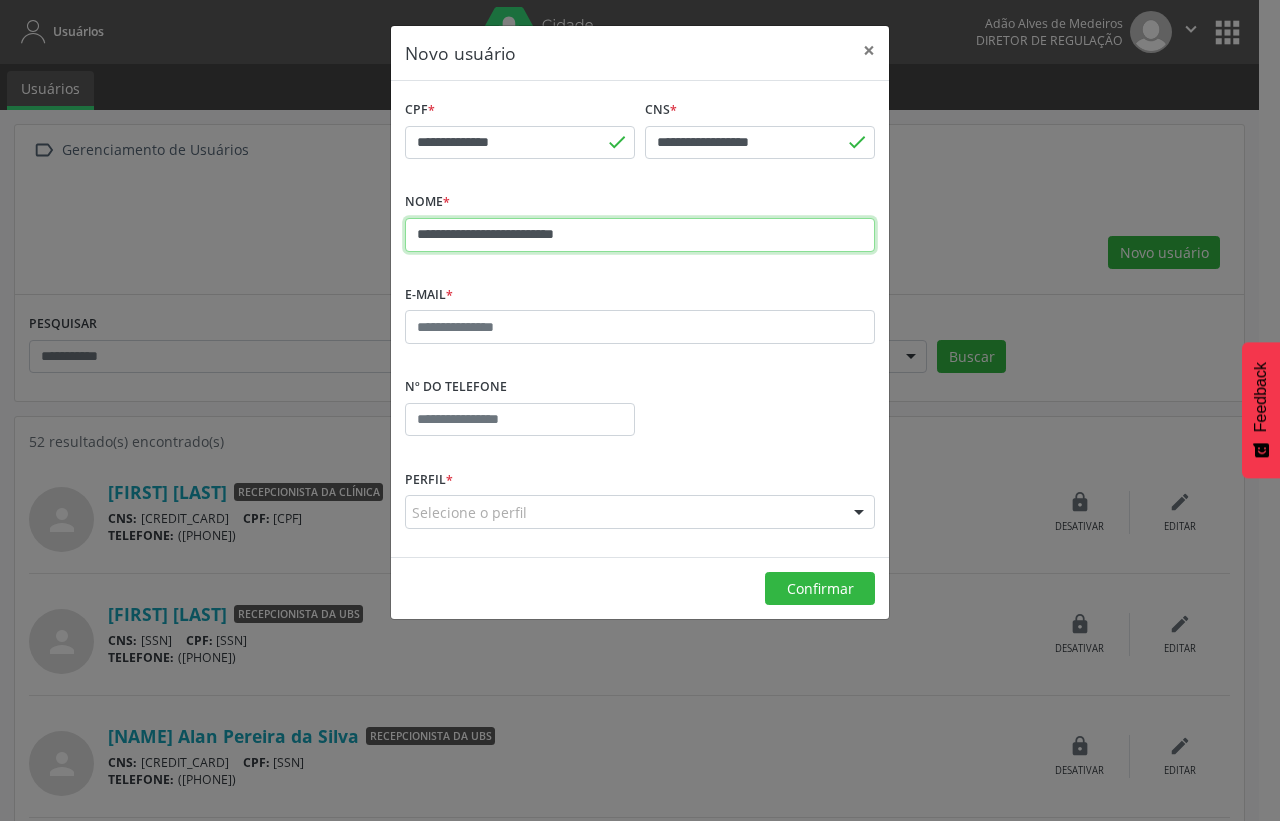type on "**********" 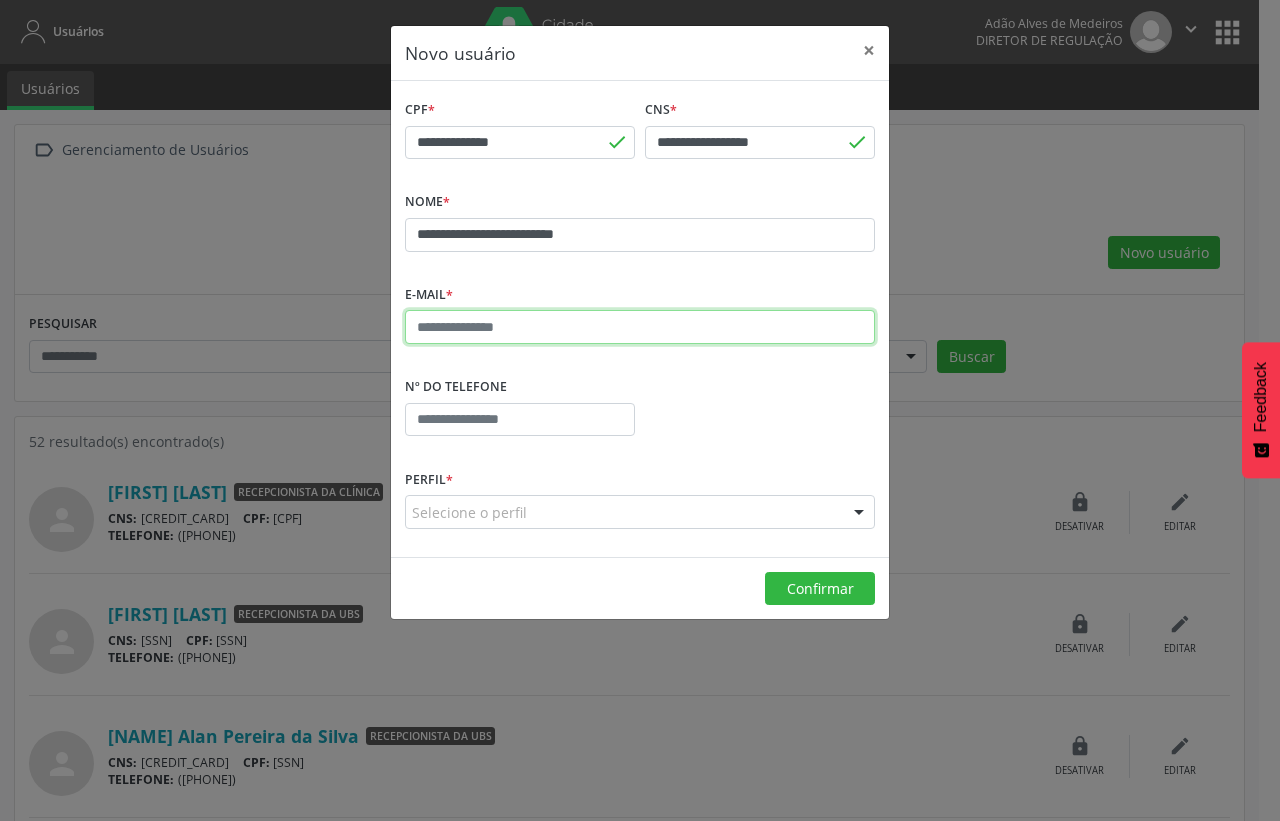 click at bounding box center [640, 327] 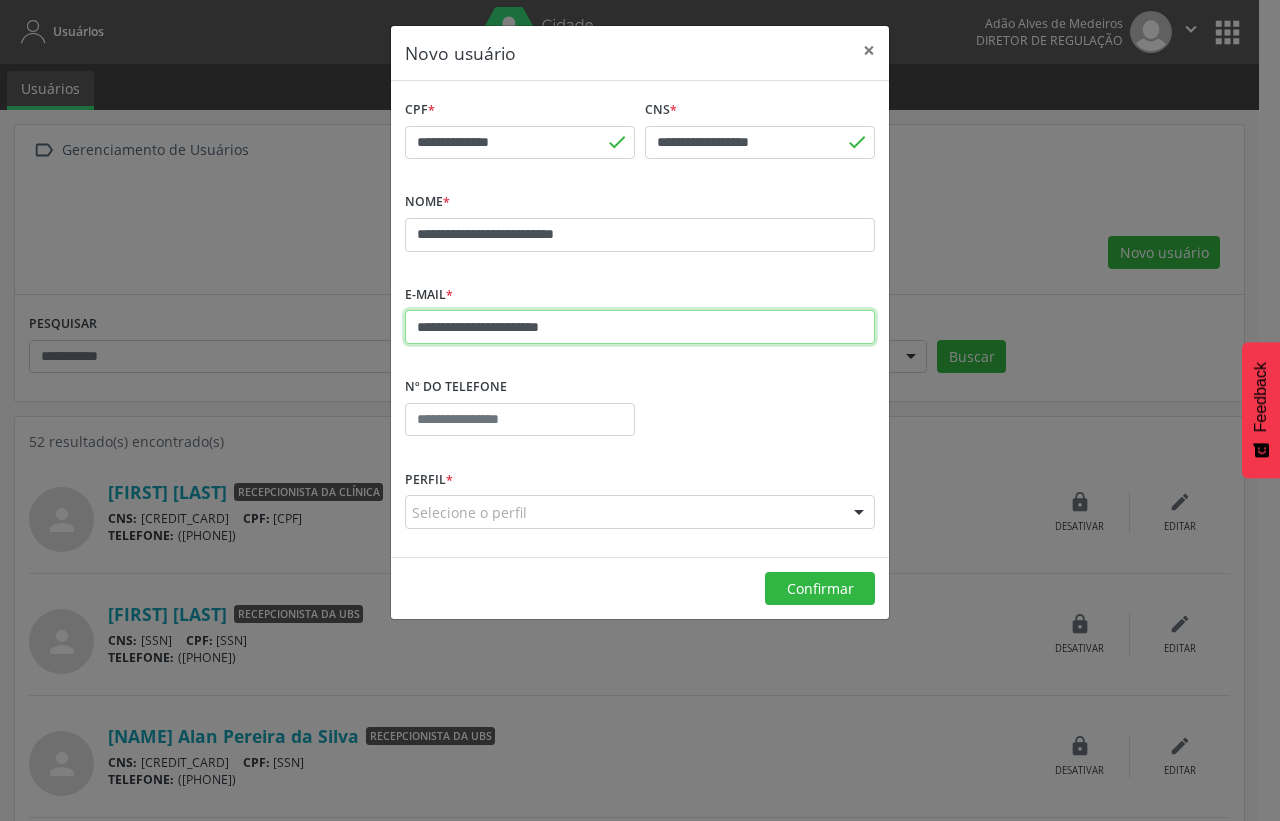 type on "**********" 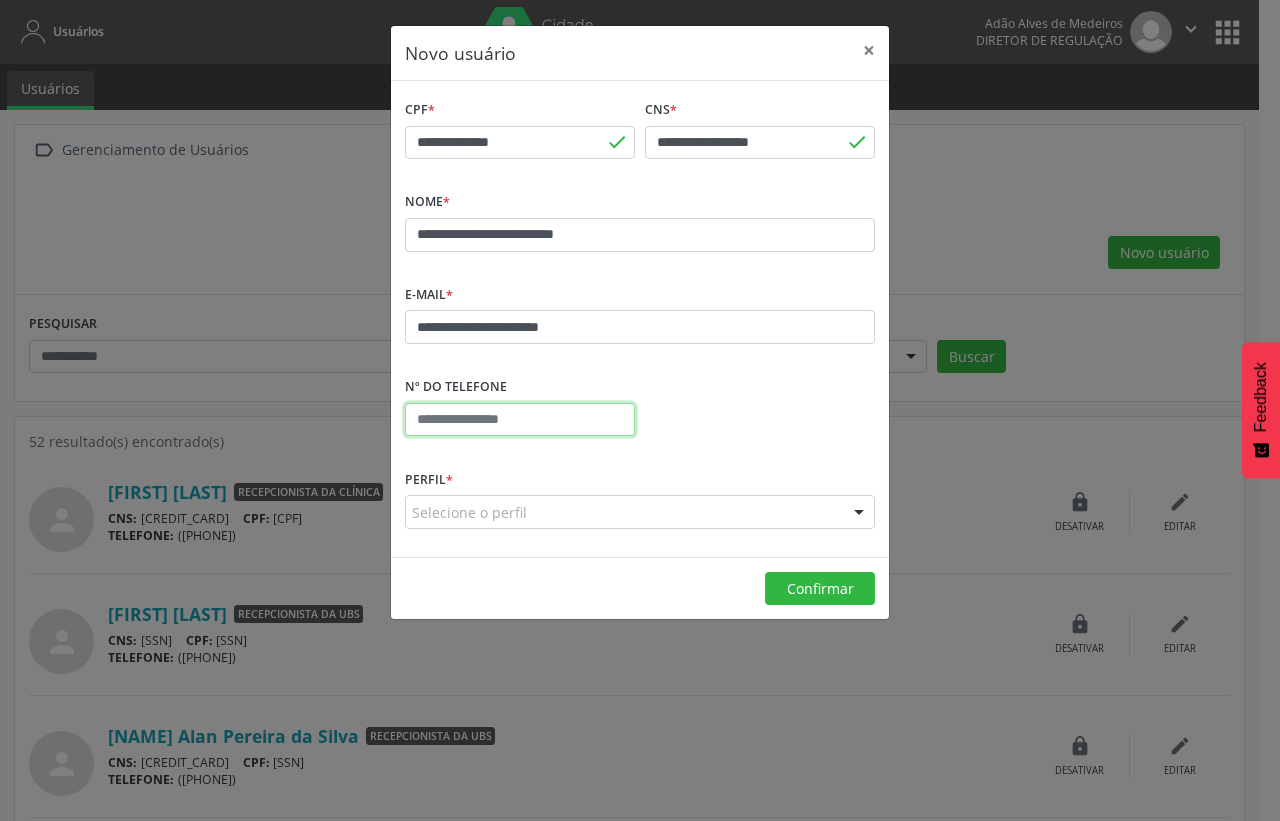 click at bounding box center (520, 420) 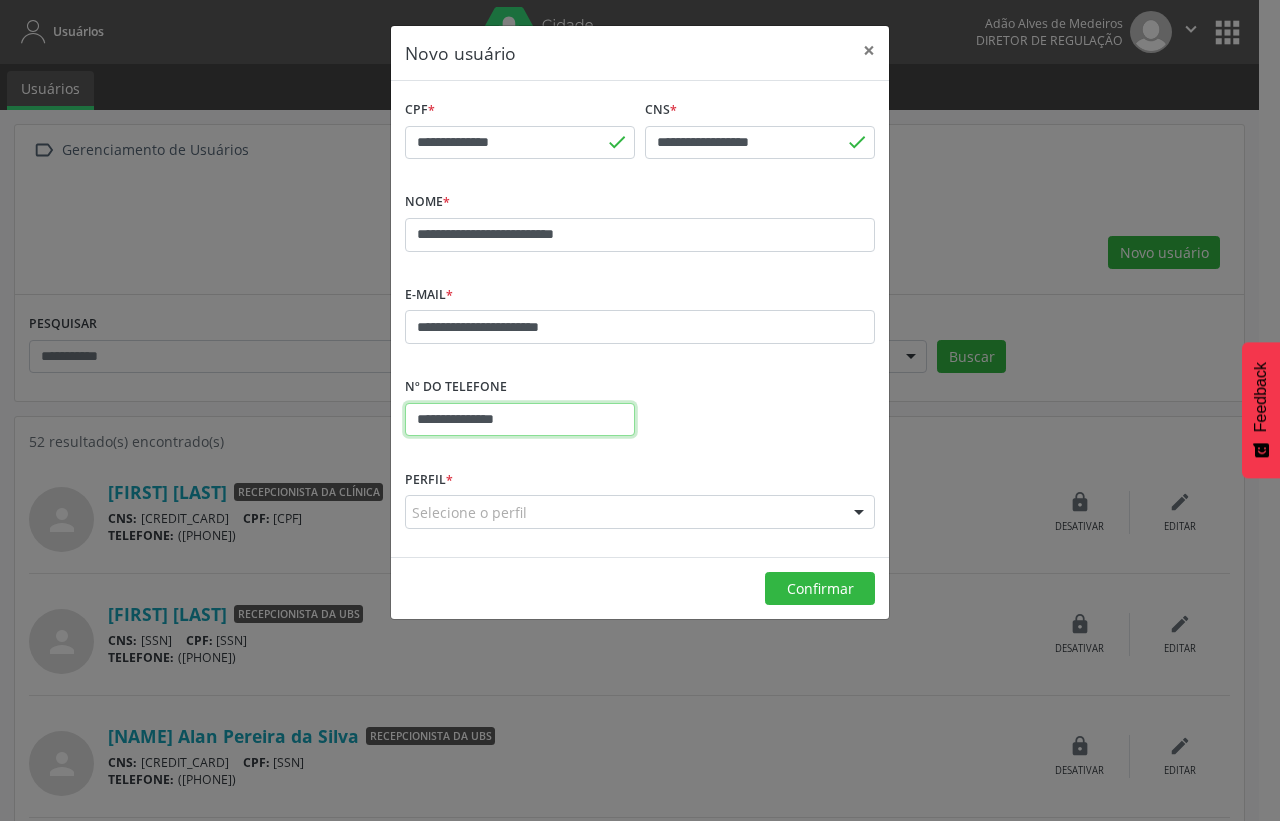 type on "**********" 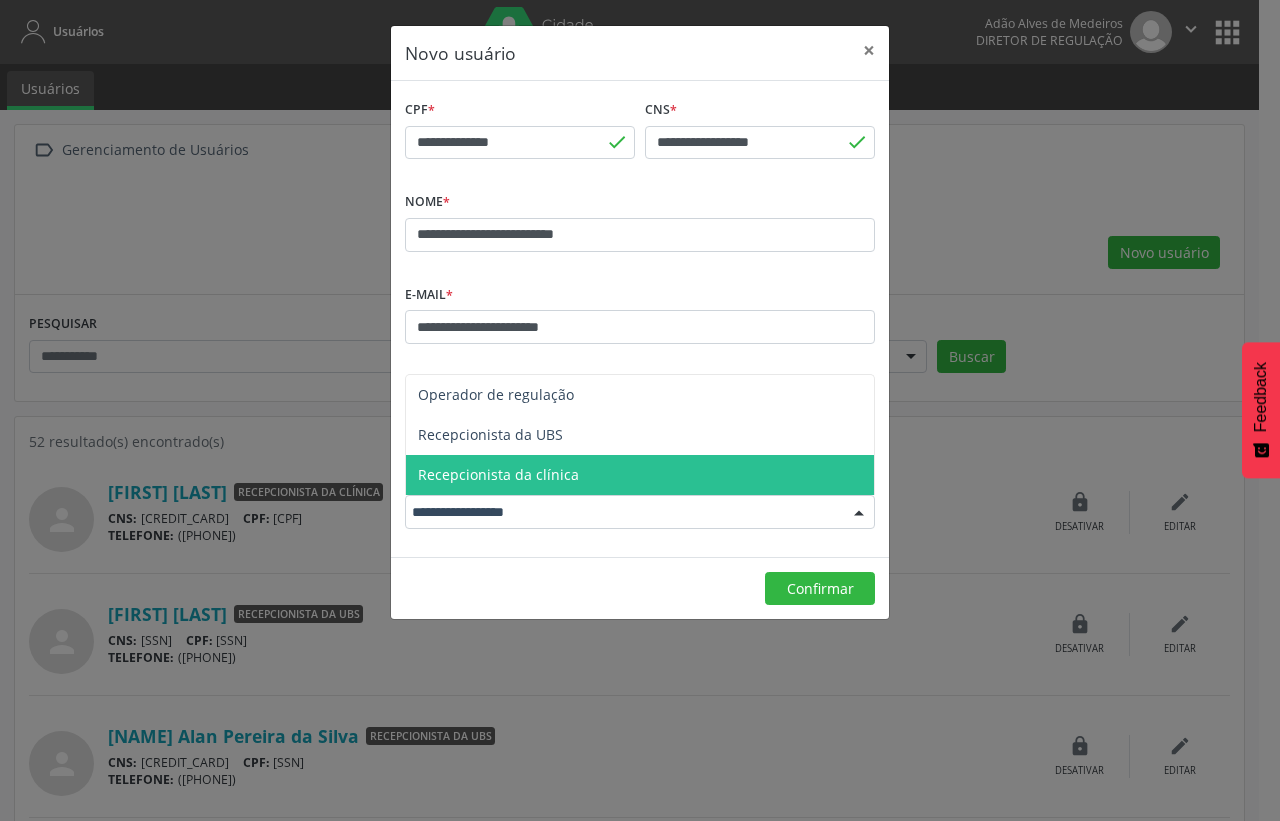 click on "Recepcionista da clínica" at bounding box center (640, 475) 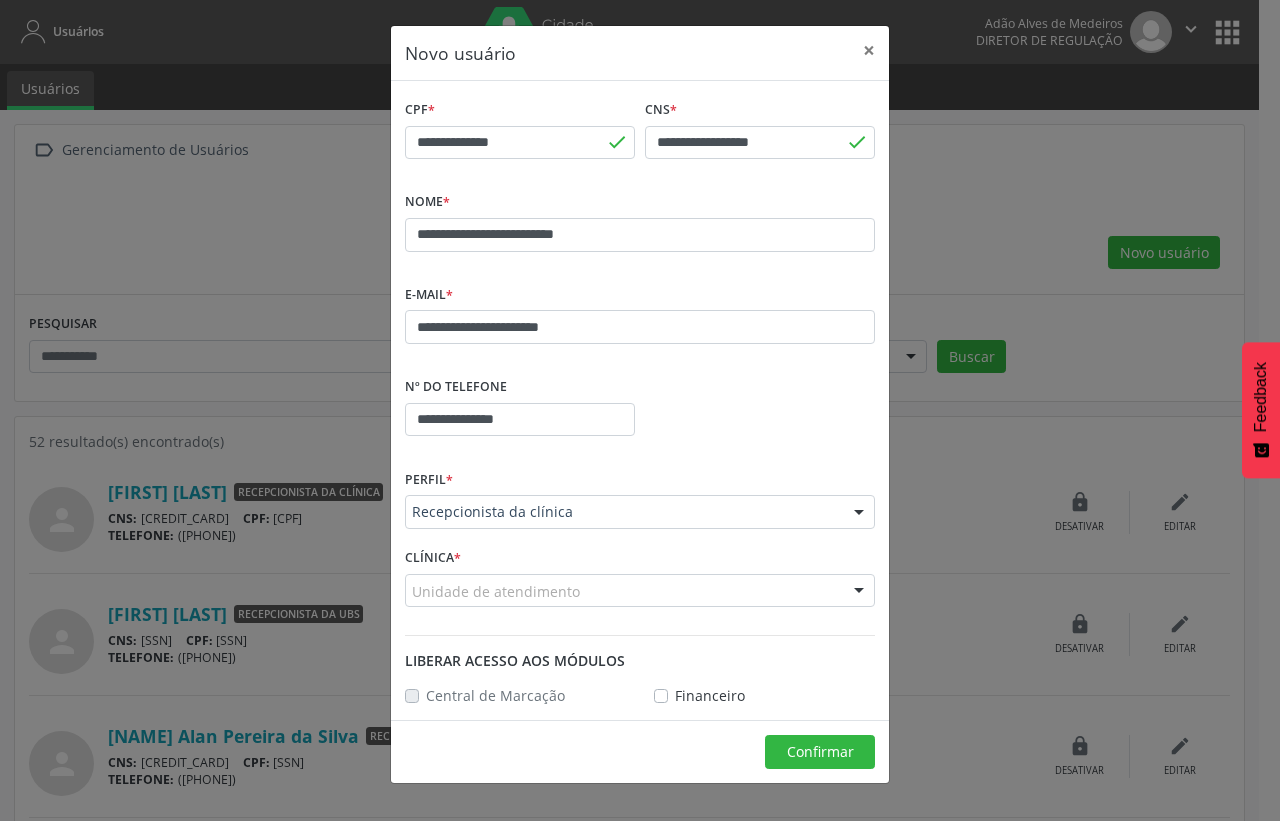 click on "Academia da Cidade do Mutirao   [NAME] Magalhaes Pereira" at bounding box center (640, 400) 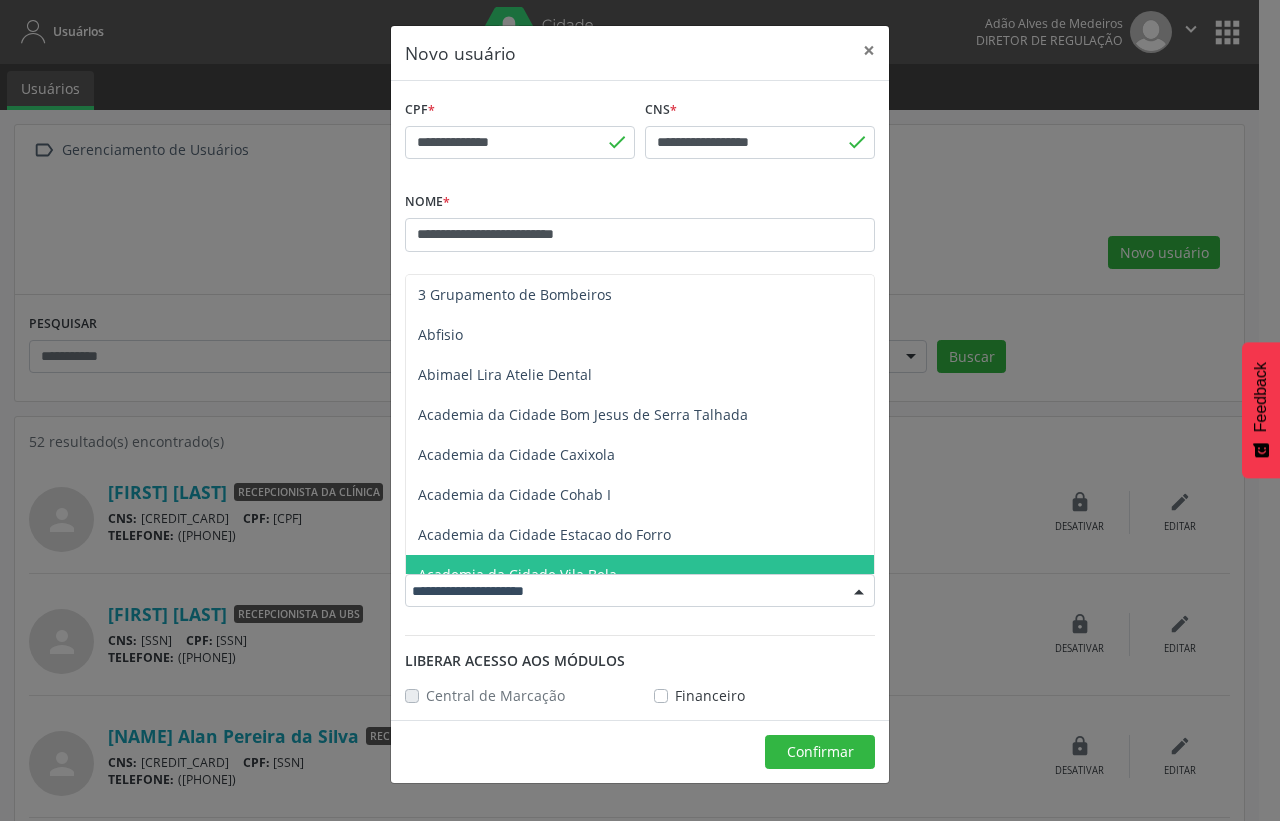 click on "Academia da Cidade do Mutirao   [NAME] Magalhaes Pereira   Alves Guimaraes Servicos de Medicina e Nutricao   Ambulatorio de Saude Mental Infanto Juvenil Asmij   Amor Saude   Anaclin   Analise Laboratorio Clinico   Andre Gustavo Ferreira de Souza Cia Ltda   Andreia Lima Diniz Ltda   Andreia Lima Diniz Ltda   Apae   Atelier do Sorriso   Bellatrix Odontologia e Qualidade de Vida   Biofisio Clinica de Fisioterapia e Saude Integrativa   Biofisio Kids   Biomedic   Blledsonn Alves Ferreira   Caf   Canespe   Cantarelli Odontologia   Caps Ad III   Caps III   Caps Infantil   Cardiologia e Diagnosticos   Cardiomed   Carlos Antonio Cavalcante Melo" at bounding box center (640, 582) 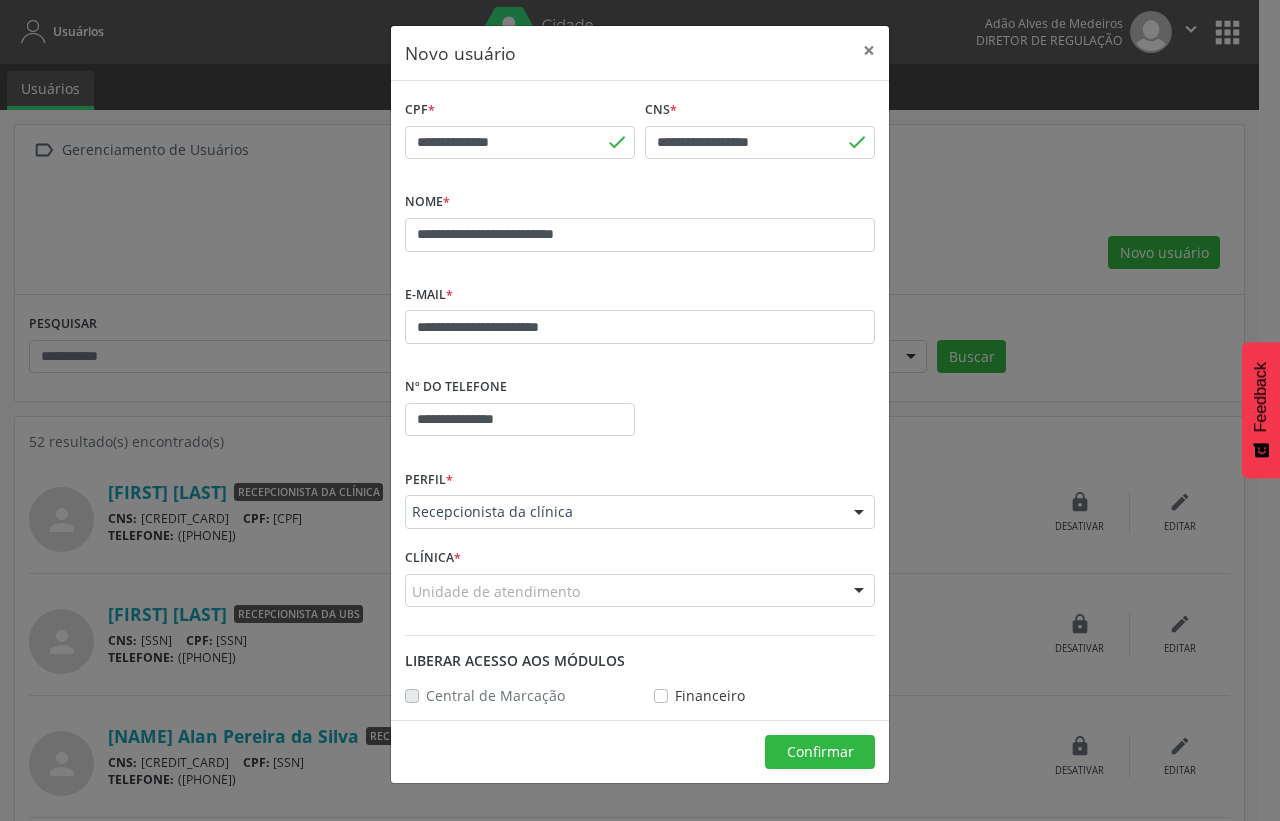 click on "Academia da Cidade do Mutirao   [NAME] Magalhaes Pereira   Alves Guimaraes Servicos de Medicina e Nutricao   Ambulatorio de Saude Mental Infanto Juvenil Asmij   Amor Saude   Anaclin   Analise Laboratorio Clinico   Andre Gustavo Ferreira de Souza Cia Ltda   Andreia Lima Diniz Ltda   Andreia Lima Diniz Ltda   Apae   Atelier do Sorriso   Bellatrix Odontologia e Qualidade de Vida   Biofisio Clinica de Fisioterapia e Saude Integrativa   Biofisio Kids   Biomedic   Blledsonn Alves Ferreira   Caf   Canespe   Cantarelli Odontologia   Caps Ad III   Caps III   Caps Infantil   Cardiologia e Diagnosticos   Cardiomed   Carlos Antonio Cavalcante Melo" at bounding box center [640, 582] 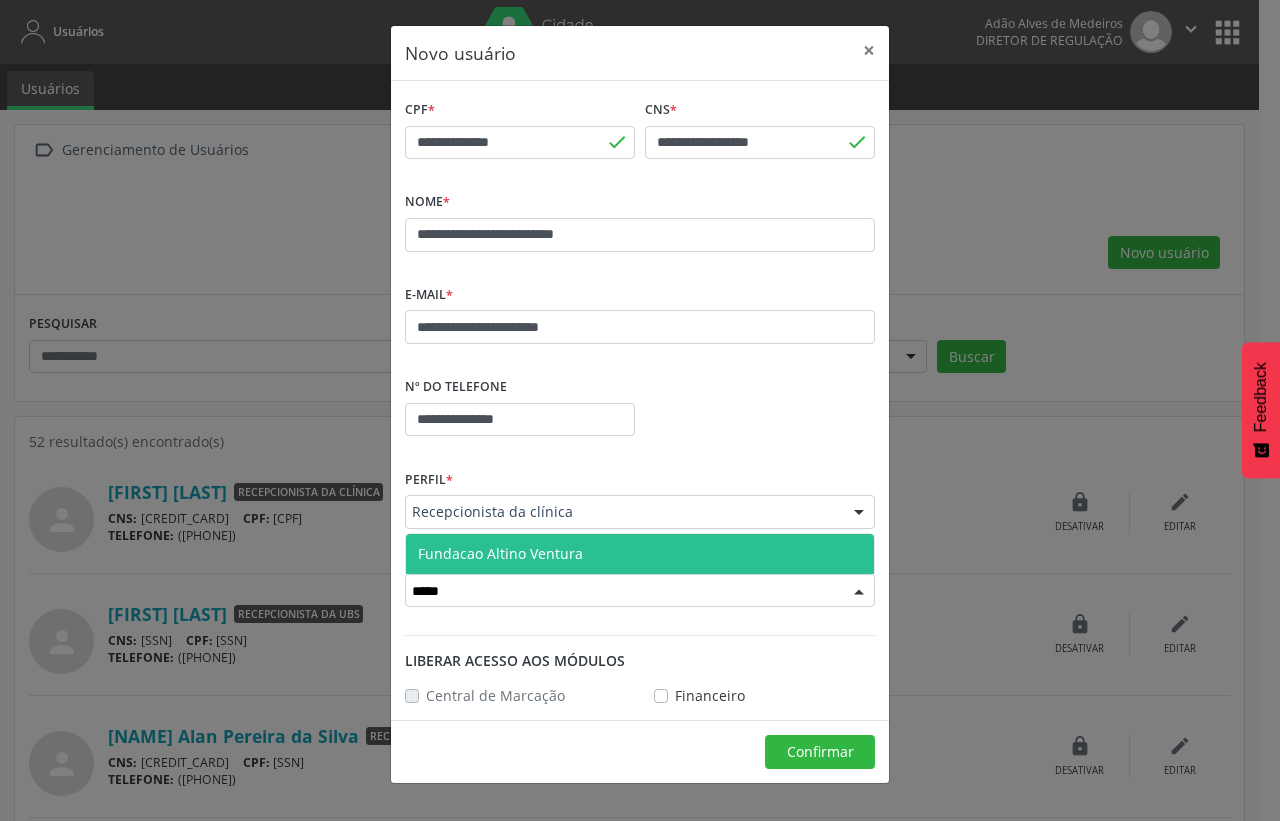 type on "******" 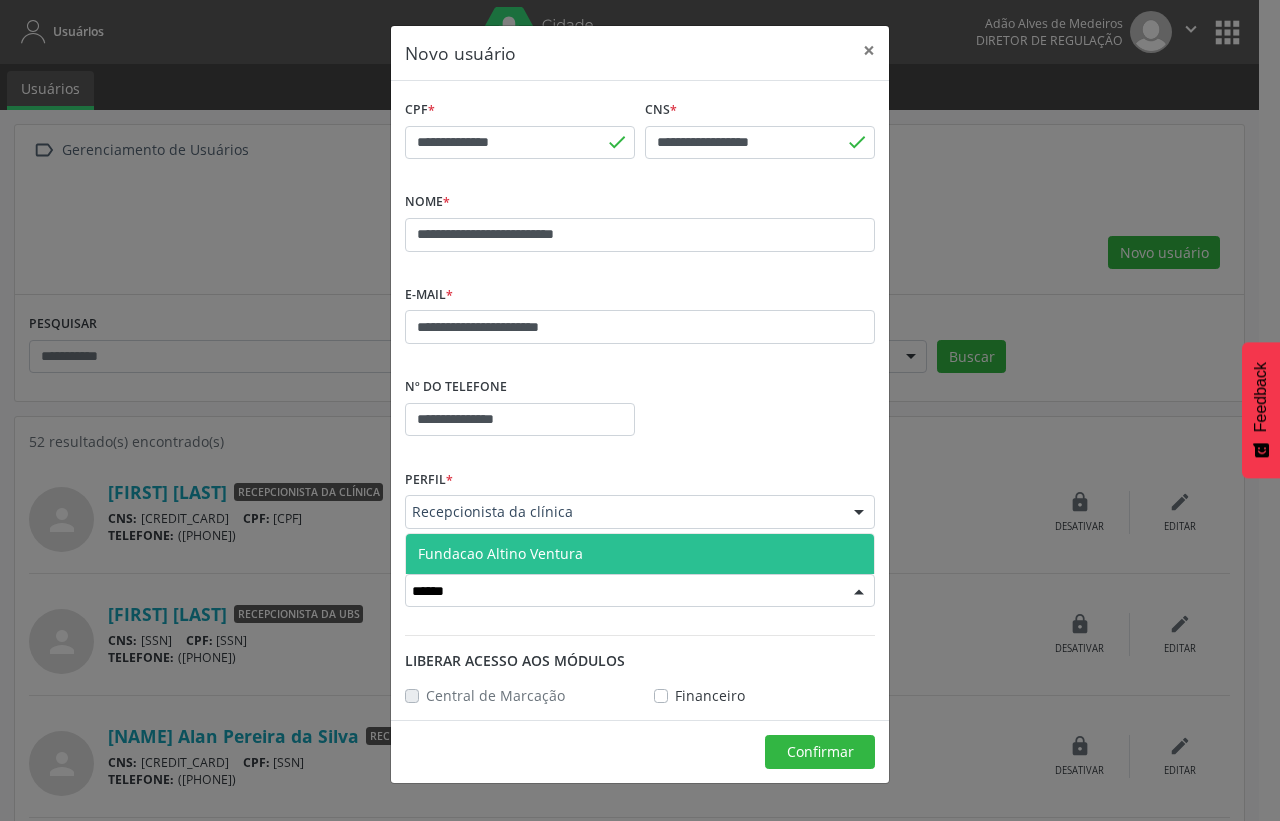 click on "Fundacao Altino Ventura" at bounding box center [500, 553] 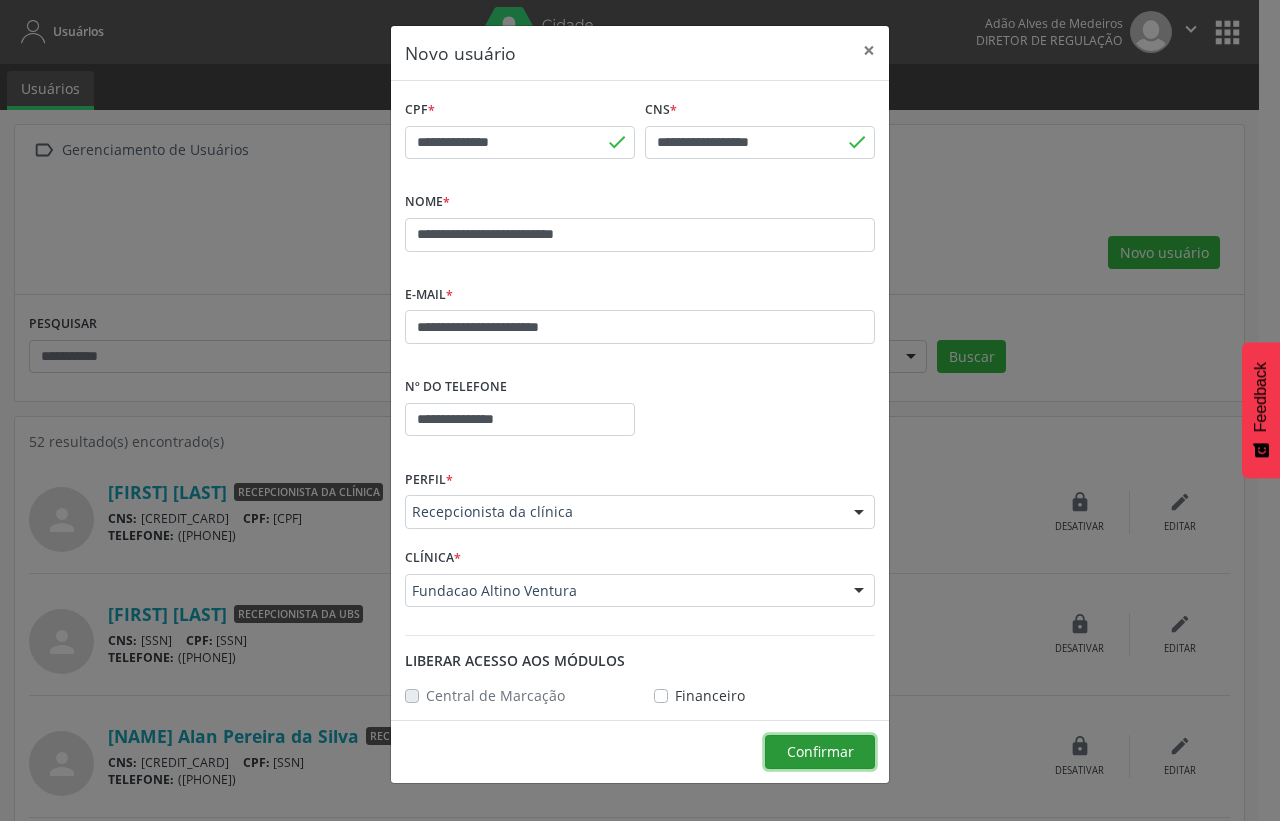 click on "Confirmar" at bounding box center [820, 751] 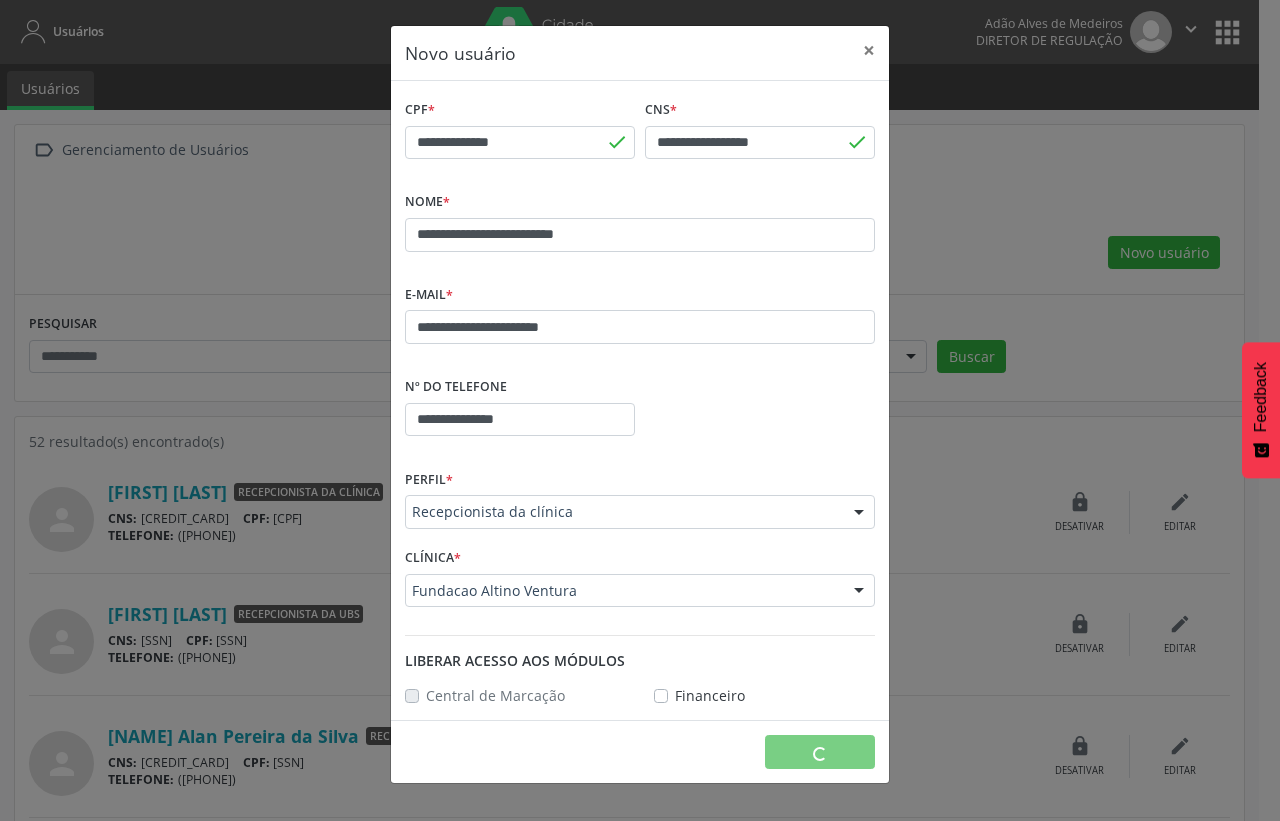 type 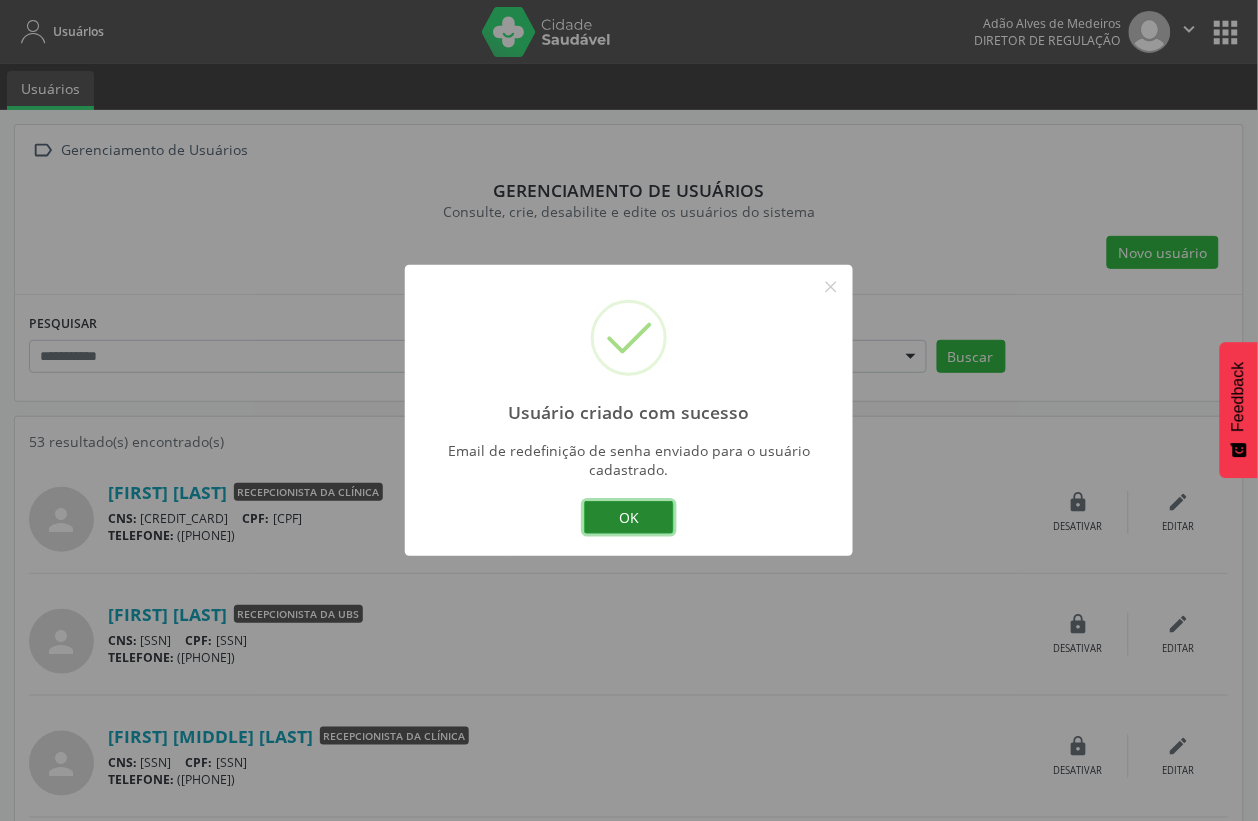 click on "OK" at bounding box center [629, 518] 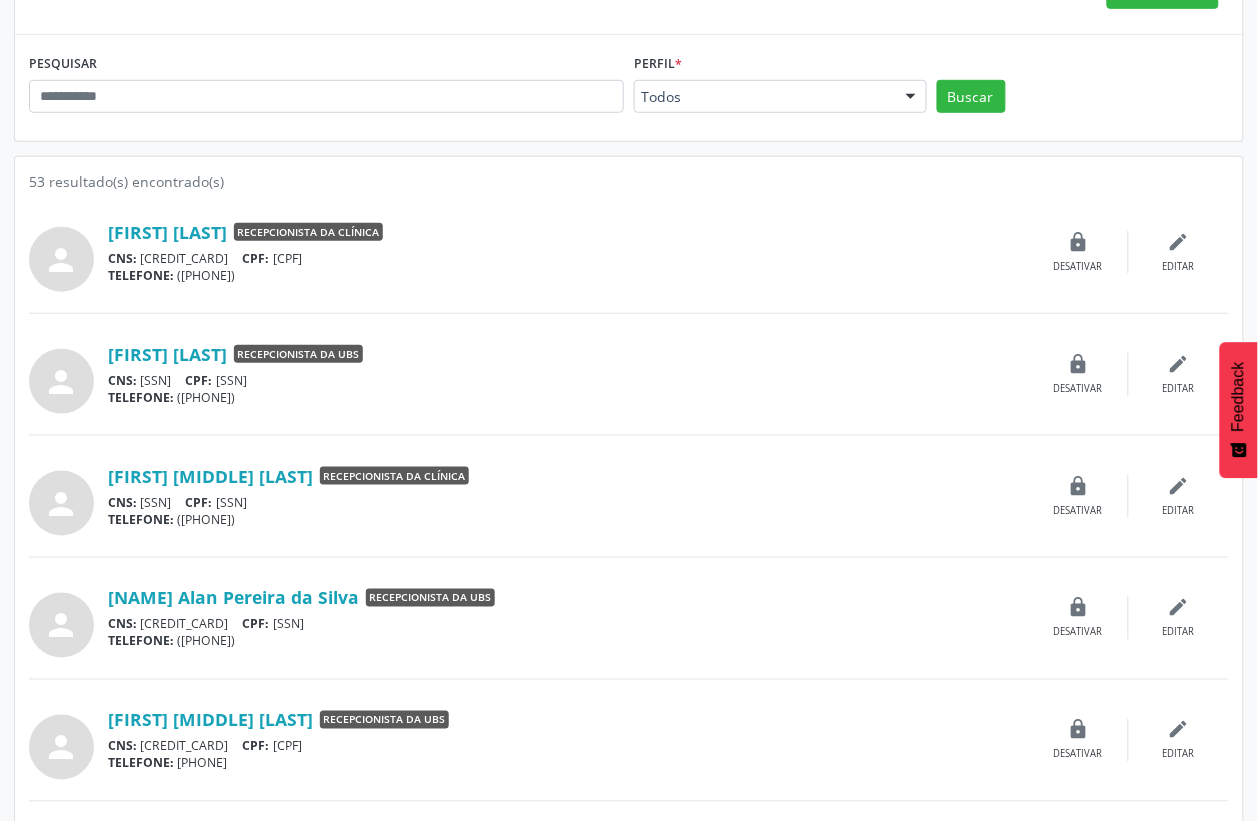 scroll, scrollTop: 0, scrollLeft: 0, axis: both 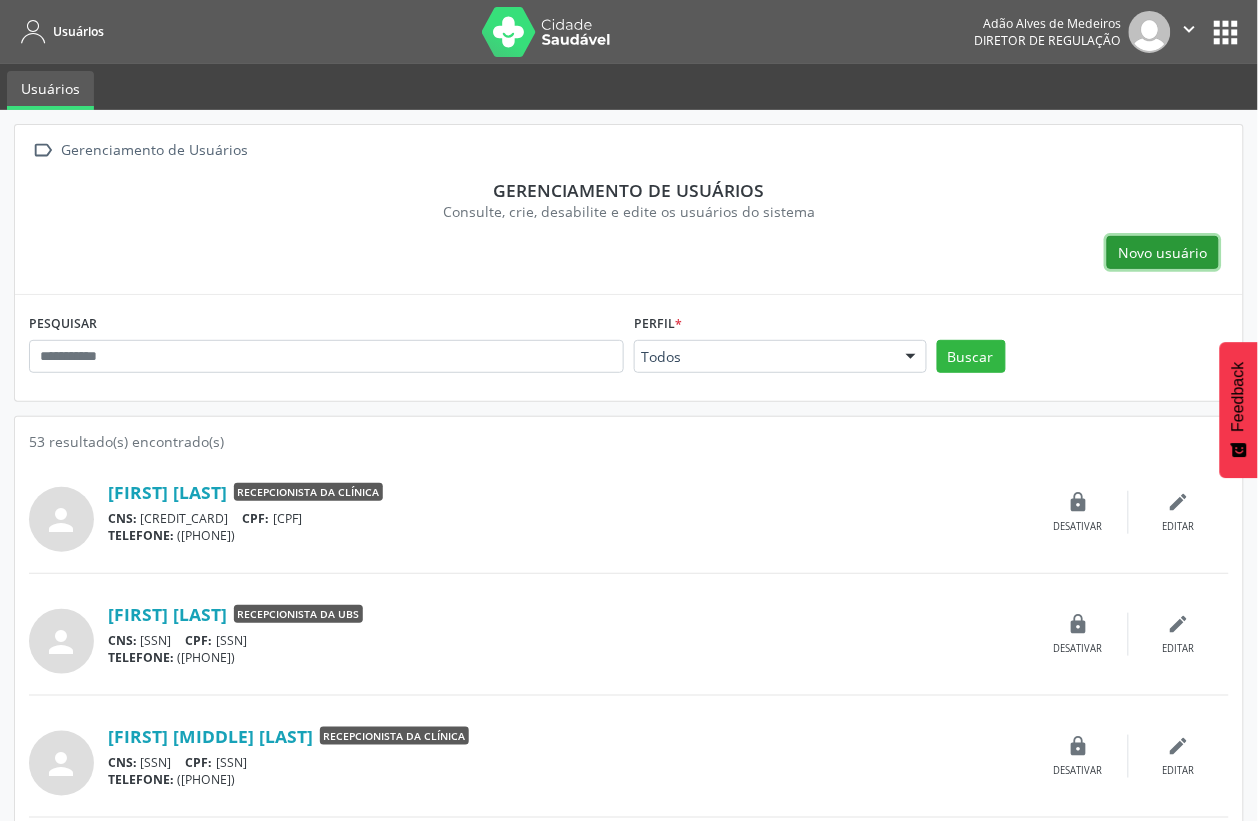 click on "Novo usuário" at bounding box center (1163, 252) 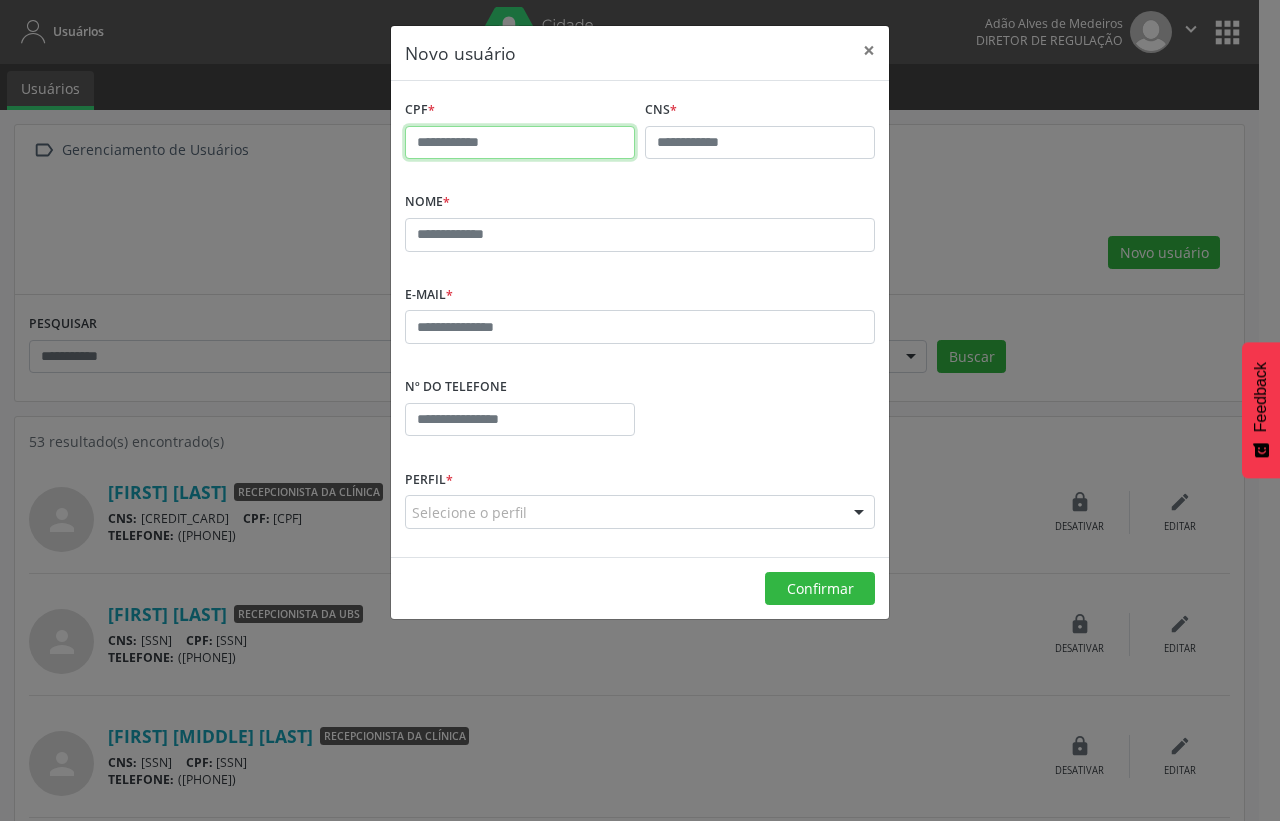 click at bounding box center (520, 143) 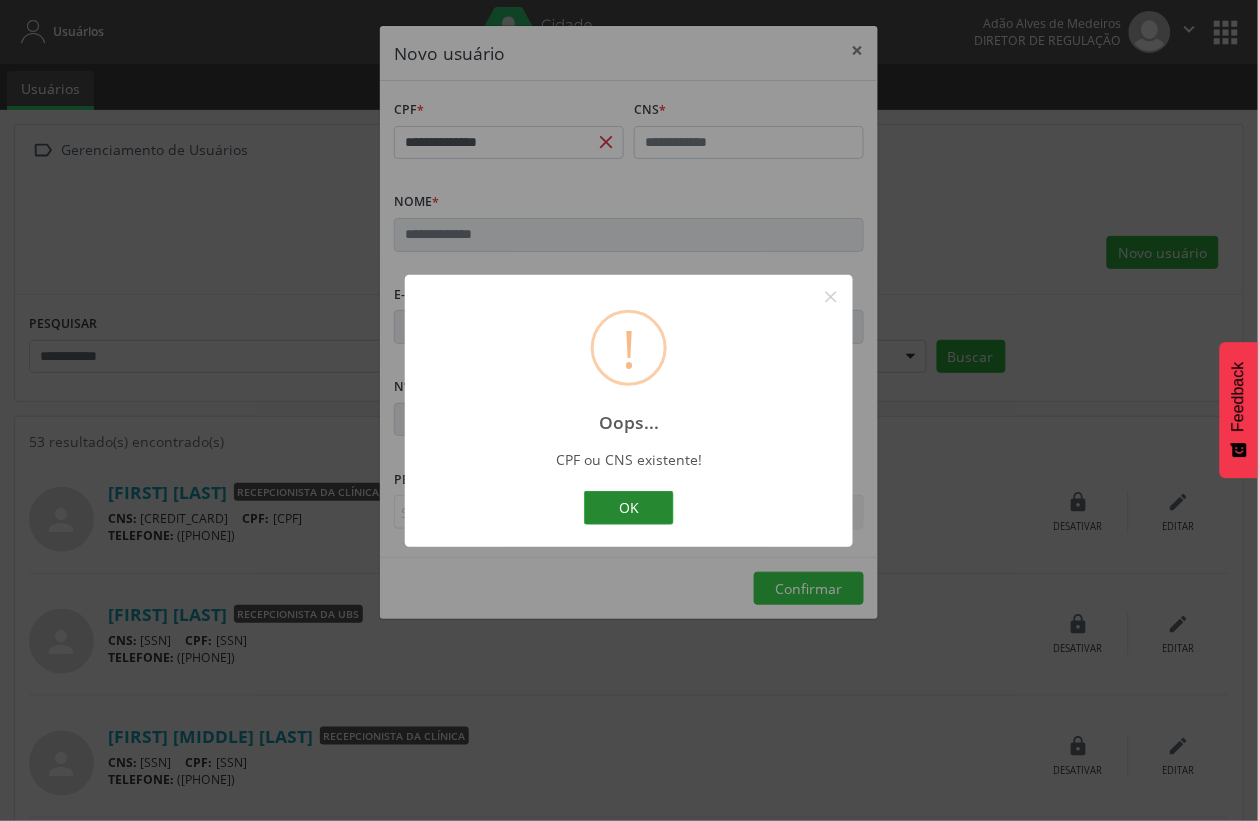 click on "OK" at bounding box center [629, 508] 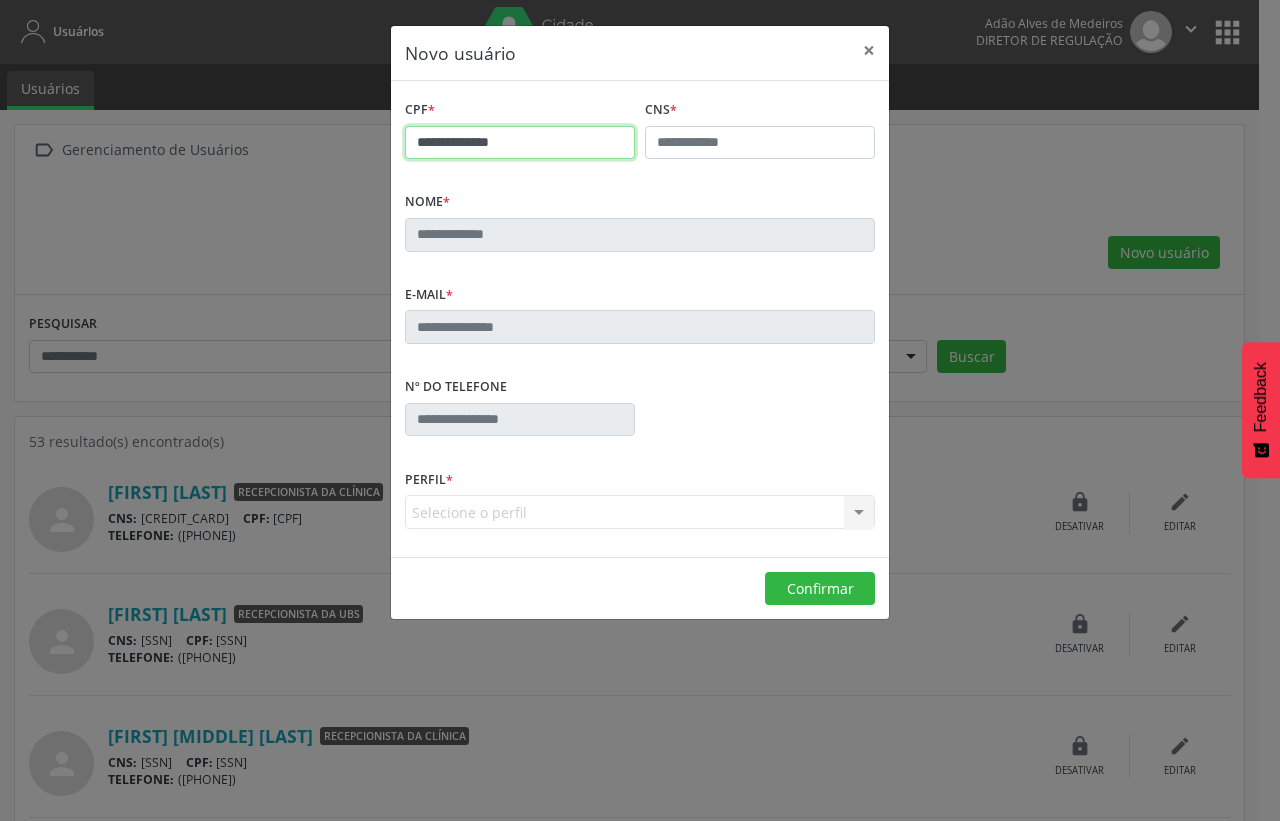 click on "**********" at bounding box center (520, 143) 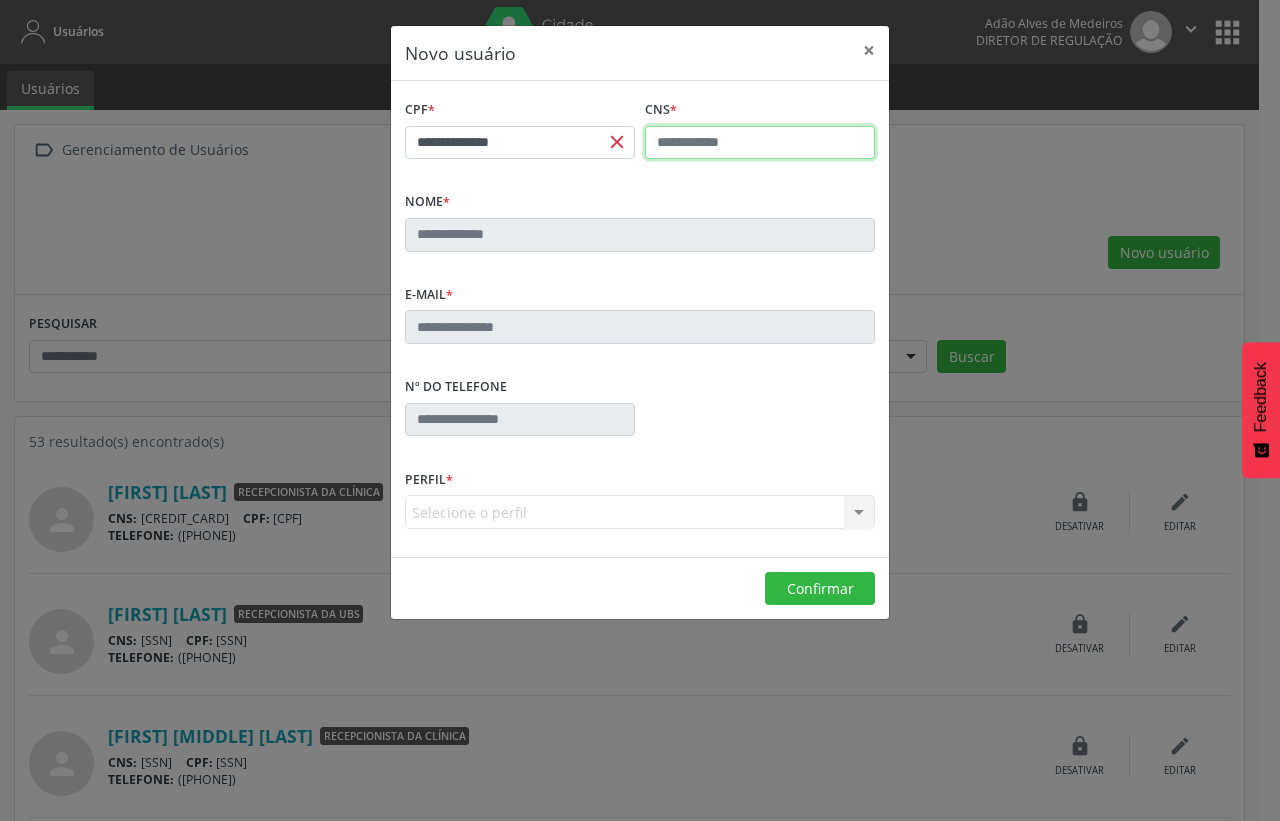 click at bounding box center [760, 143] 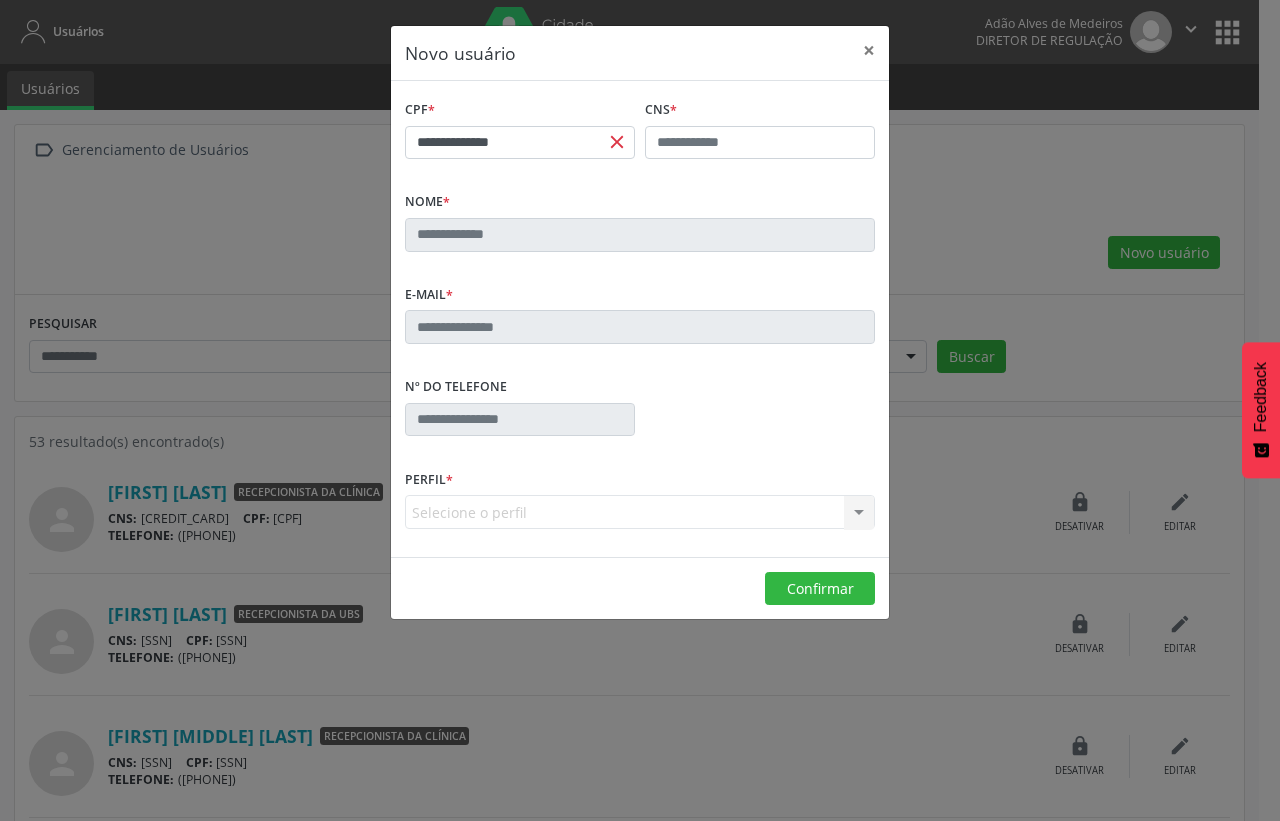 click on "close" at bounding box center (617, 142) 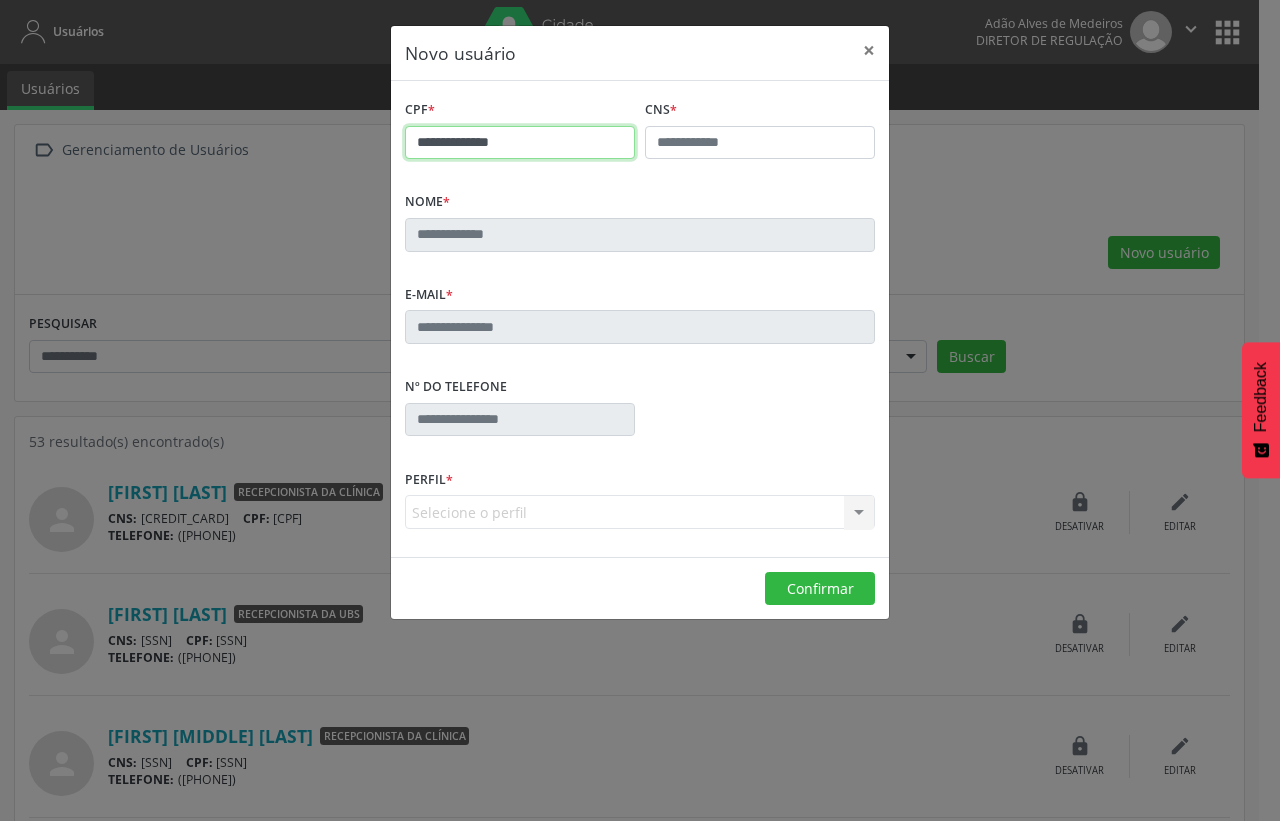 click on "**********" at bounding box center (520, 143) 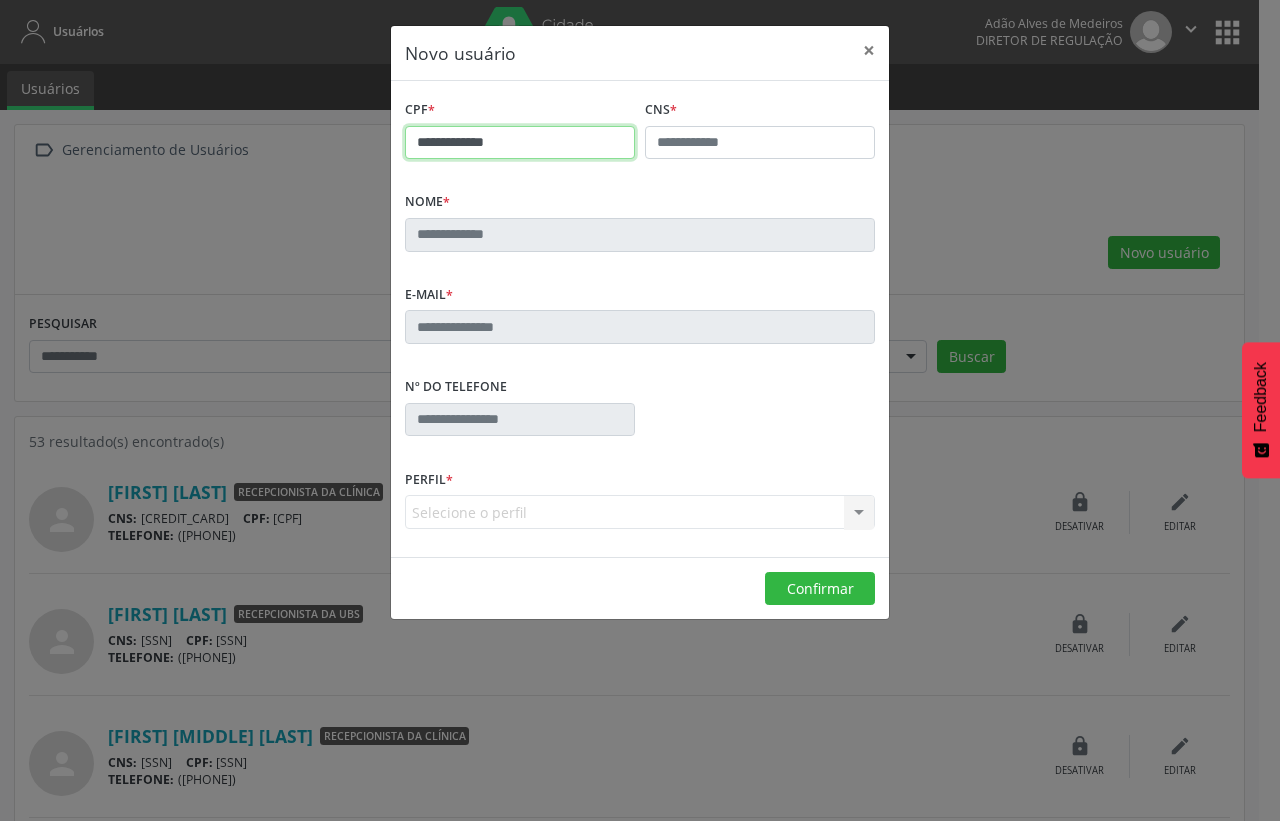 type on "**********" 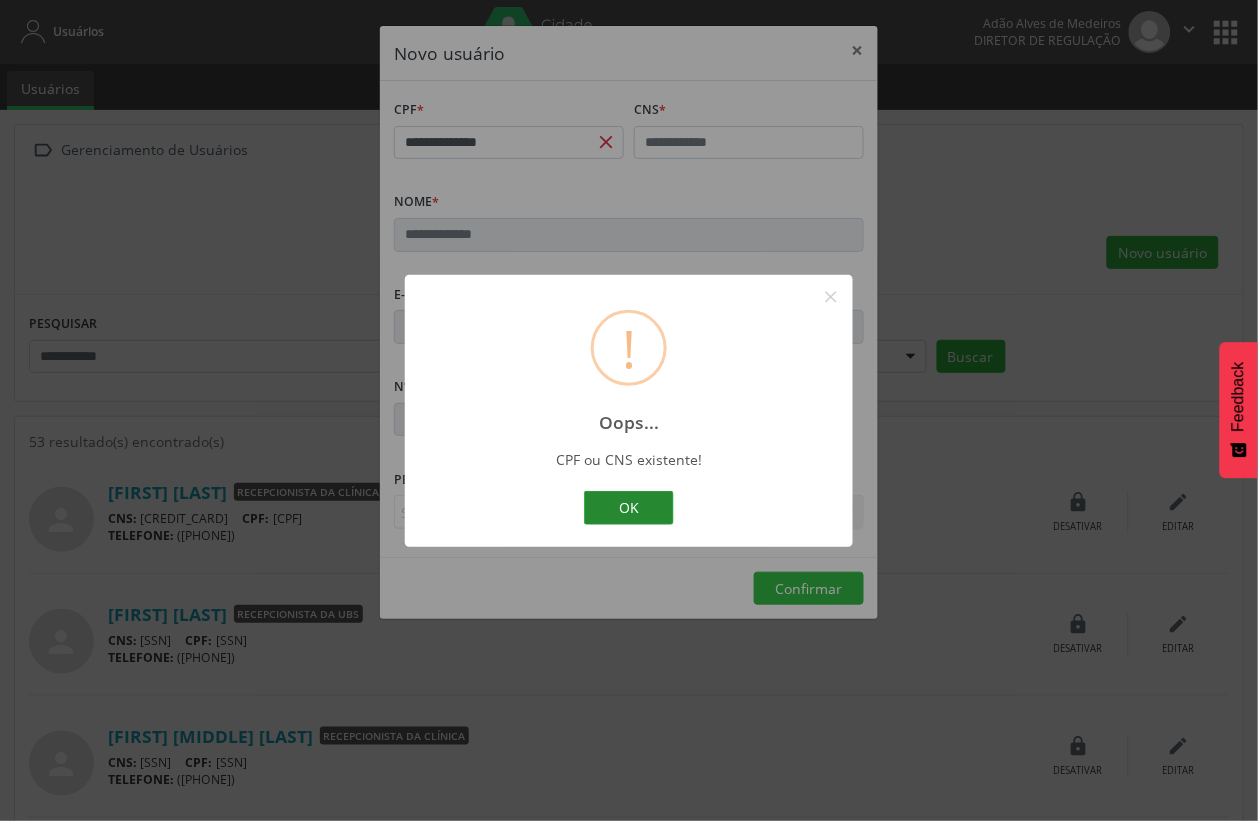 click on "OK" at bounding box center [629, 508] 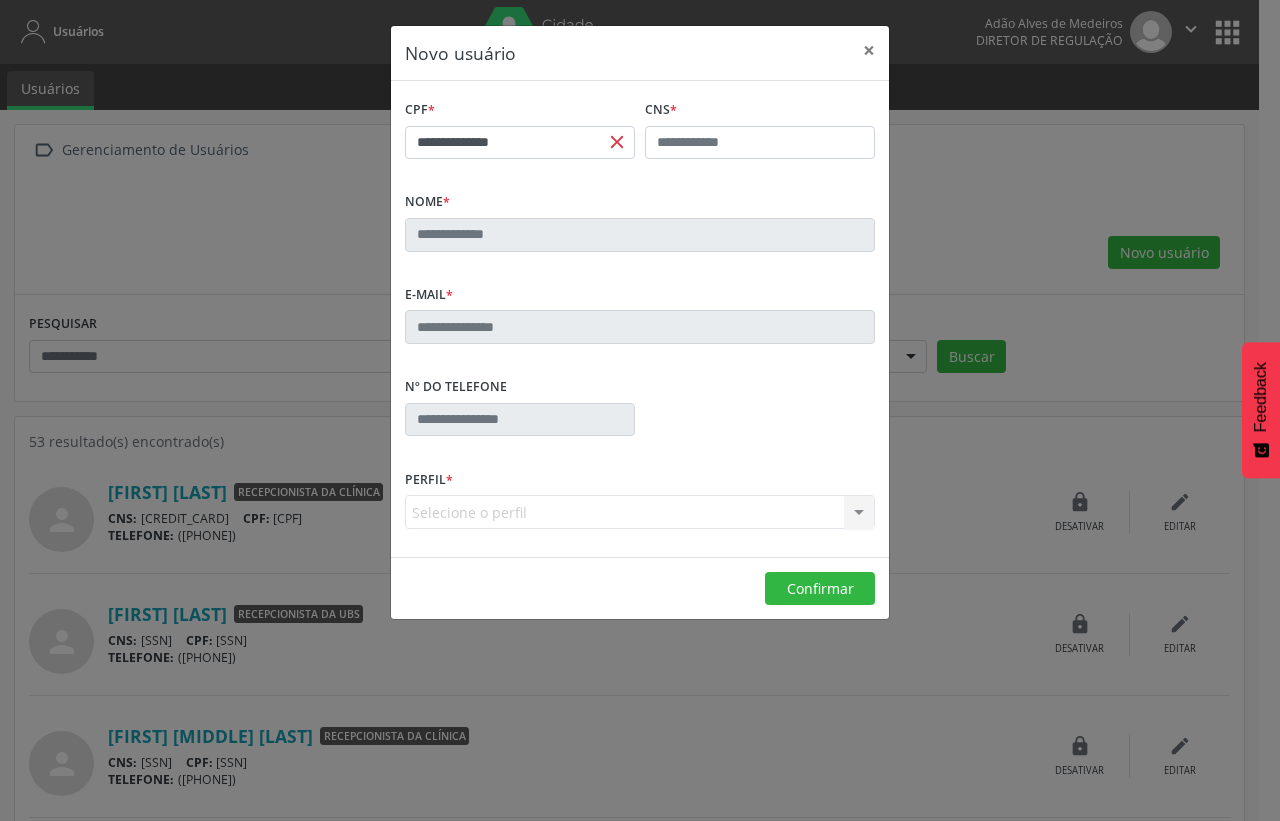 click at bounding box center [640, 235] 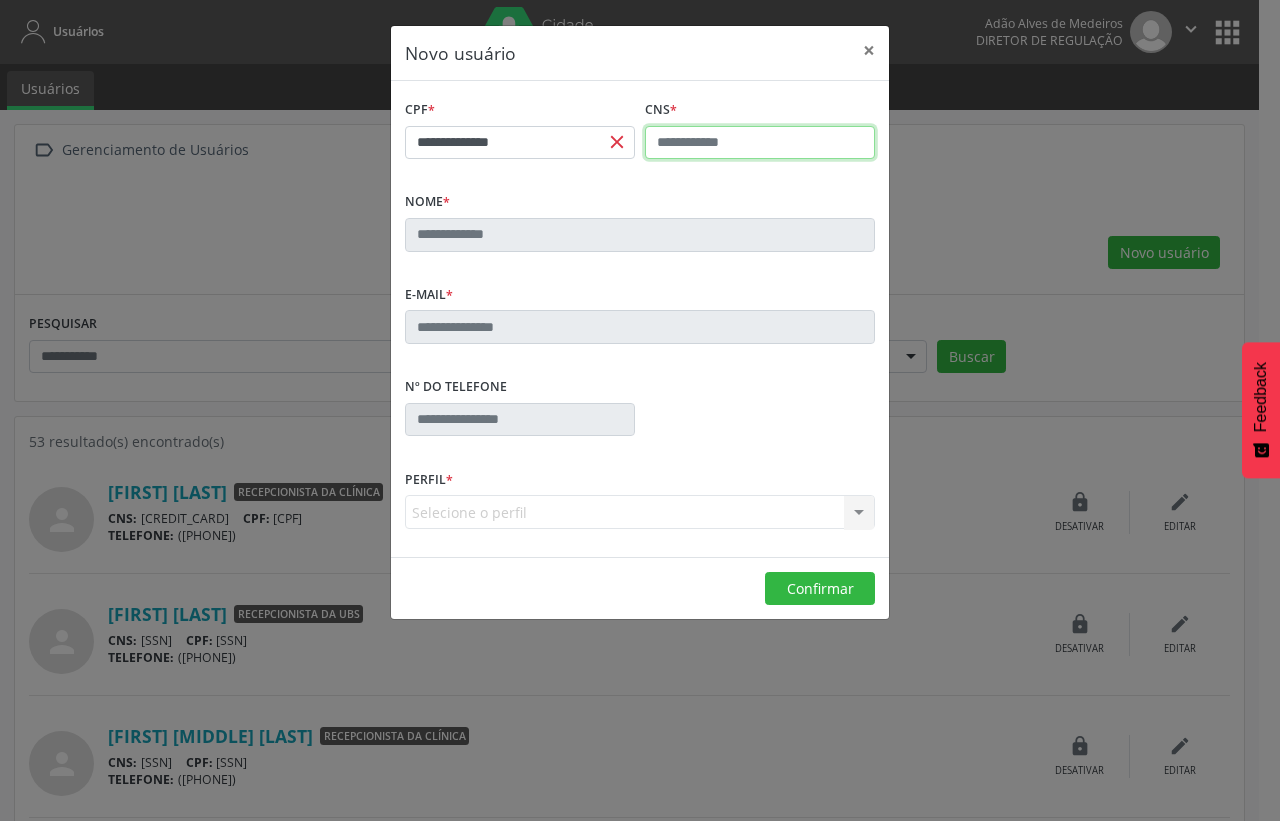 click at bounding box center (760, 143) 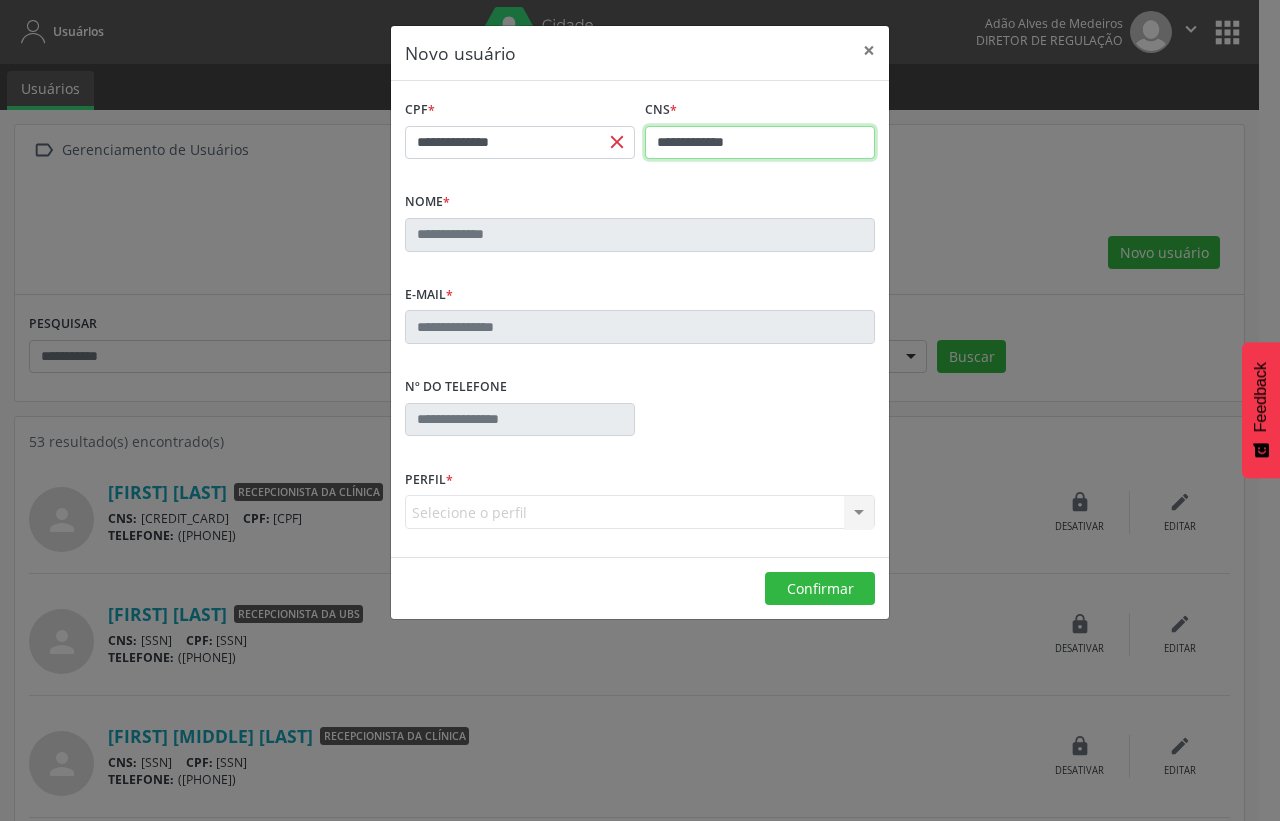 drag, startPoint x: 760, startPoint y: 152, endPoint x: 642, endPoint y: 152, distance: 118 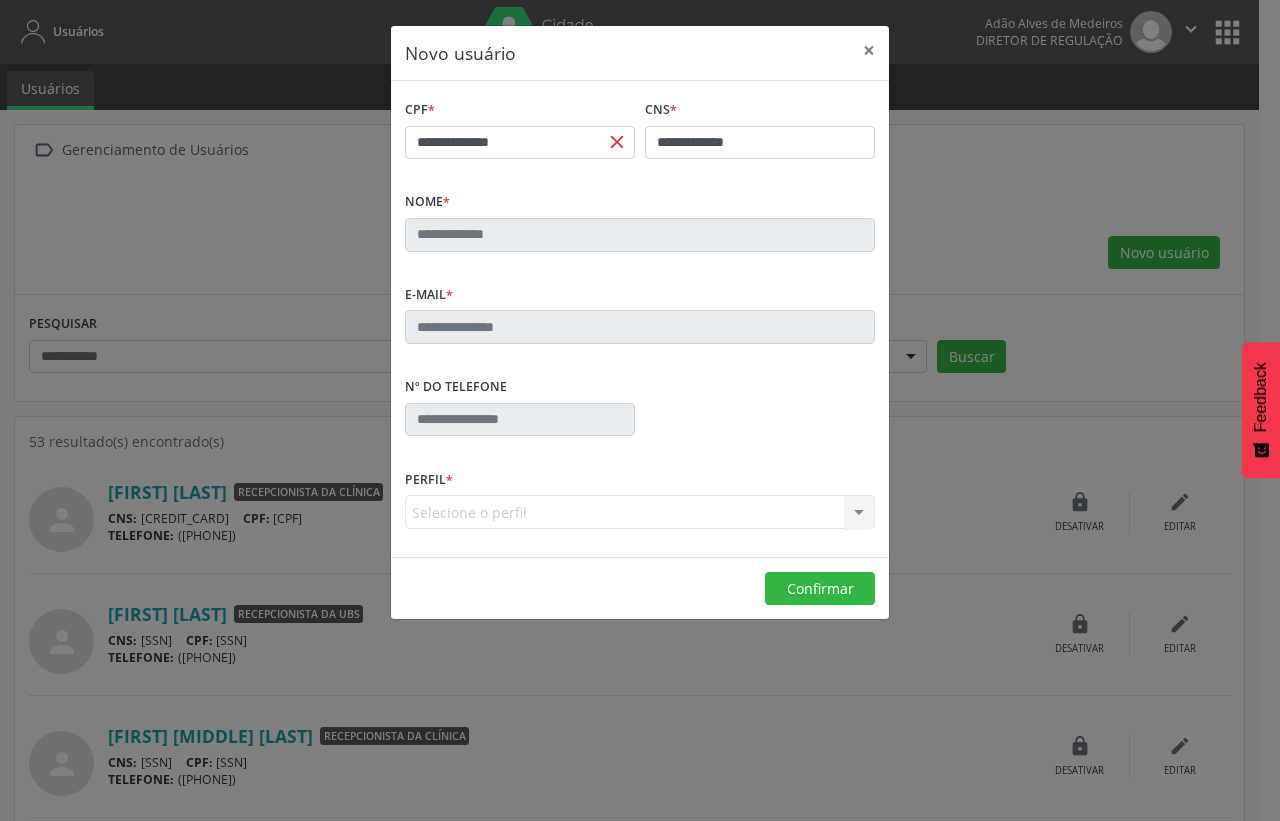 click on "close" at bounding box center [617, 142] 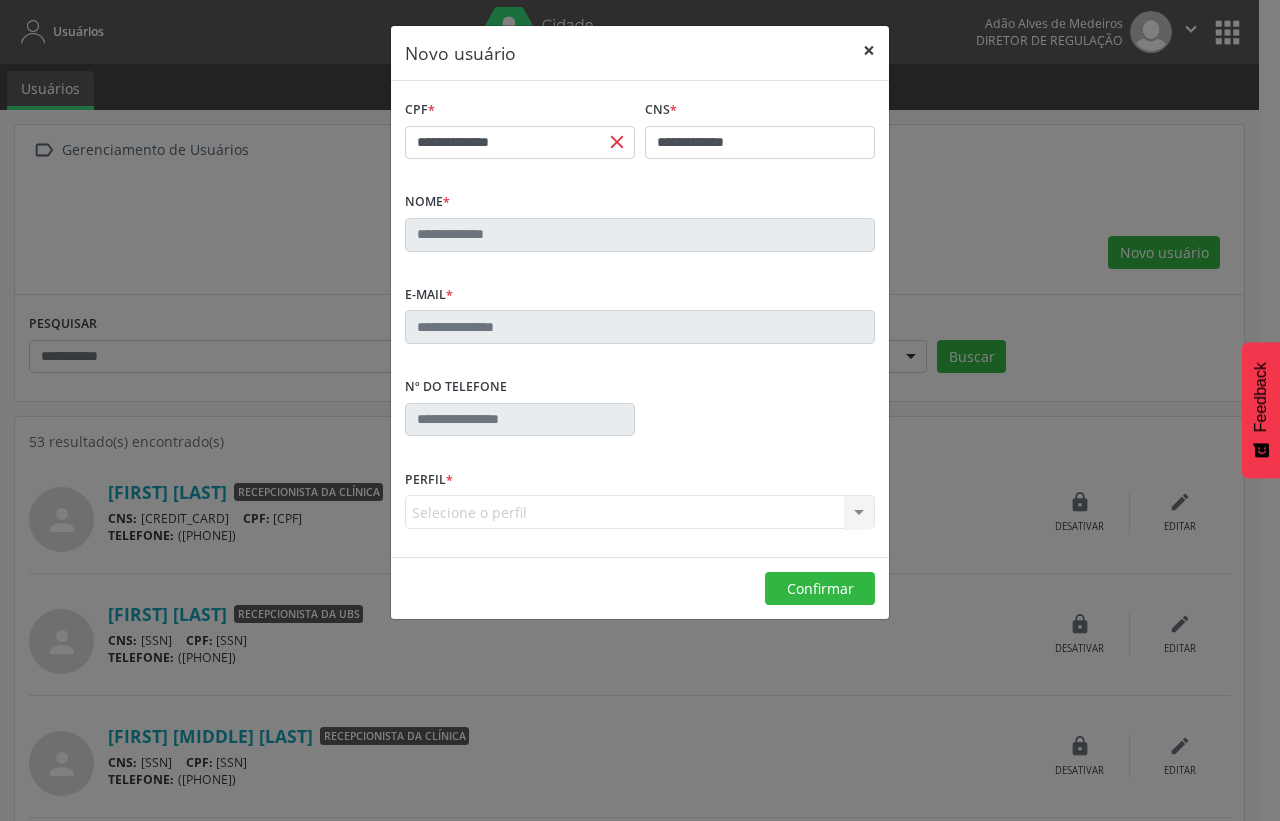 click on "×" at bounding box center [869, 50] 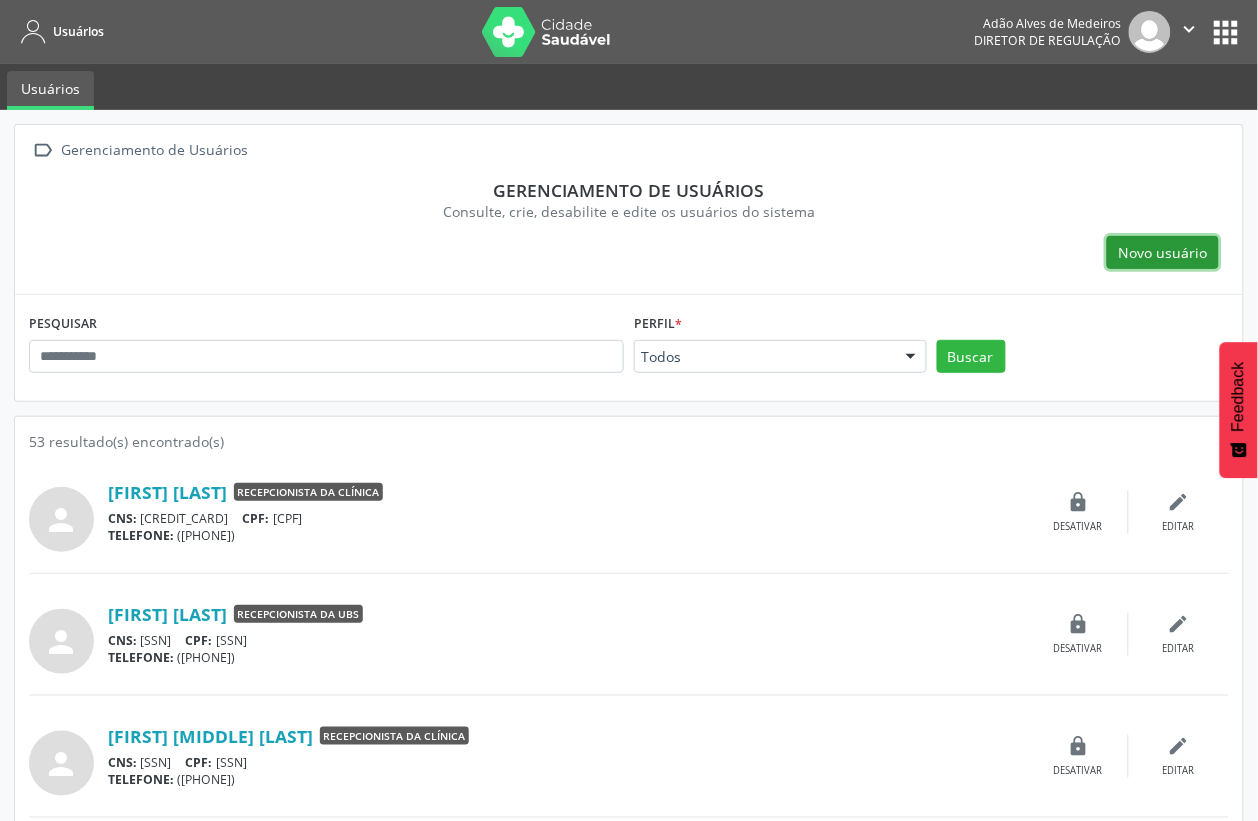 click on "Novo usuário" at bounding box center (1163, 252) 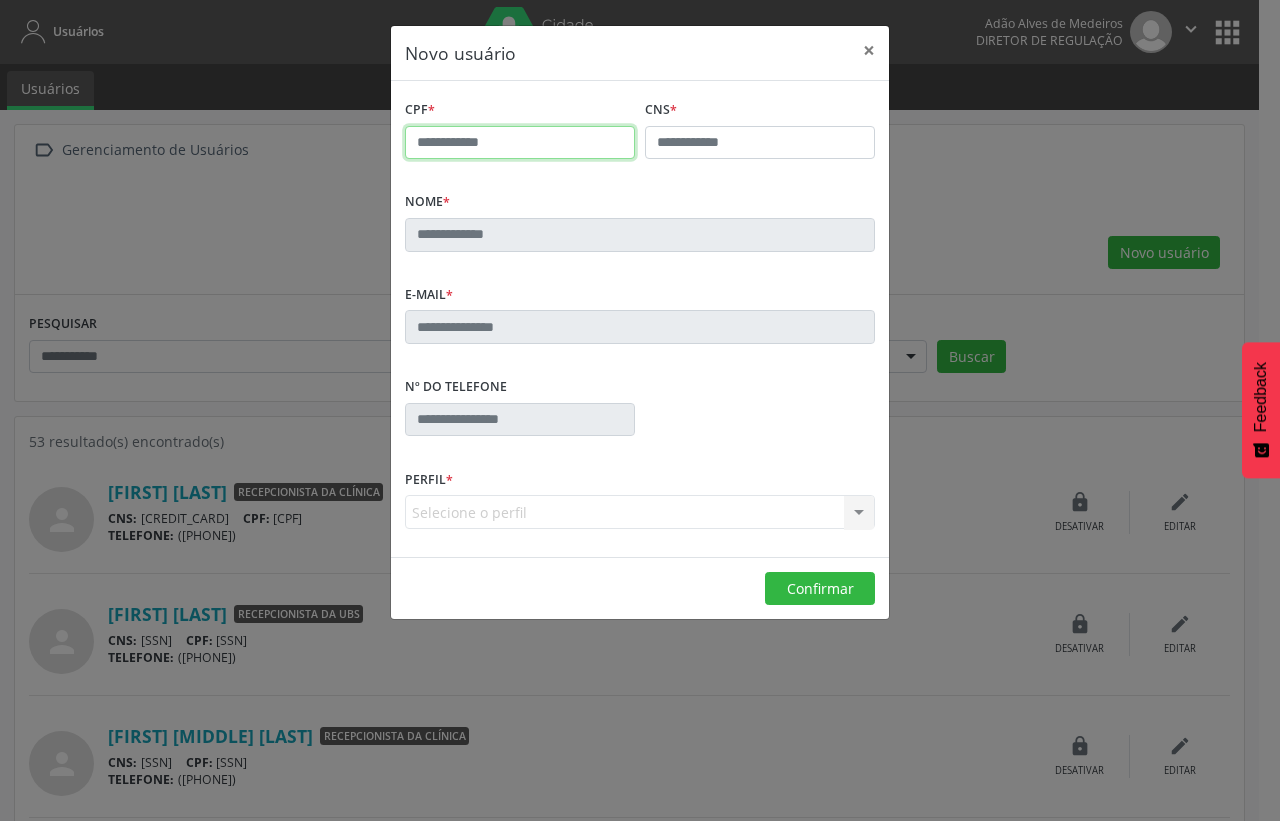 click at bounding box center (520, 143) 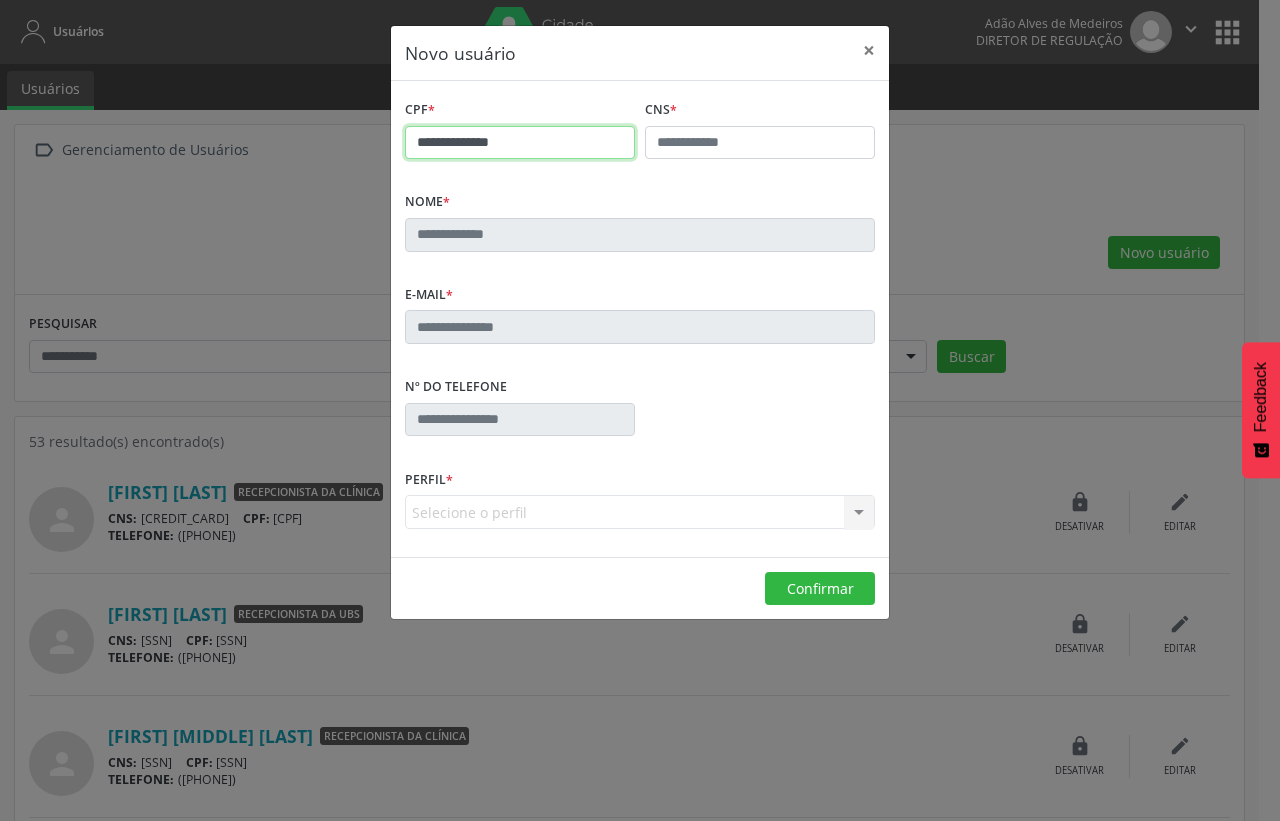 type on "**********" 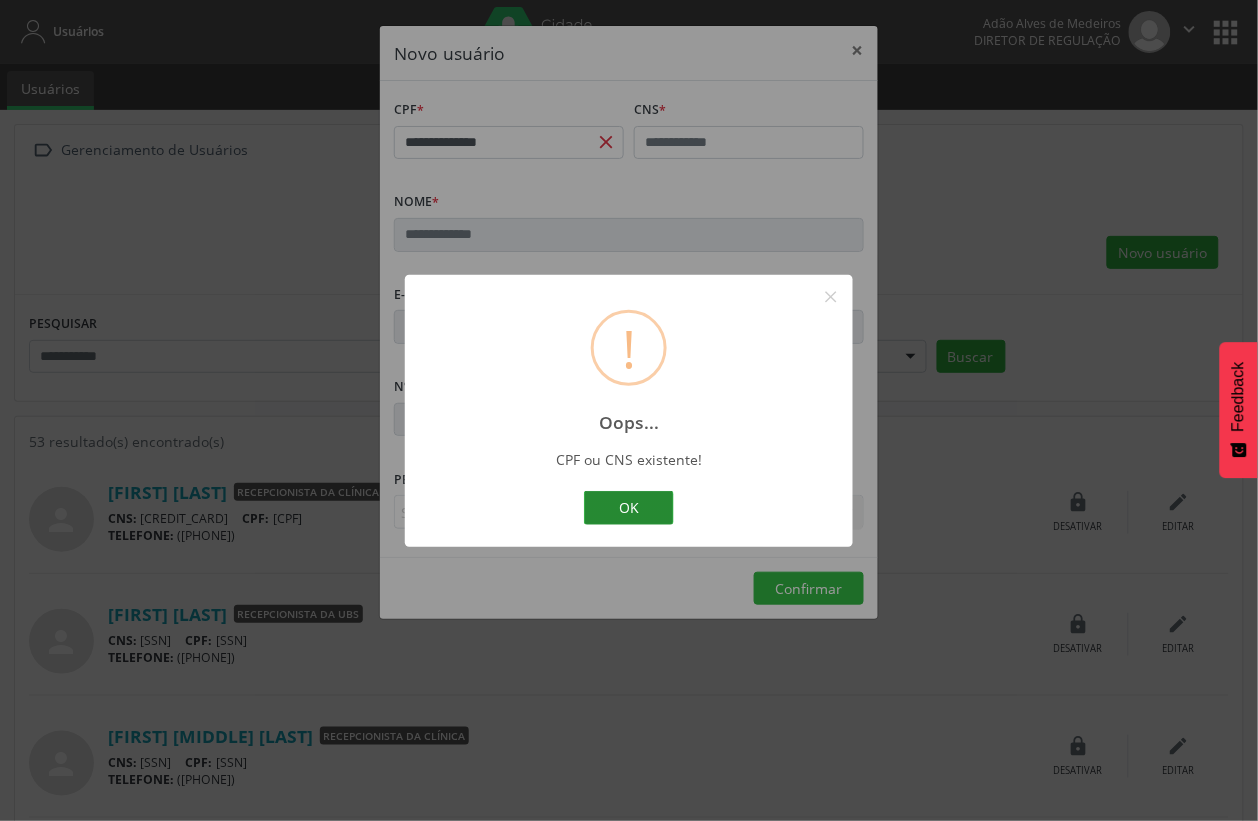 click on "OK" at bounding box center (629, 508) 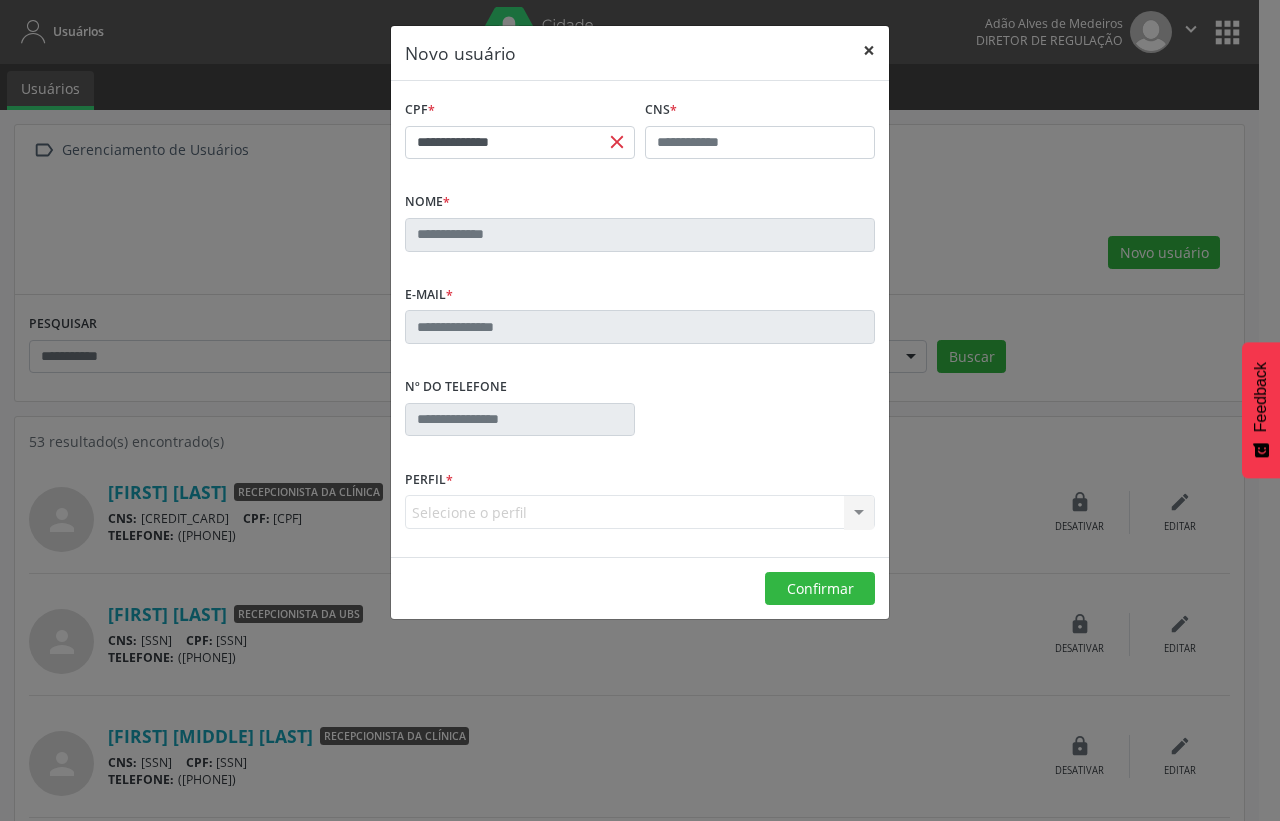 click on "×" at bounding box center [869, 50] 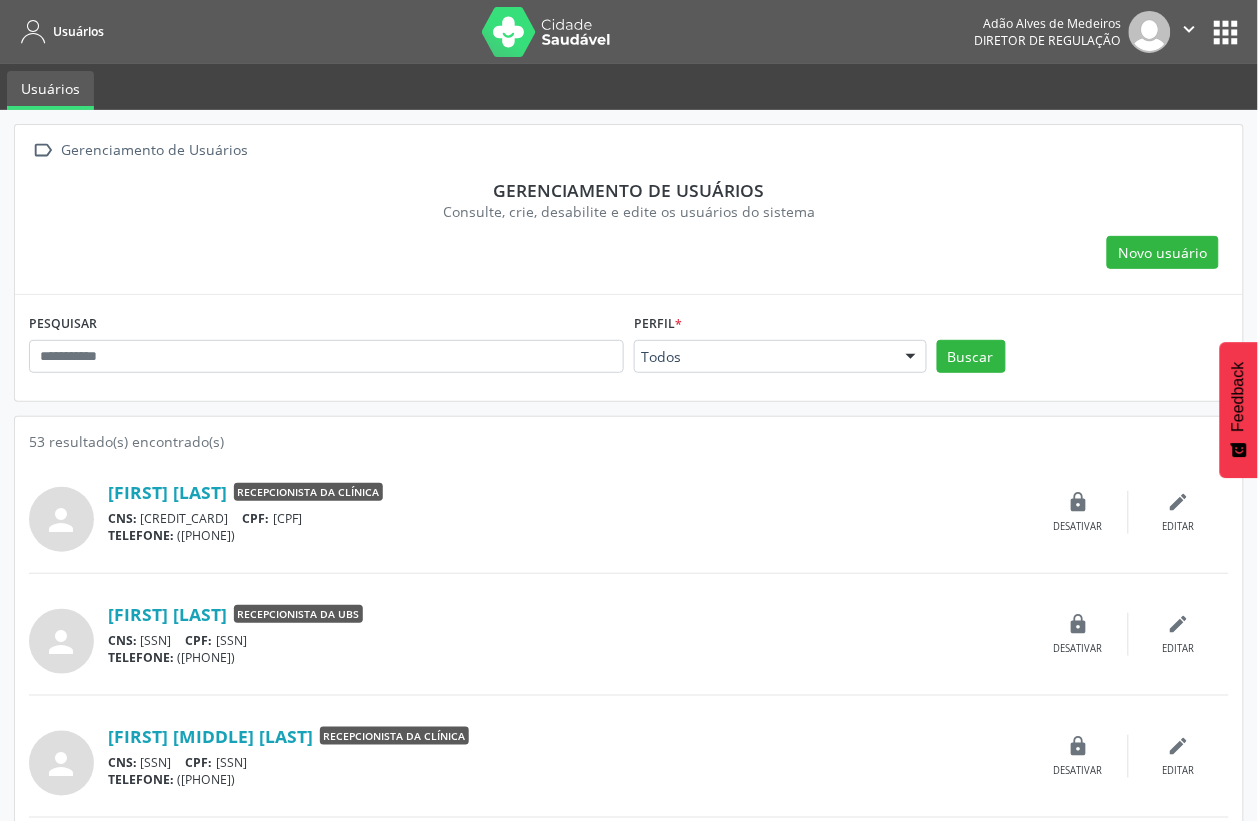 click on "apps" at bounding box center (1226, 32) 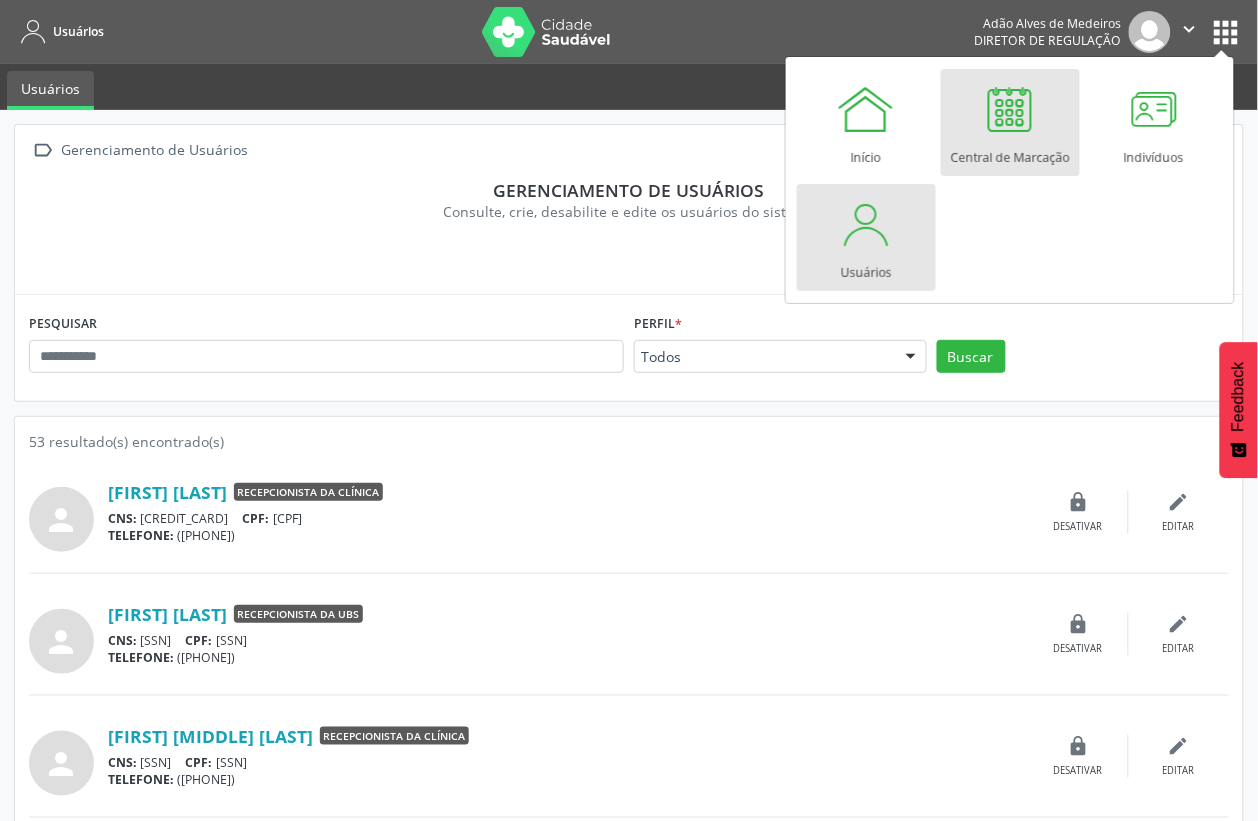 click at bounding box center [1010, 109] 